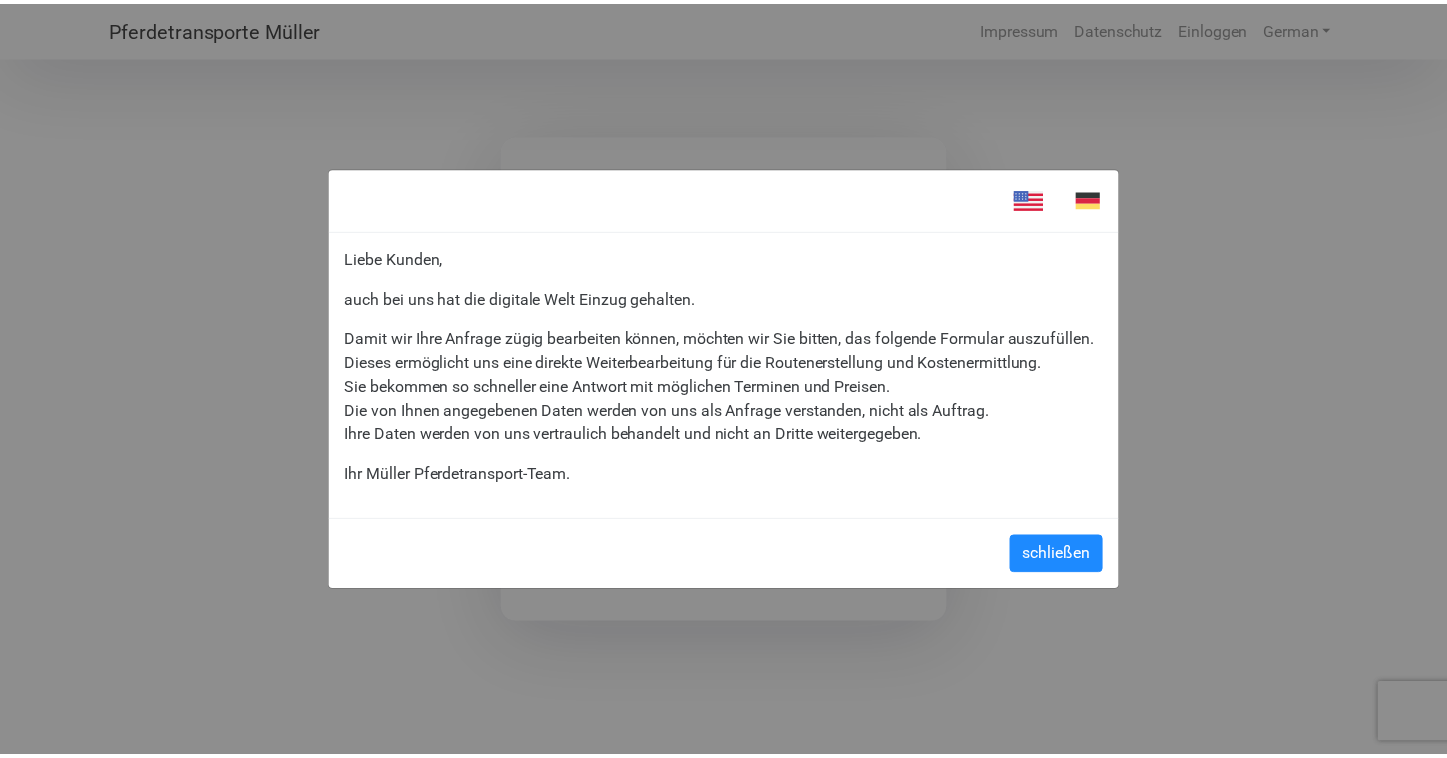 scroll, scrollTop: 0, scrollLeft: 0, axis: both 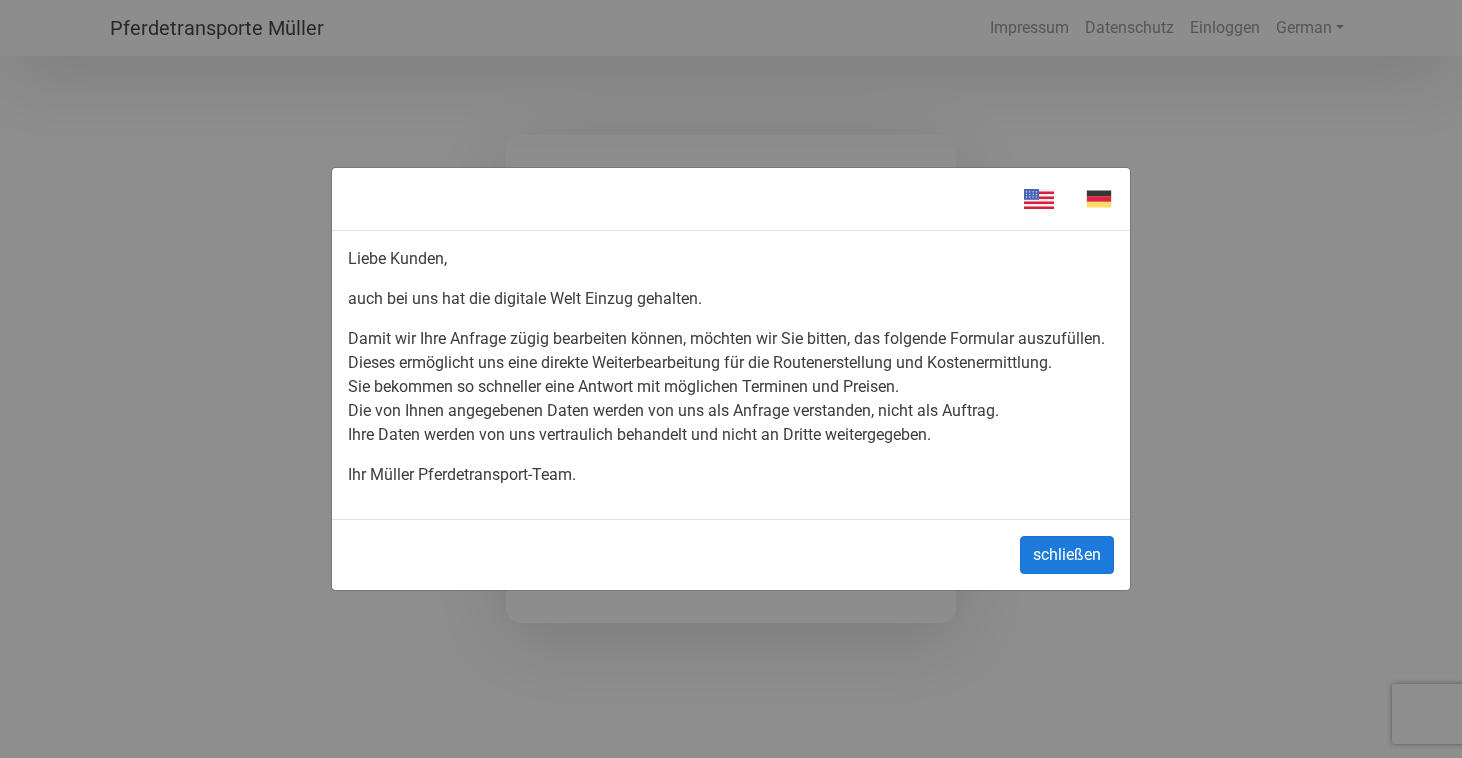 click on "schließen" at bounding box center [1067, 555] 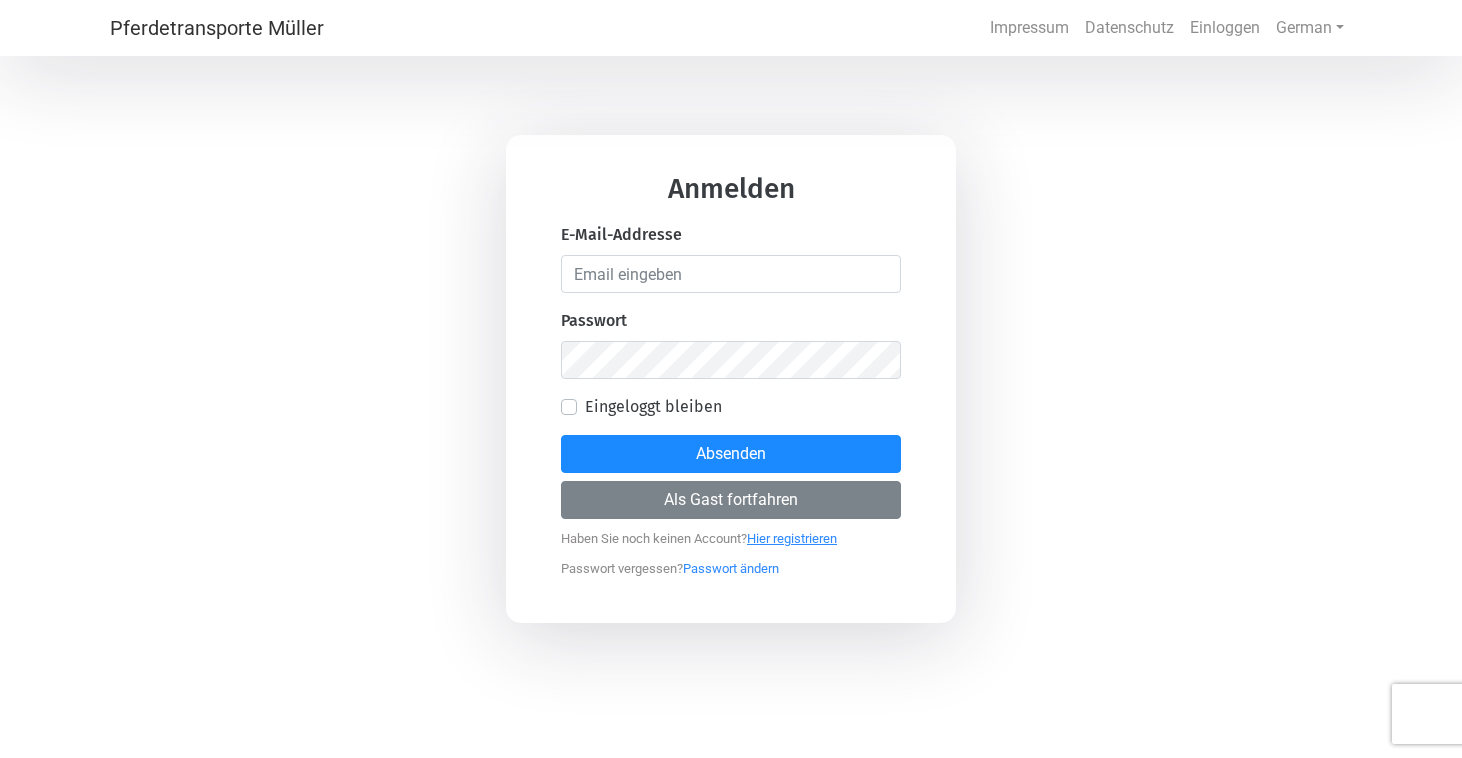 click on "Hier registrieren" at bounding box center [792, 533] 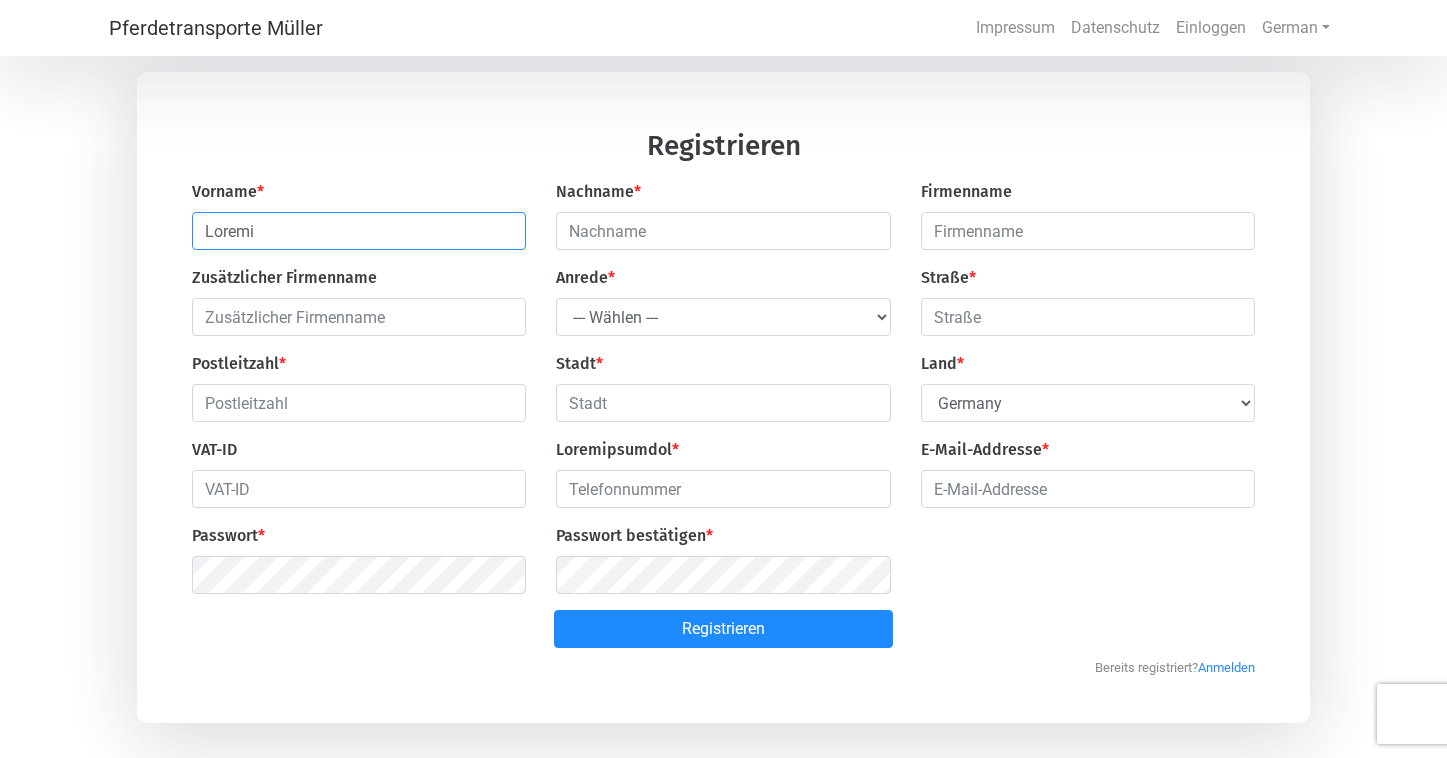 type on "Loremi" 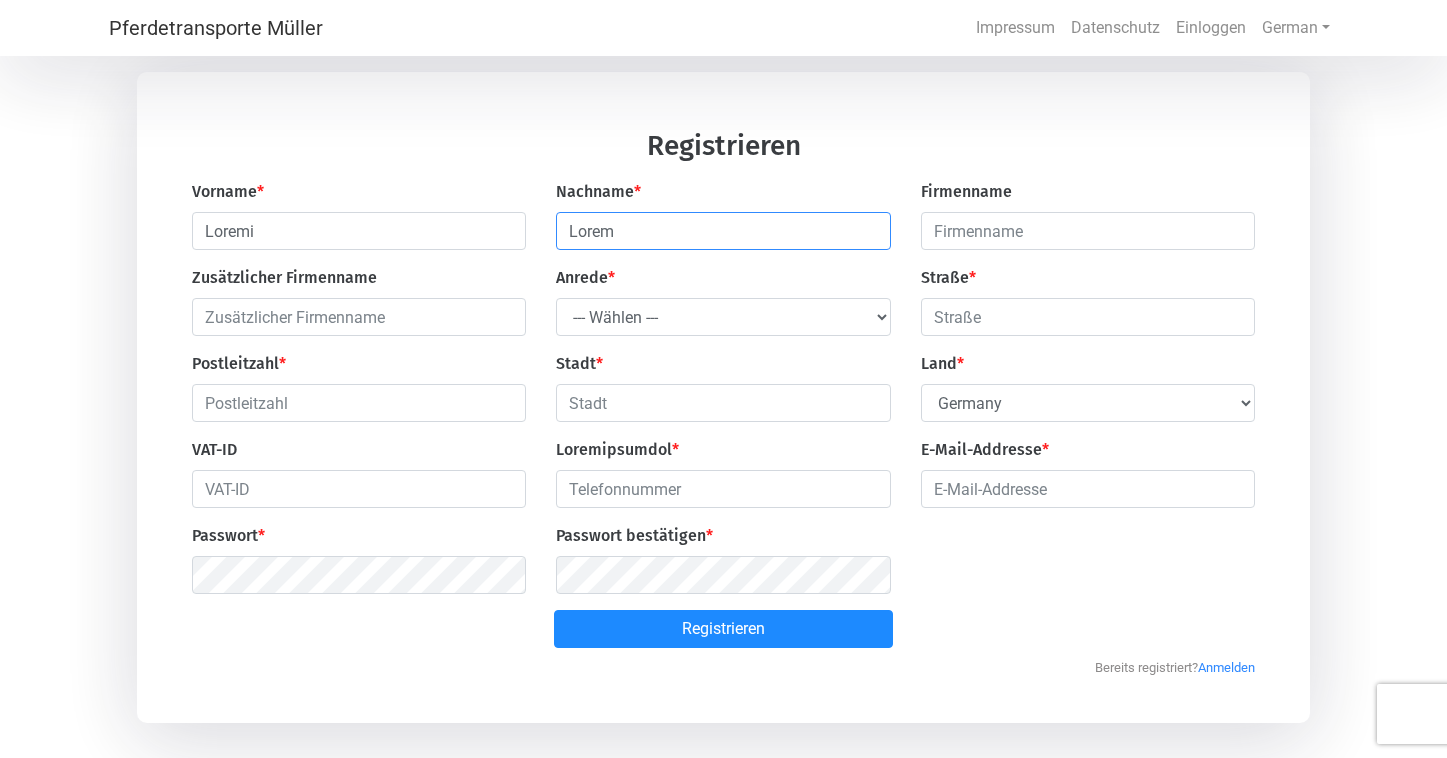 type on "Lorem" 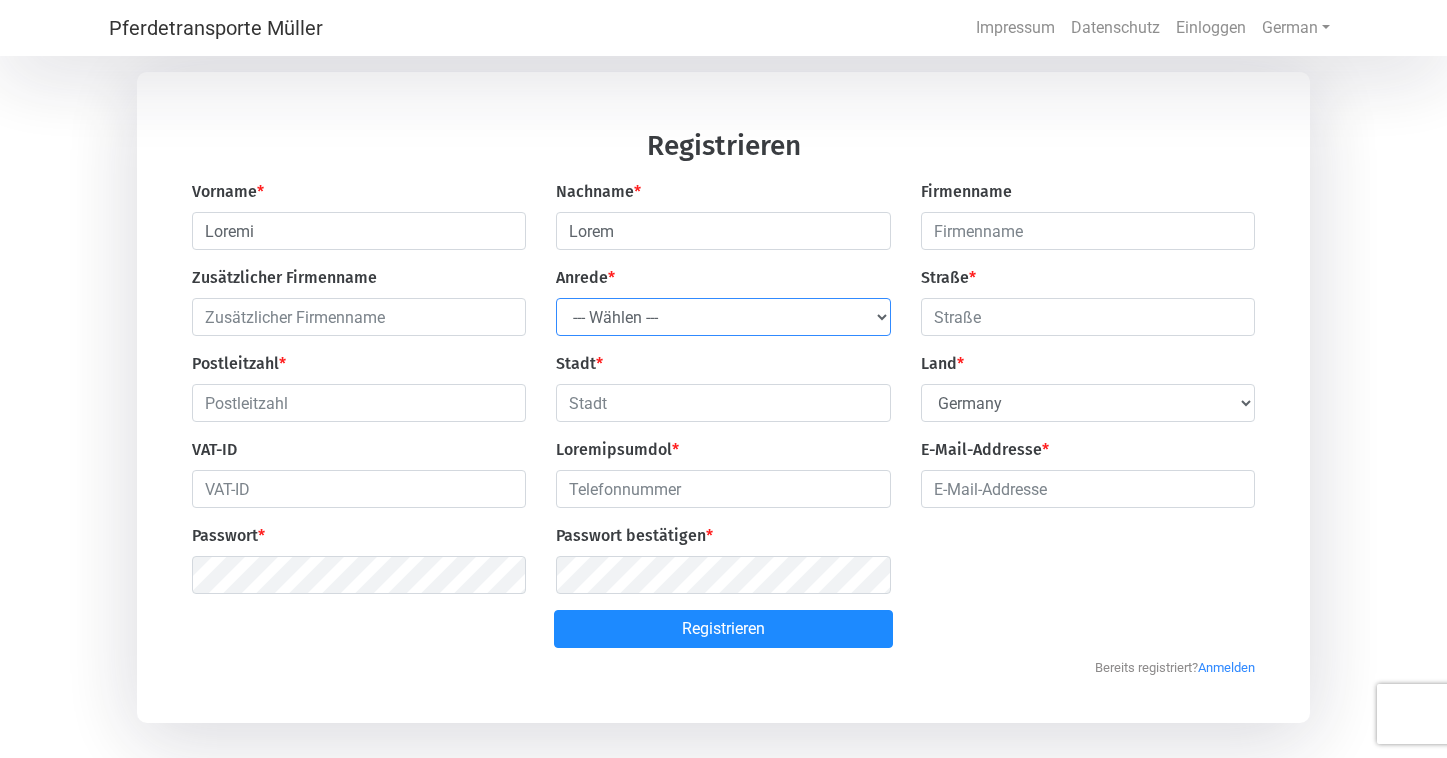 select on "Ms." 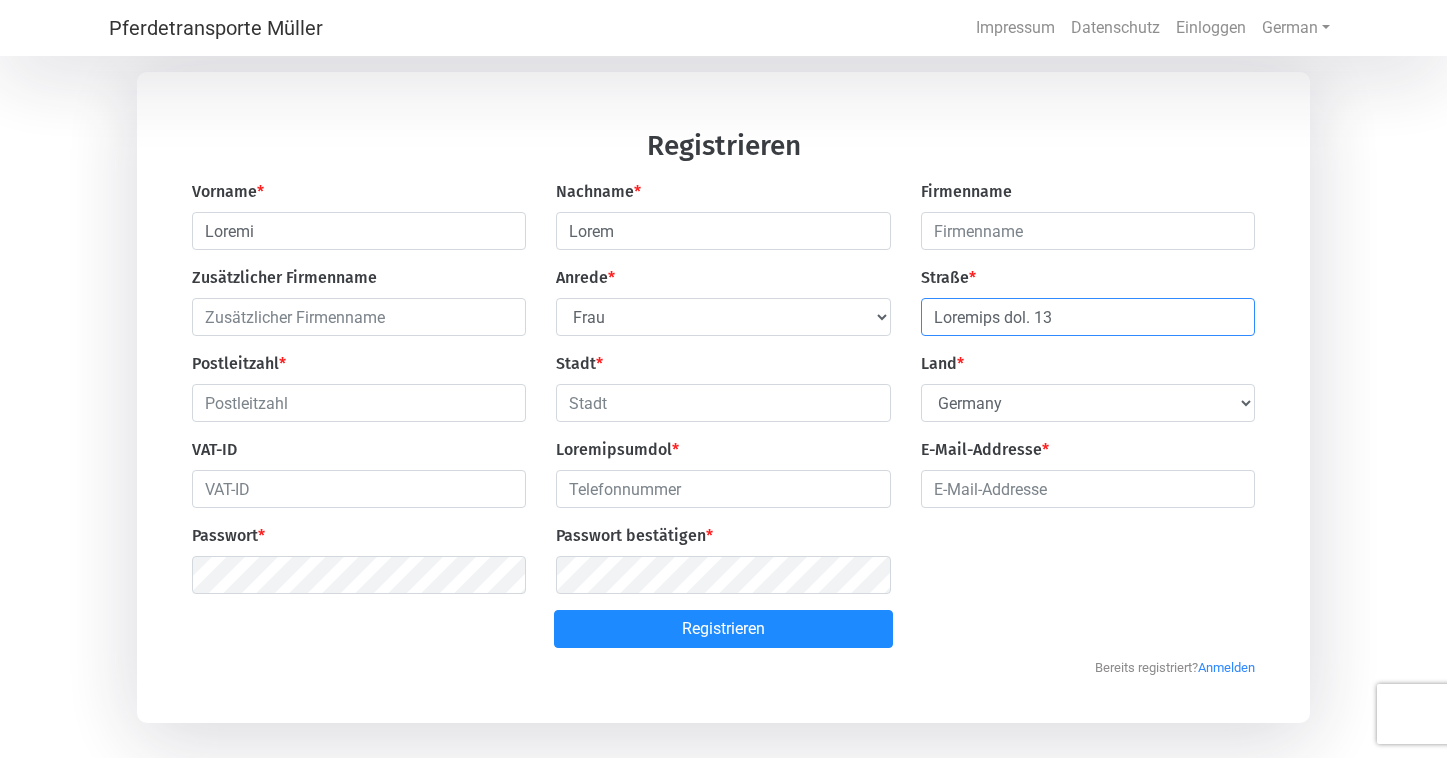 type on "Loremips dol. 13" 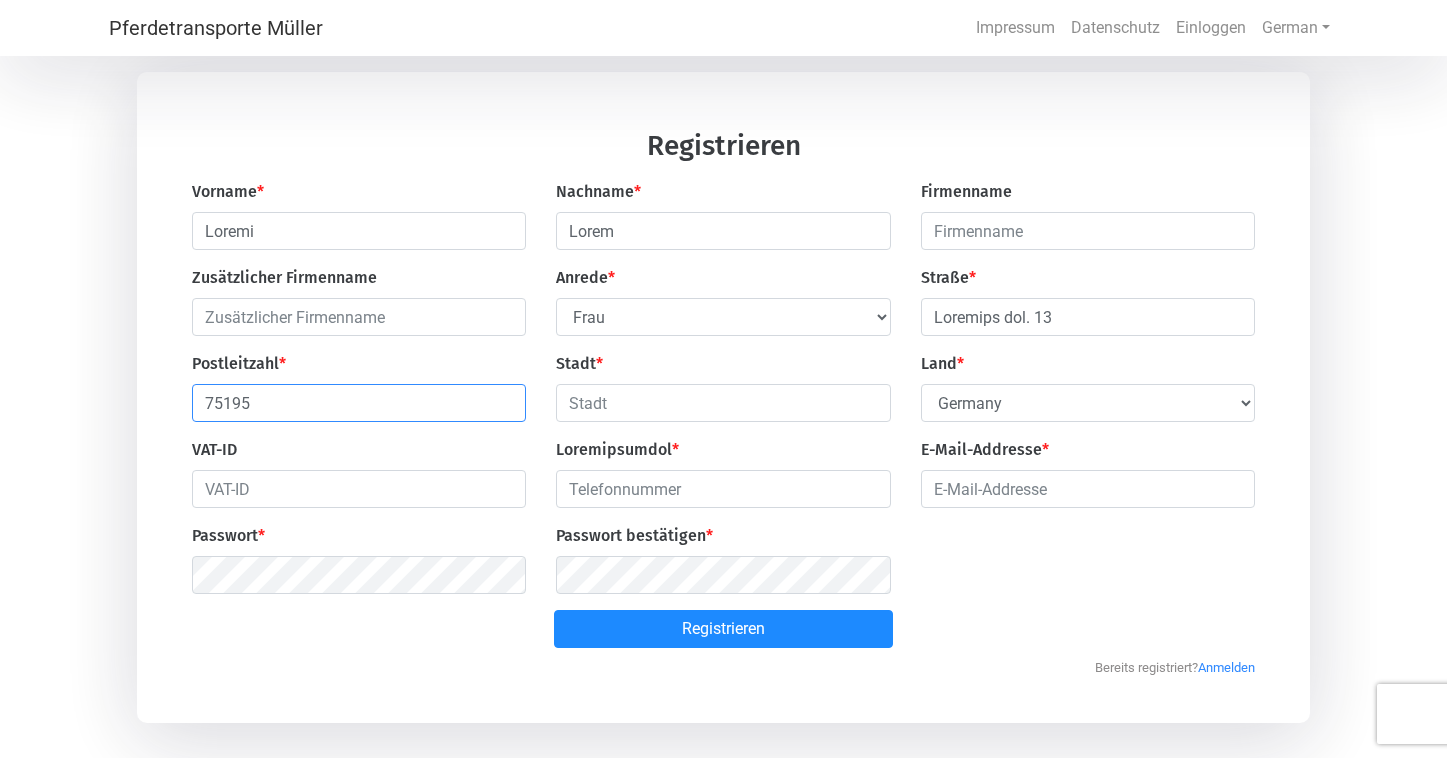type on "75195" 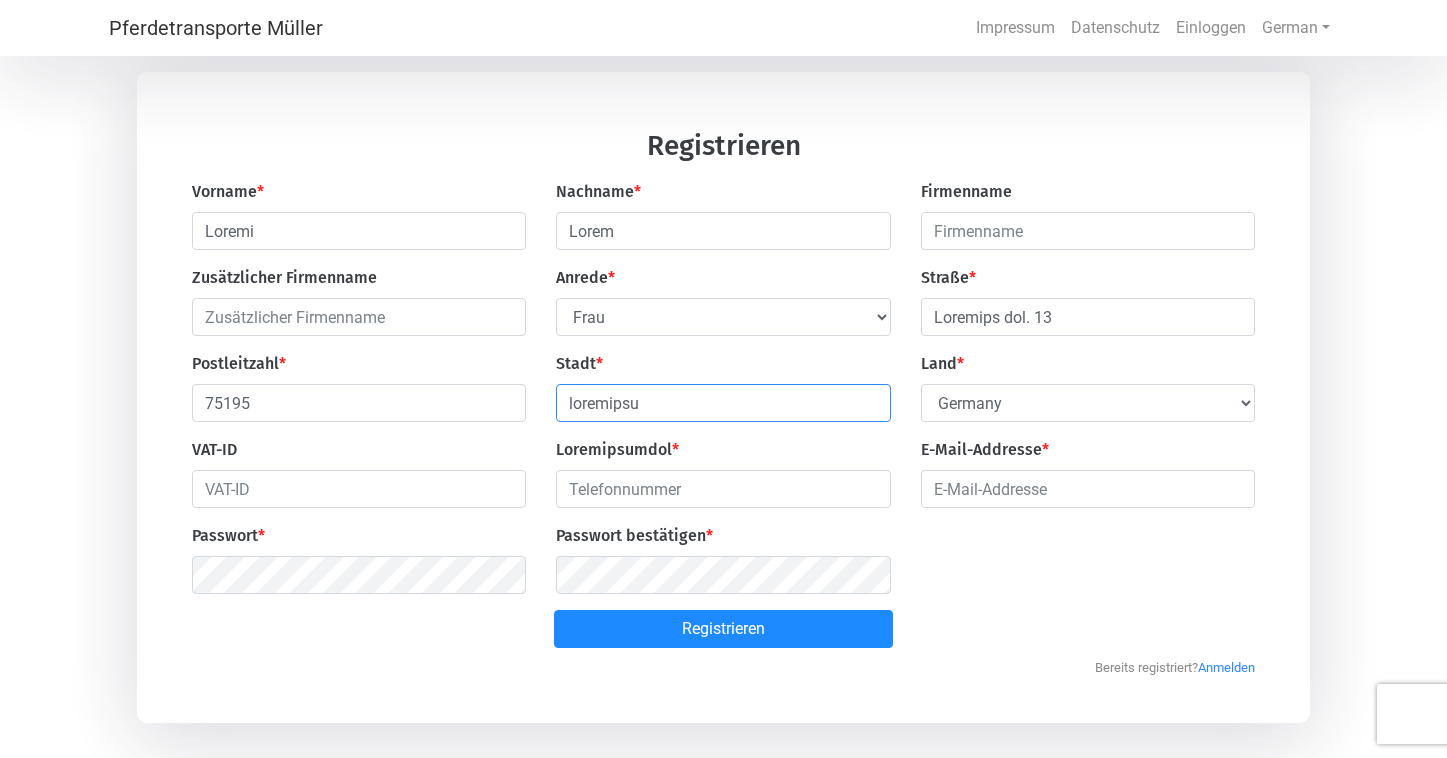 type on "loremipsu" 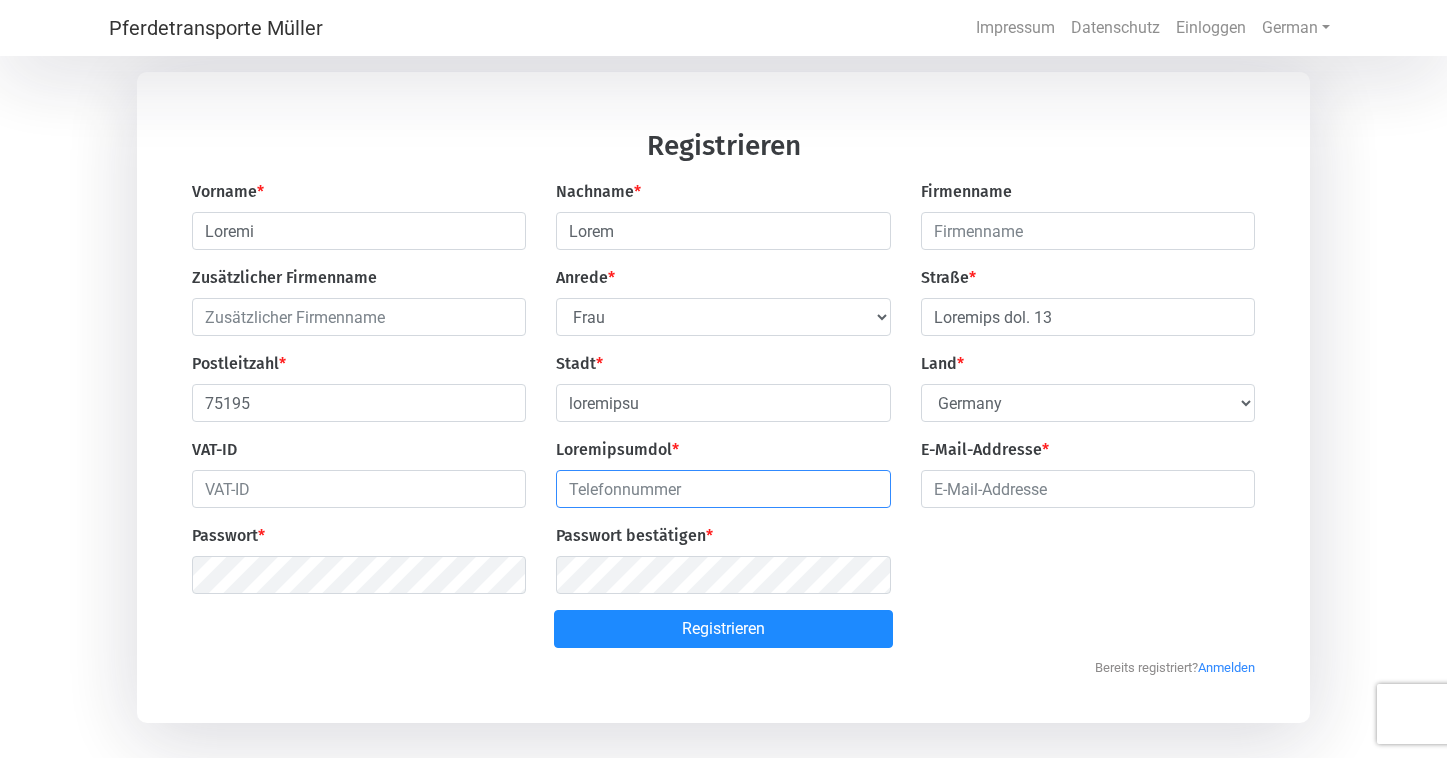 click at bounding box center [723, 489] 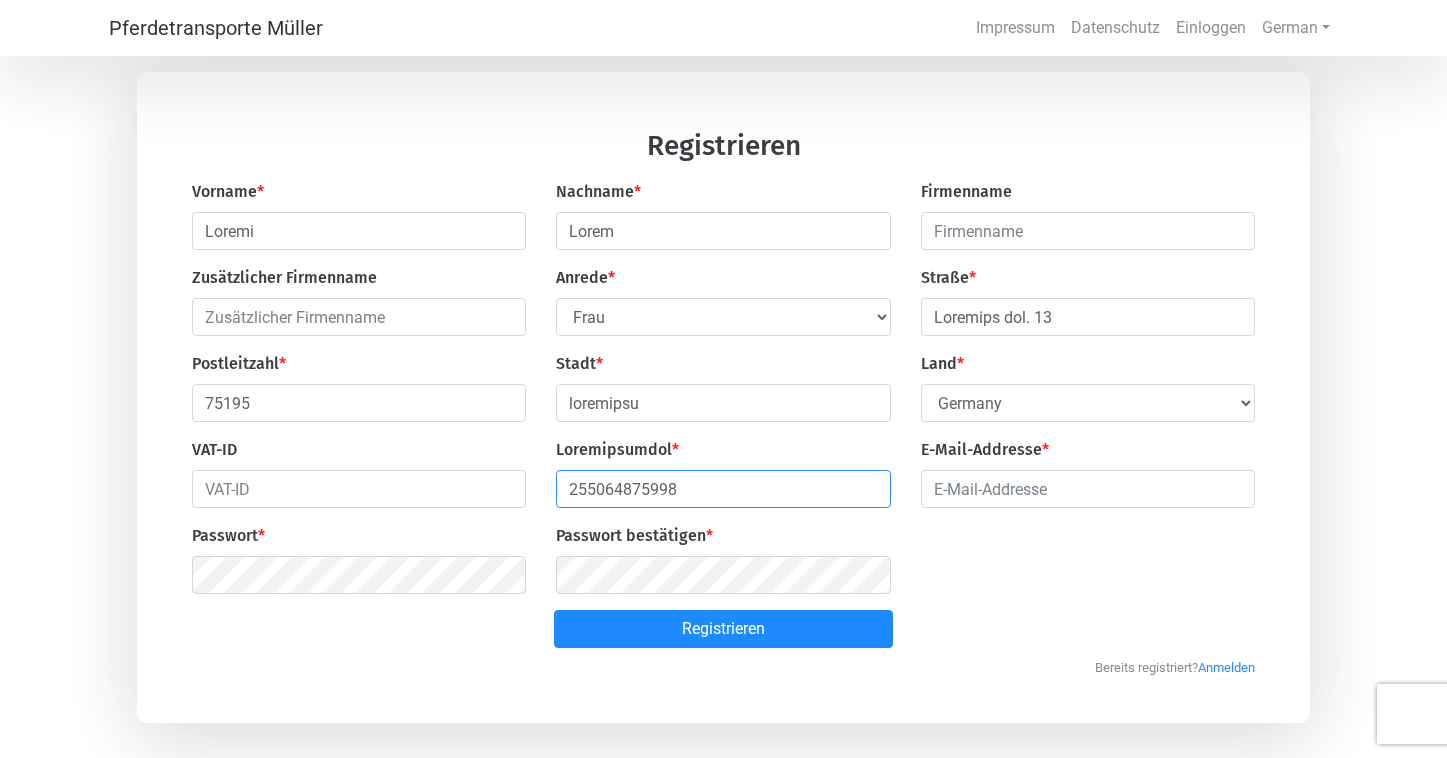 type on "255064875998" 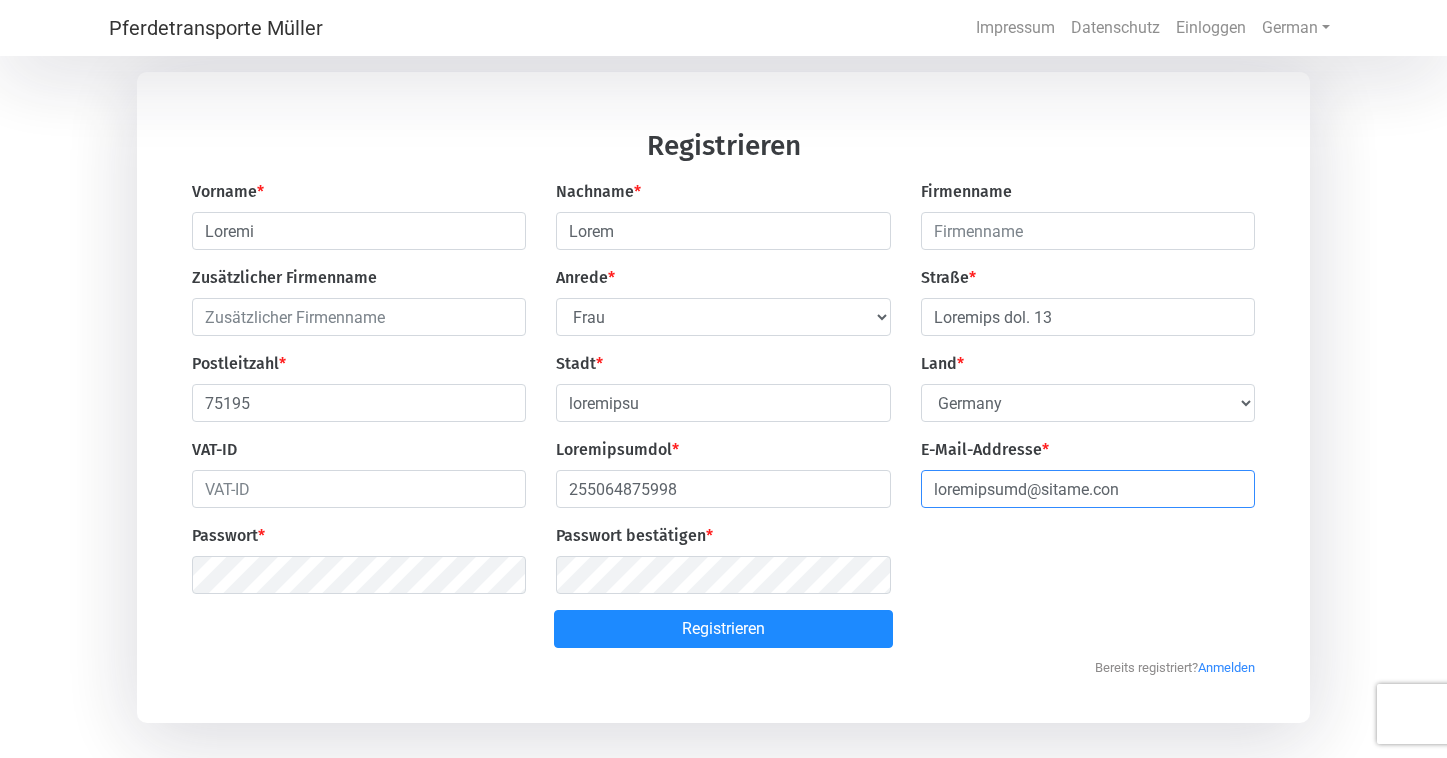 type on "loremipsumd@sitame.con" 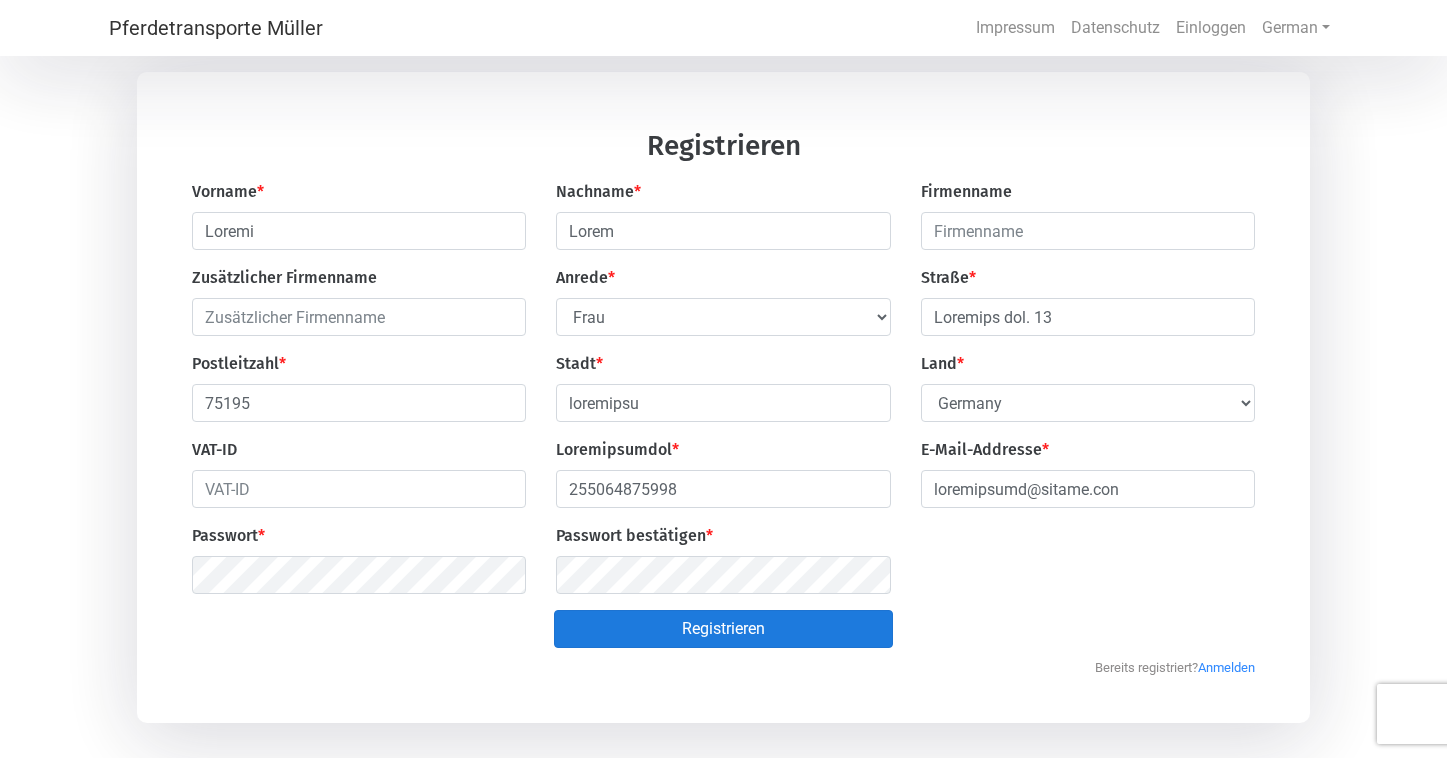 click on "Registrieren" at bounding box center (723, 629) 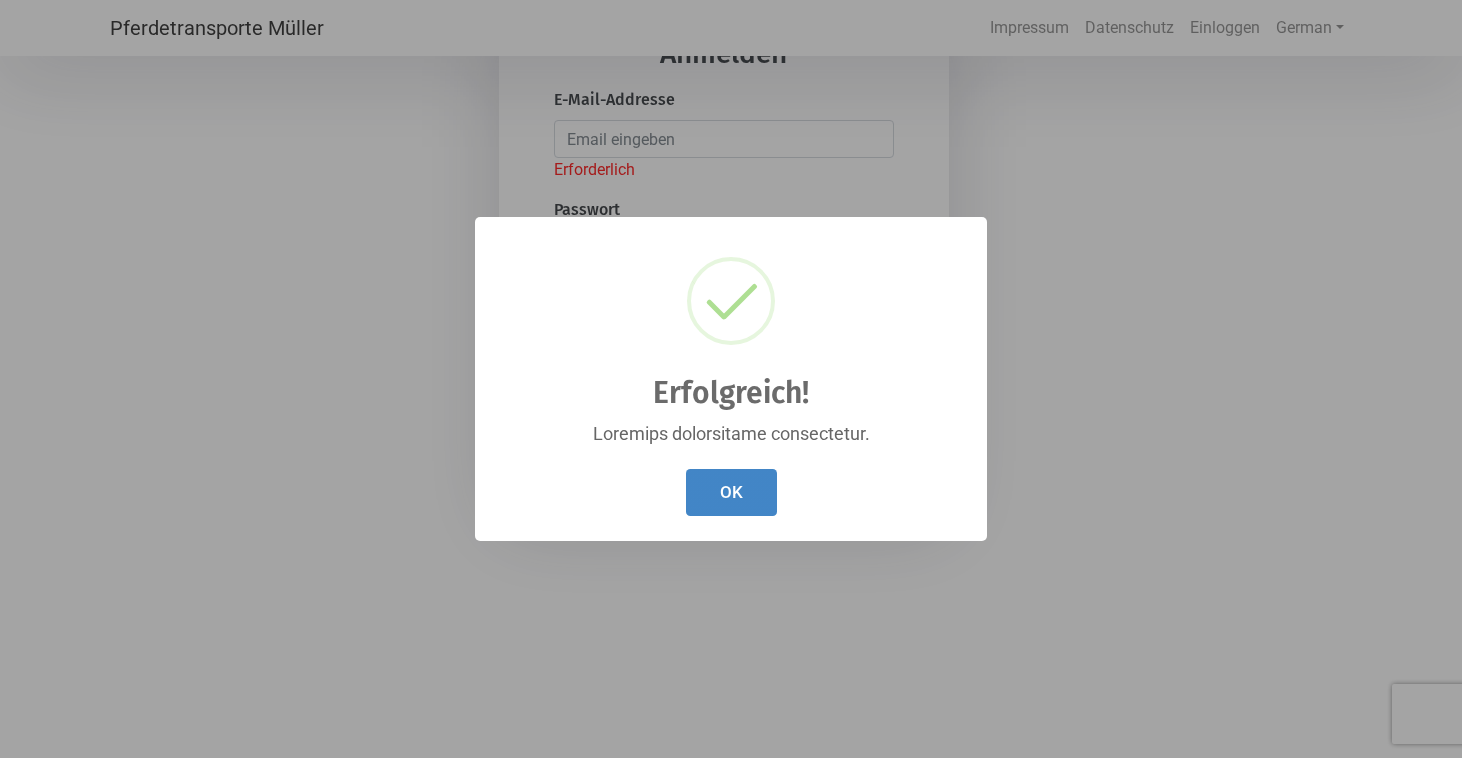 click on "OK" at bounding box center (731, 492) 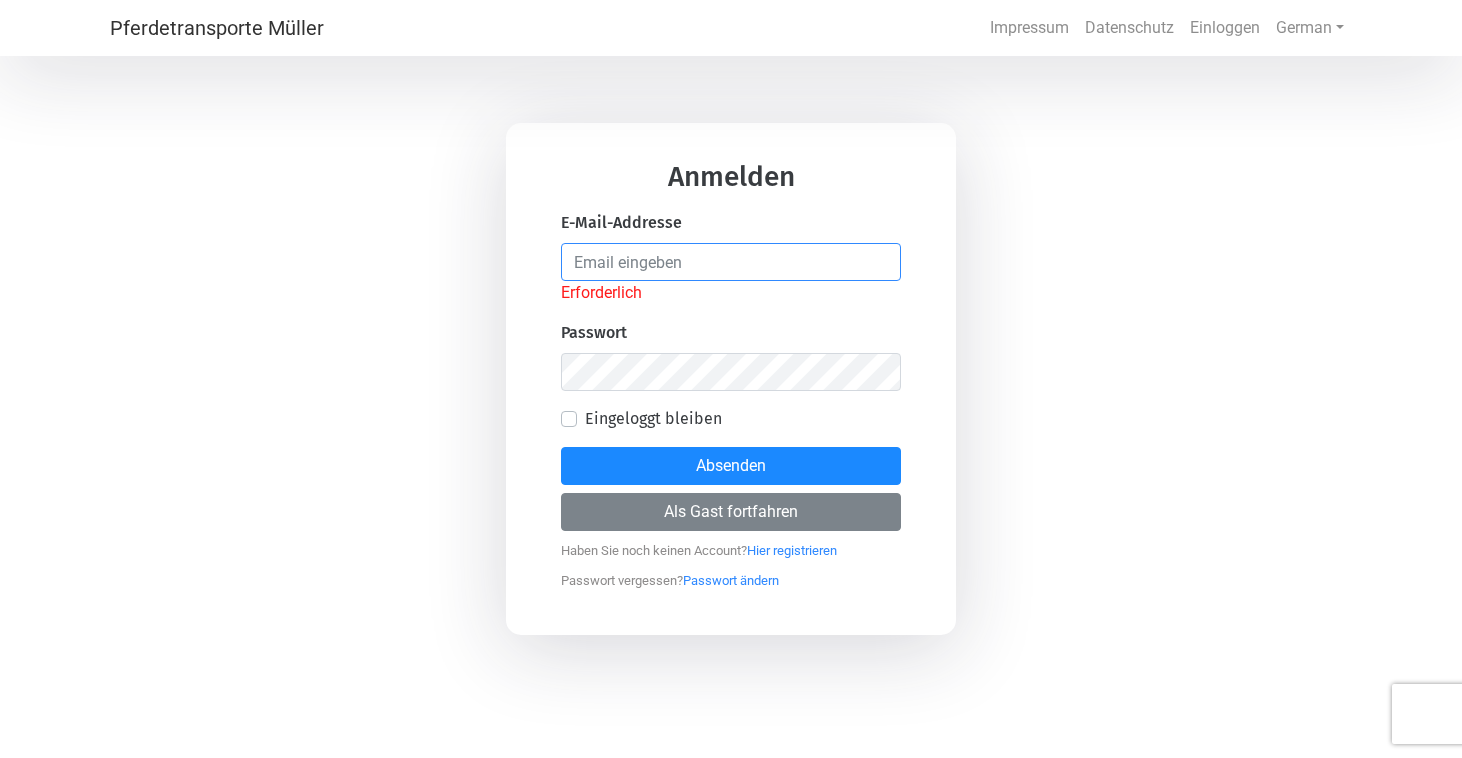 click at bounding box center (731, 262) 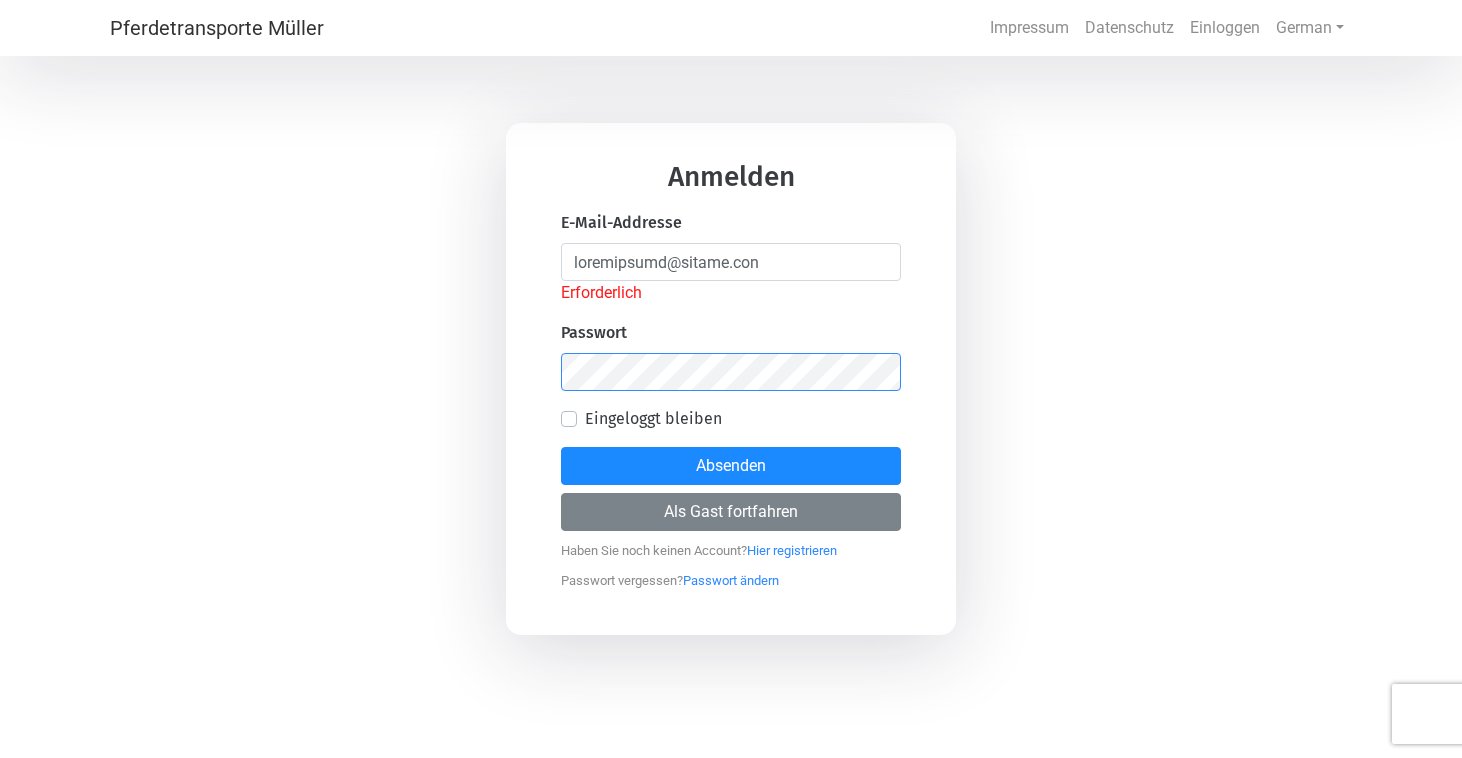 click on "Absenden" at bounding box center (731, 466) 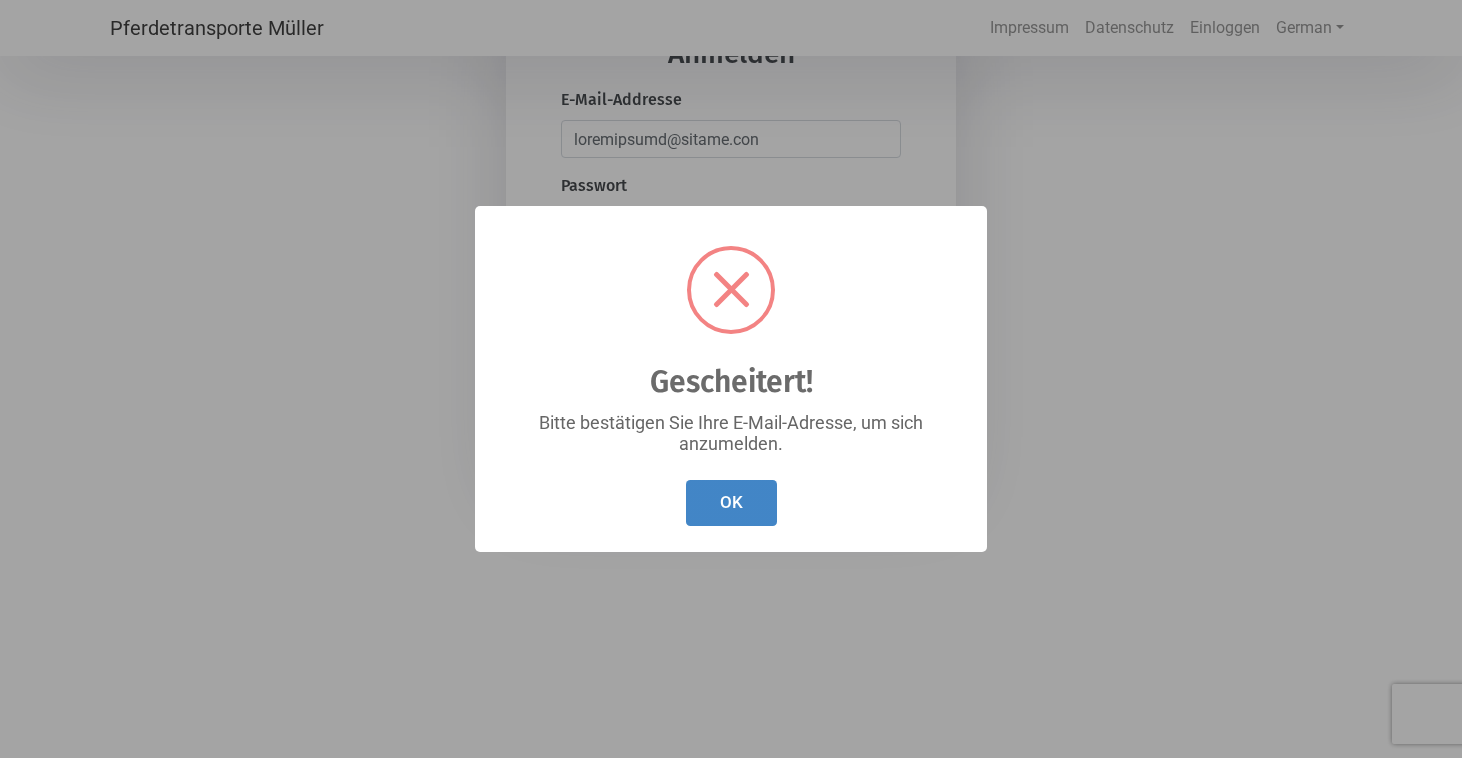 click on "OK" at bounding box center (731, 503) 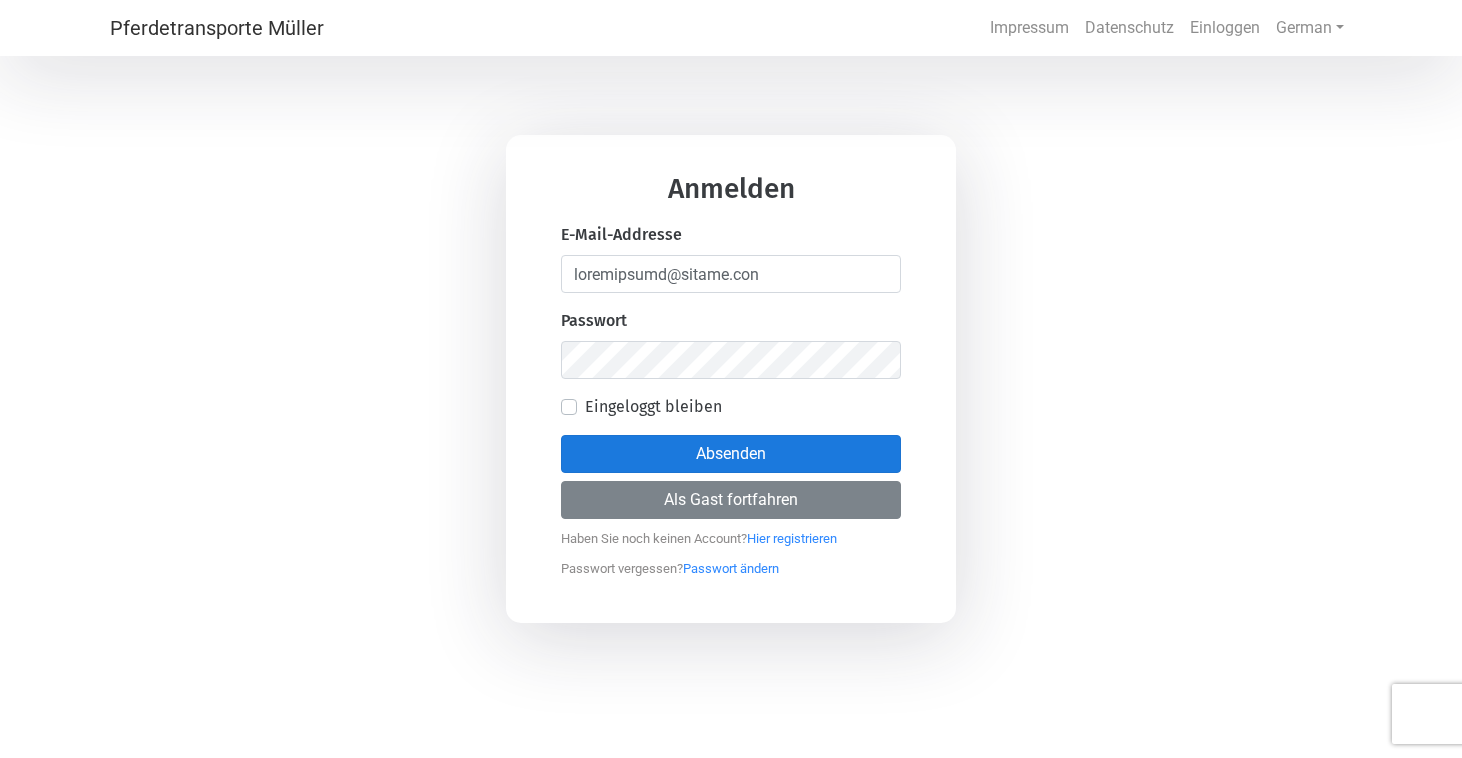 click on "Absenden" at bounding box center (731, 454) 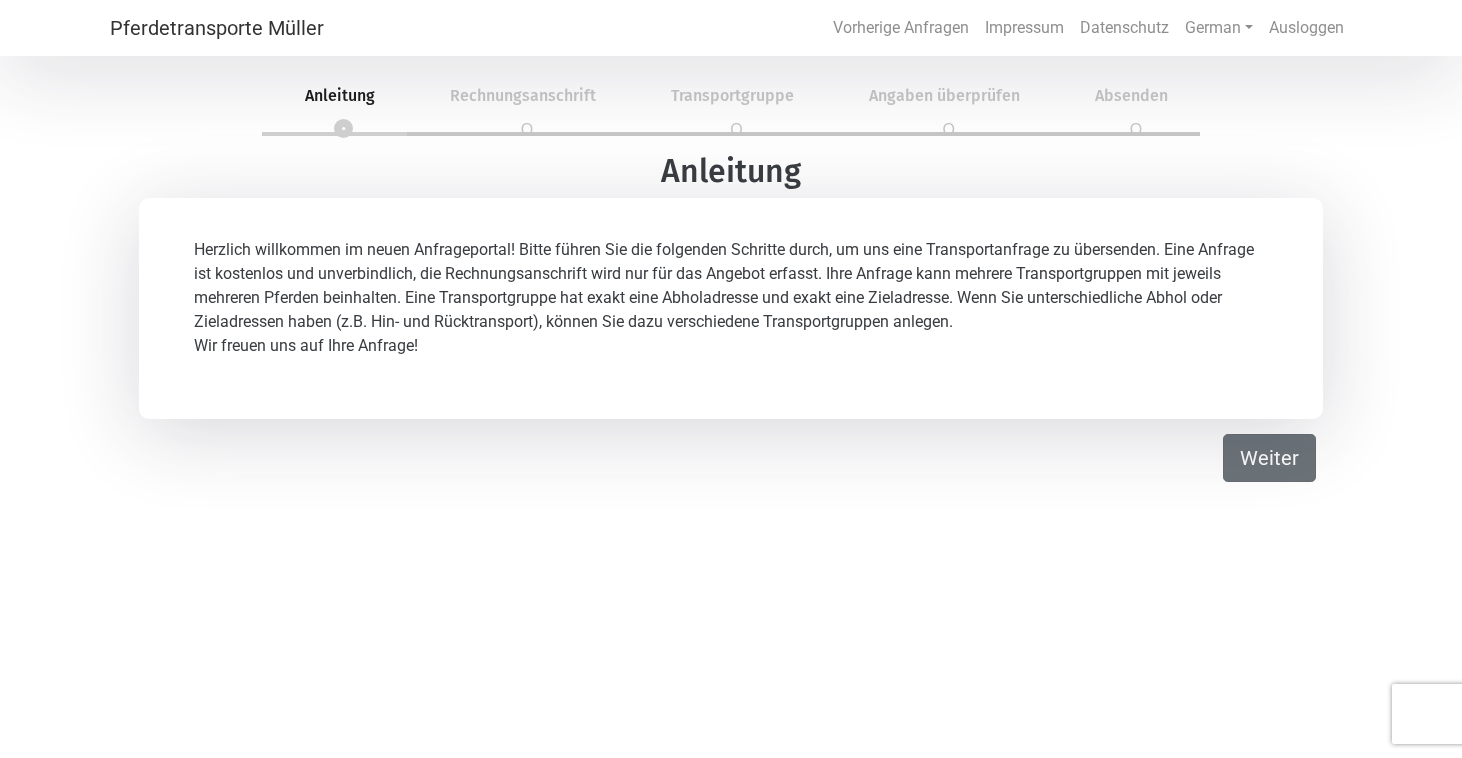 click on "Weiter" at bounding box center [1269, 458] 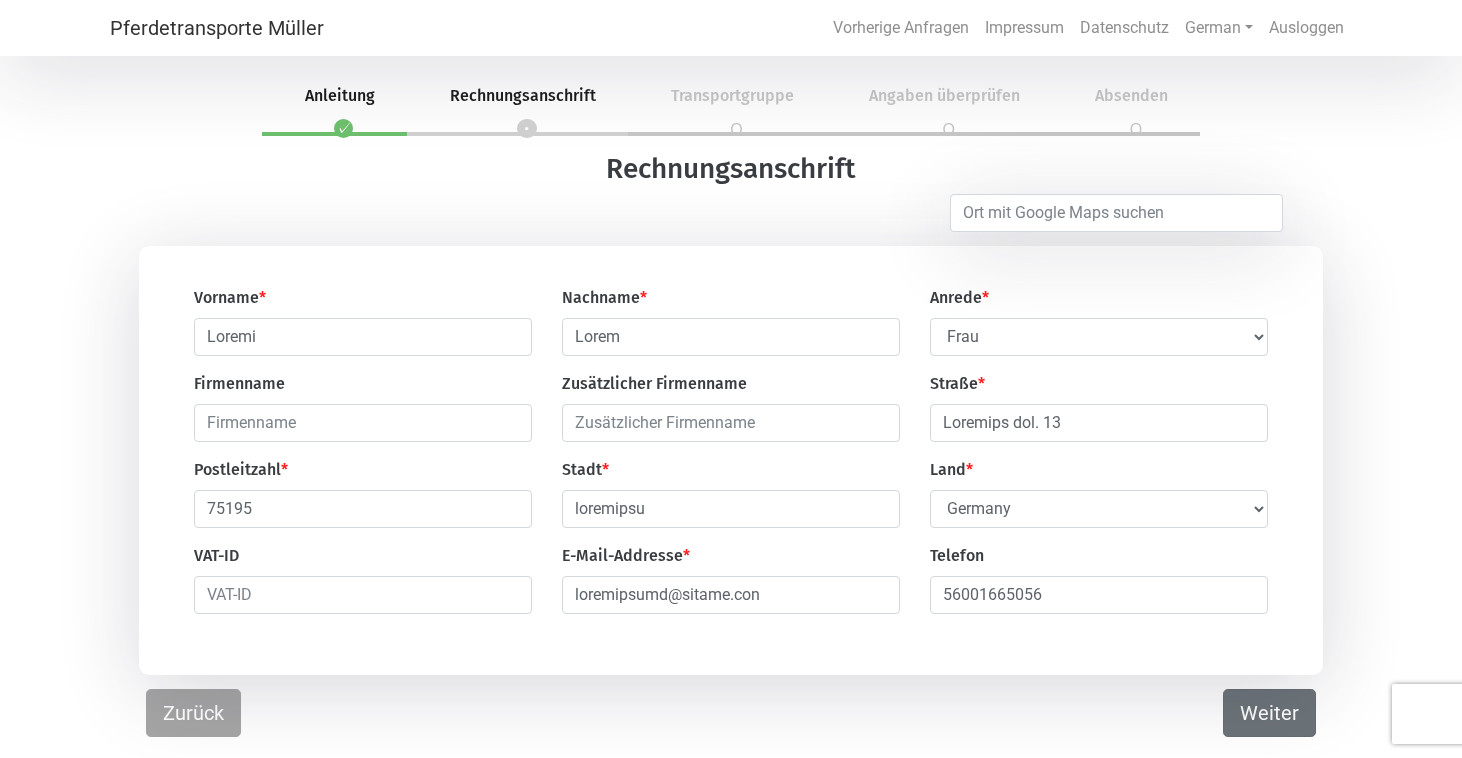 click on "Weiter" at bounding box center (1269, 713) 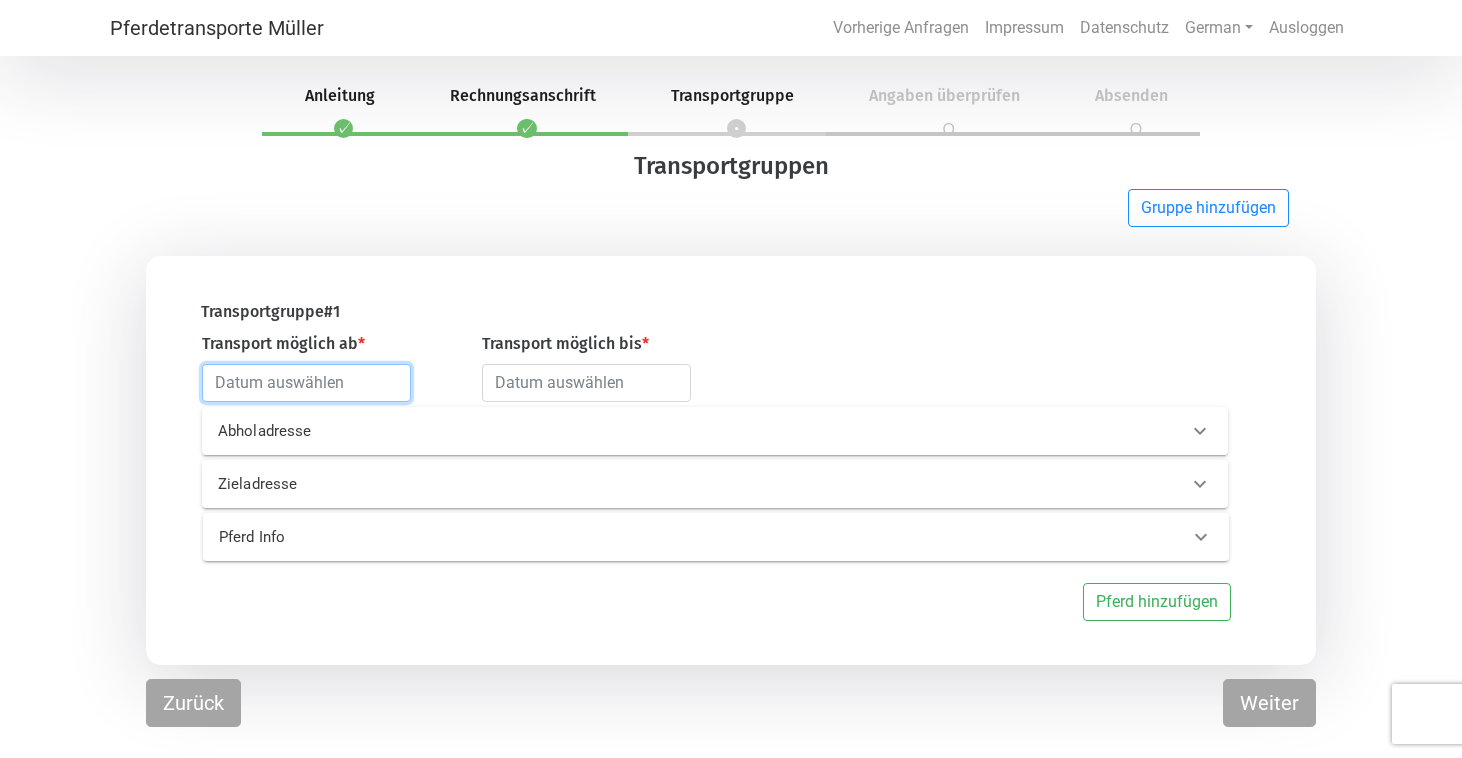 click at bounding box center (306, 383) 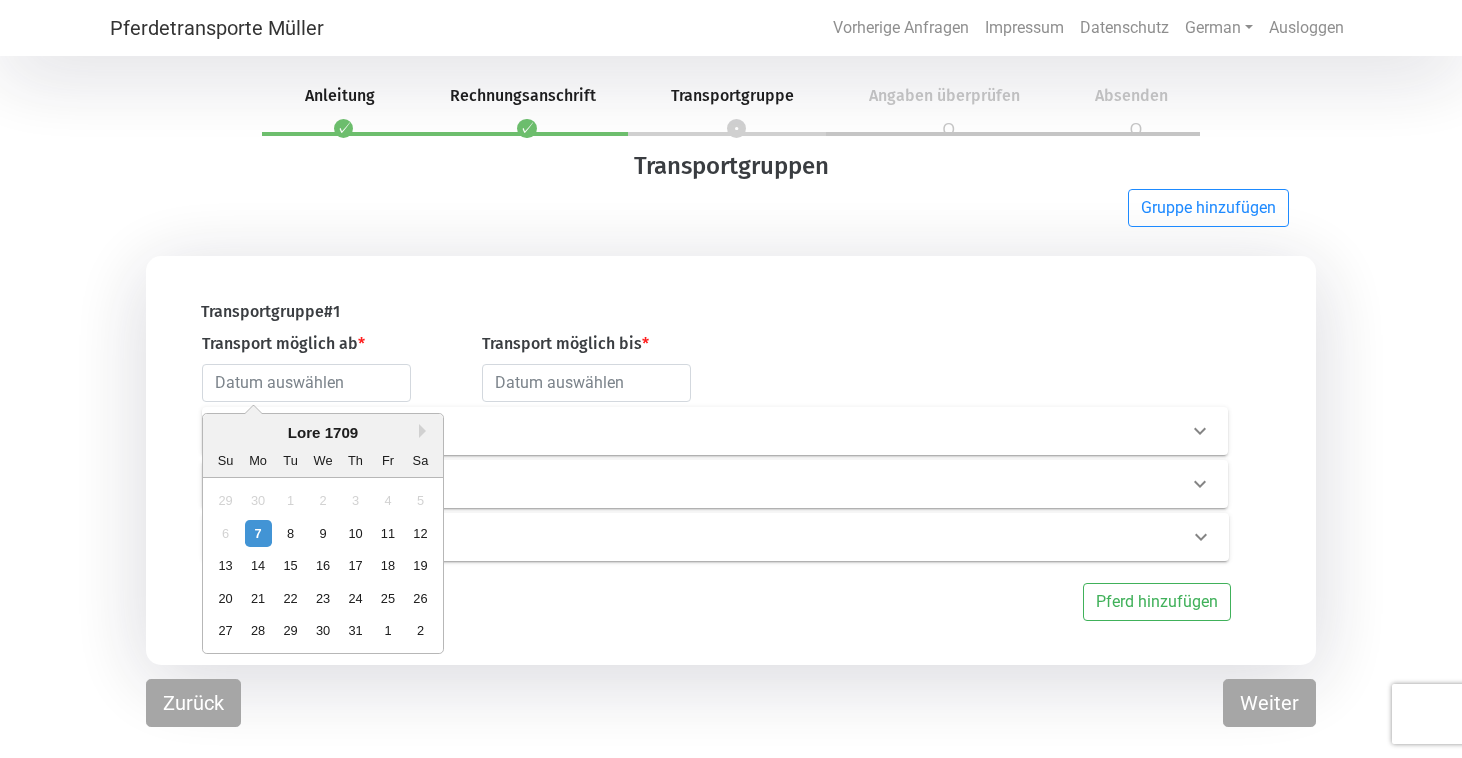 click on "Lore 1709" at bounding box center [323, 433] 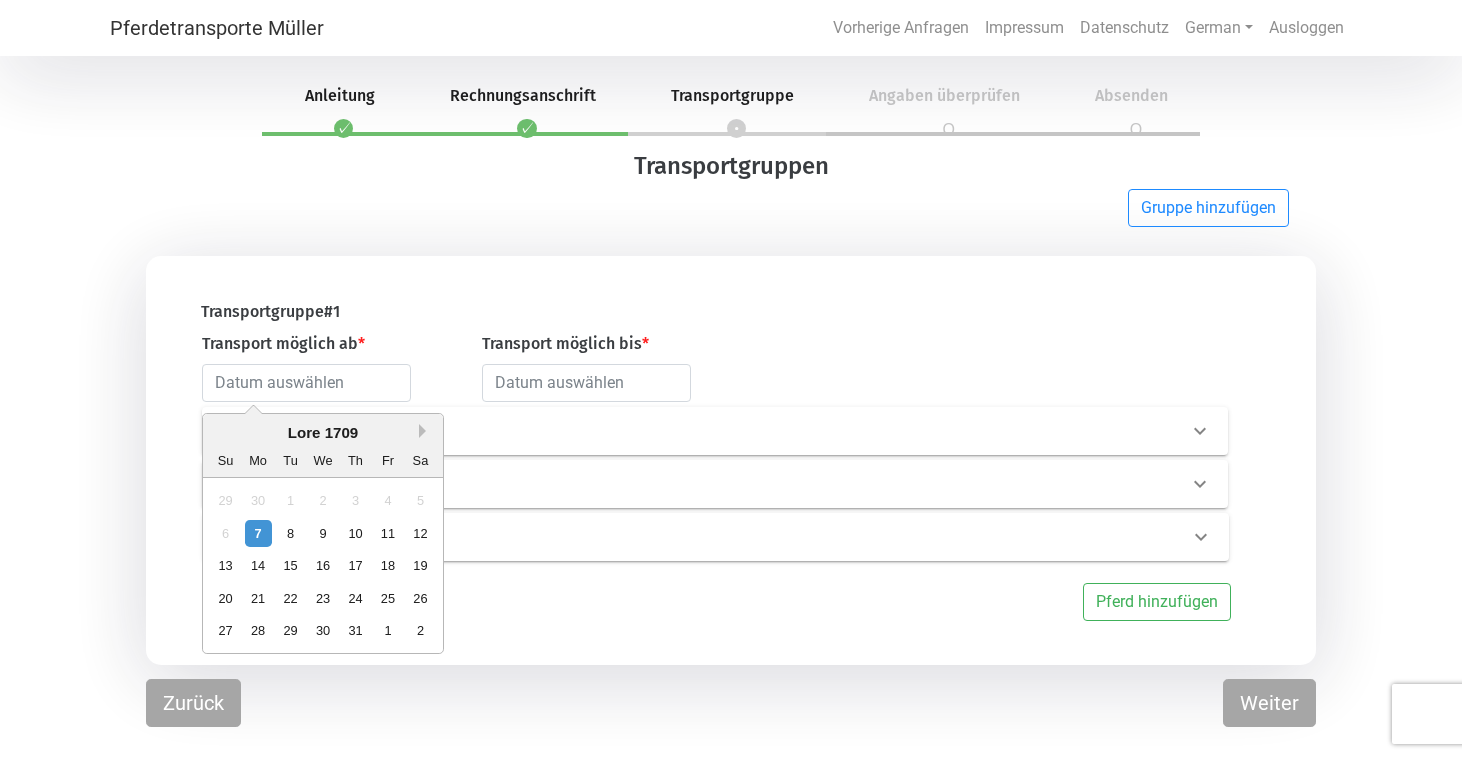 click on "Next Month" at bounding box center (426, 431) 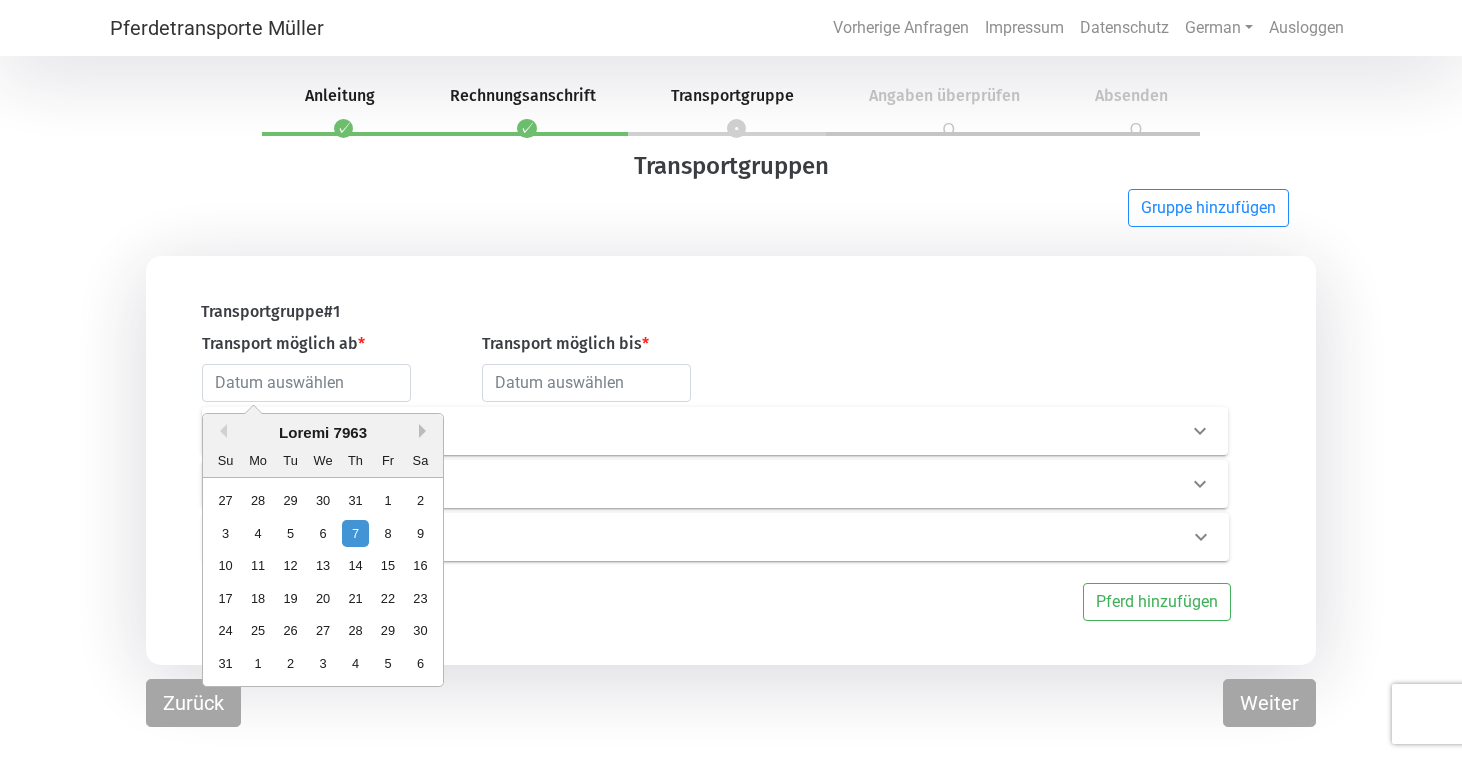 click on "Next Month" at bounding box center [426, 431] 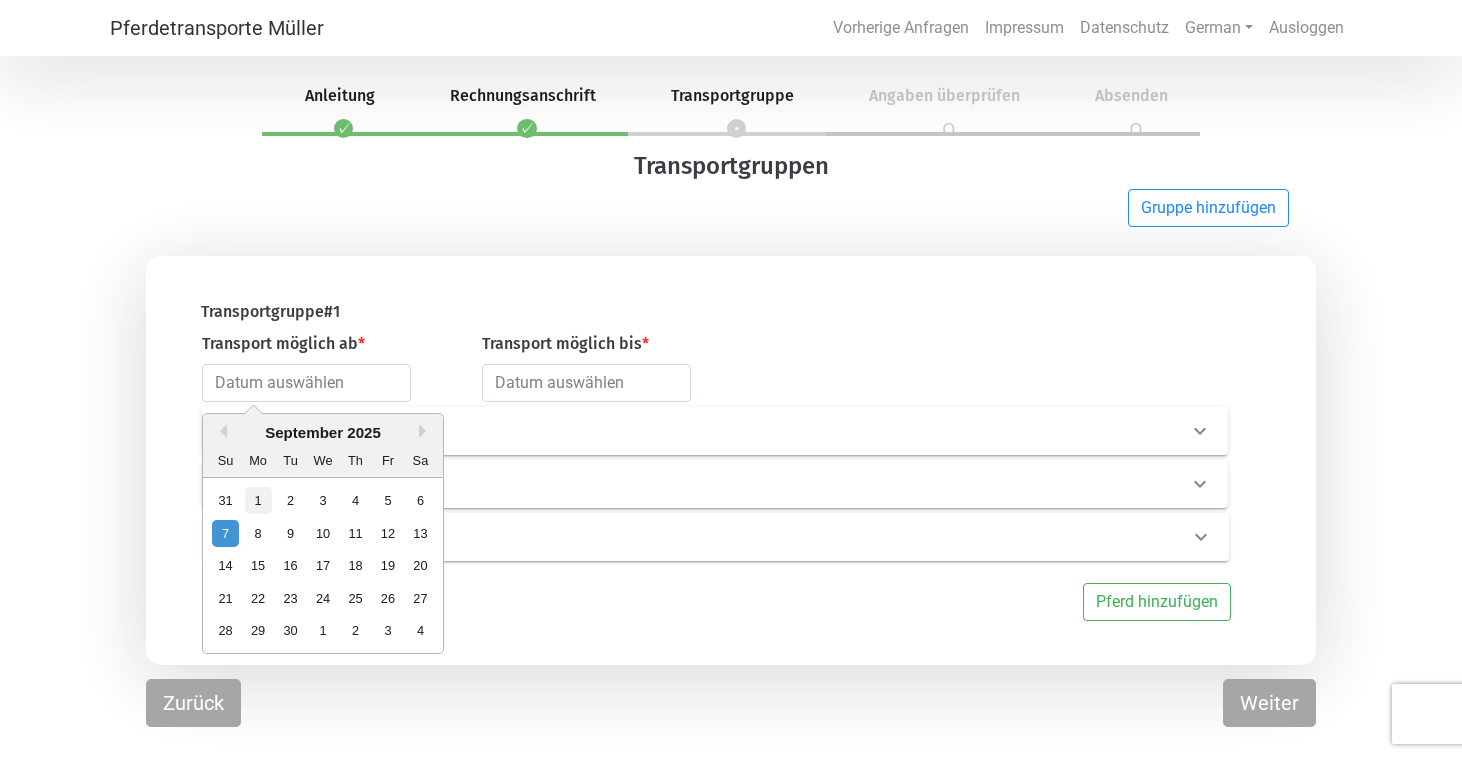 click on "1" at bounding box center (257, 500) 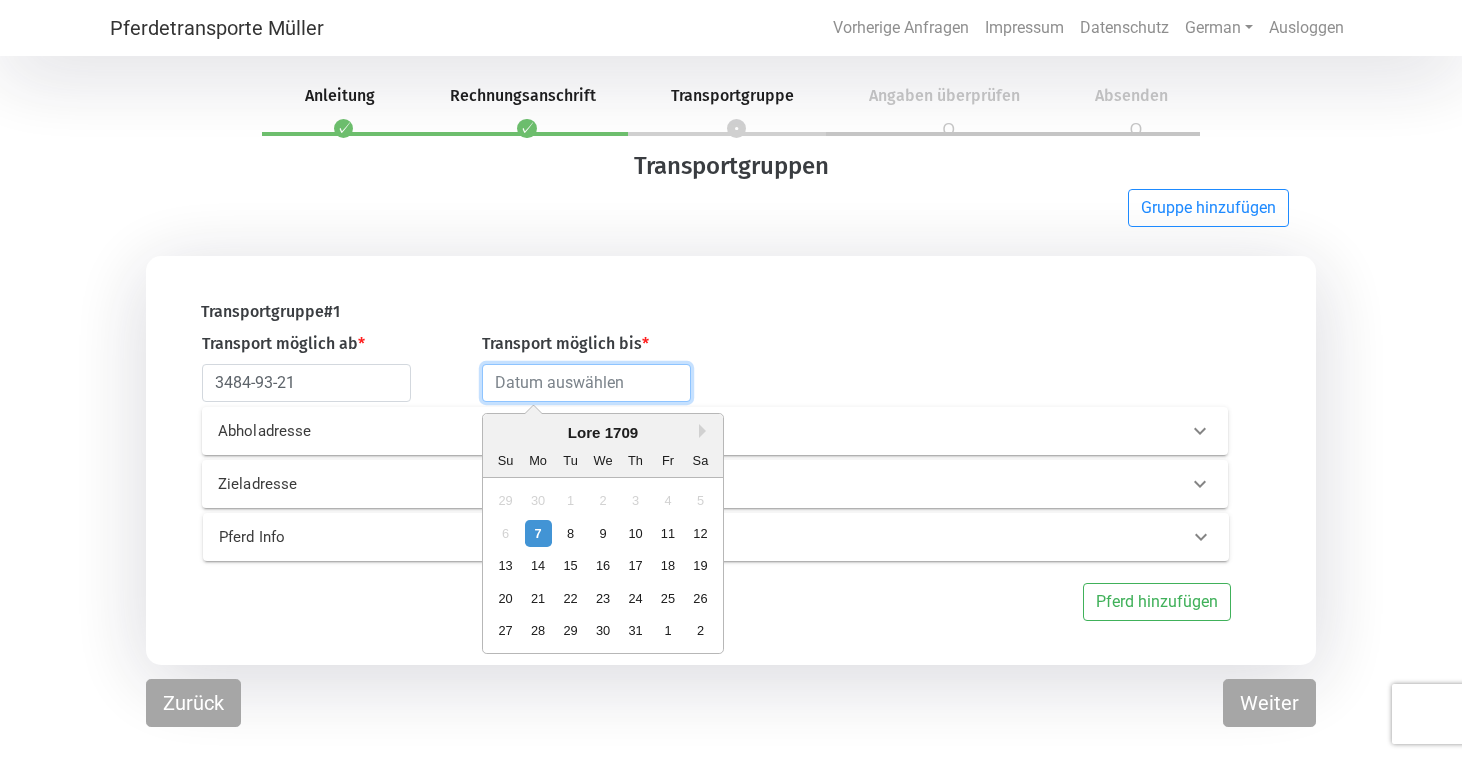 click at bounding box center [586, 383] 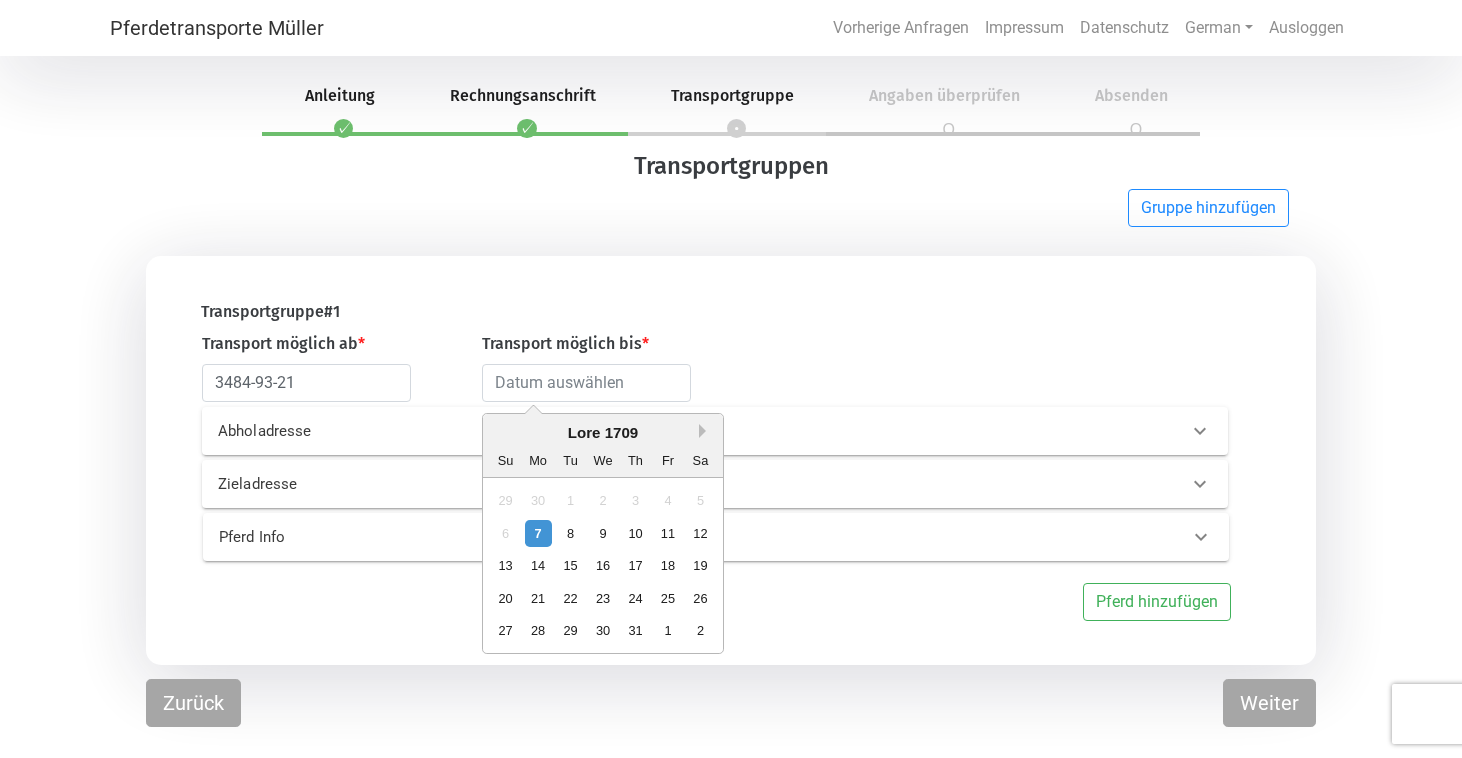 click on "Next Month" at bounding box center [706, 431] 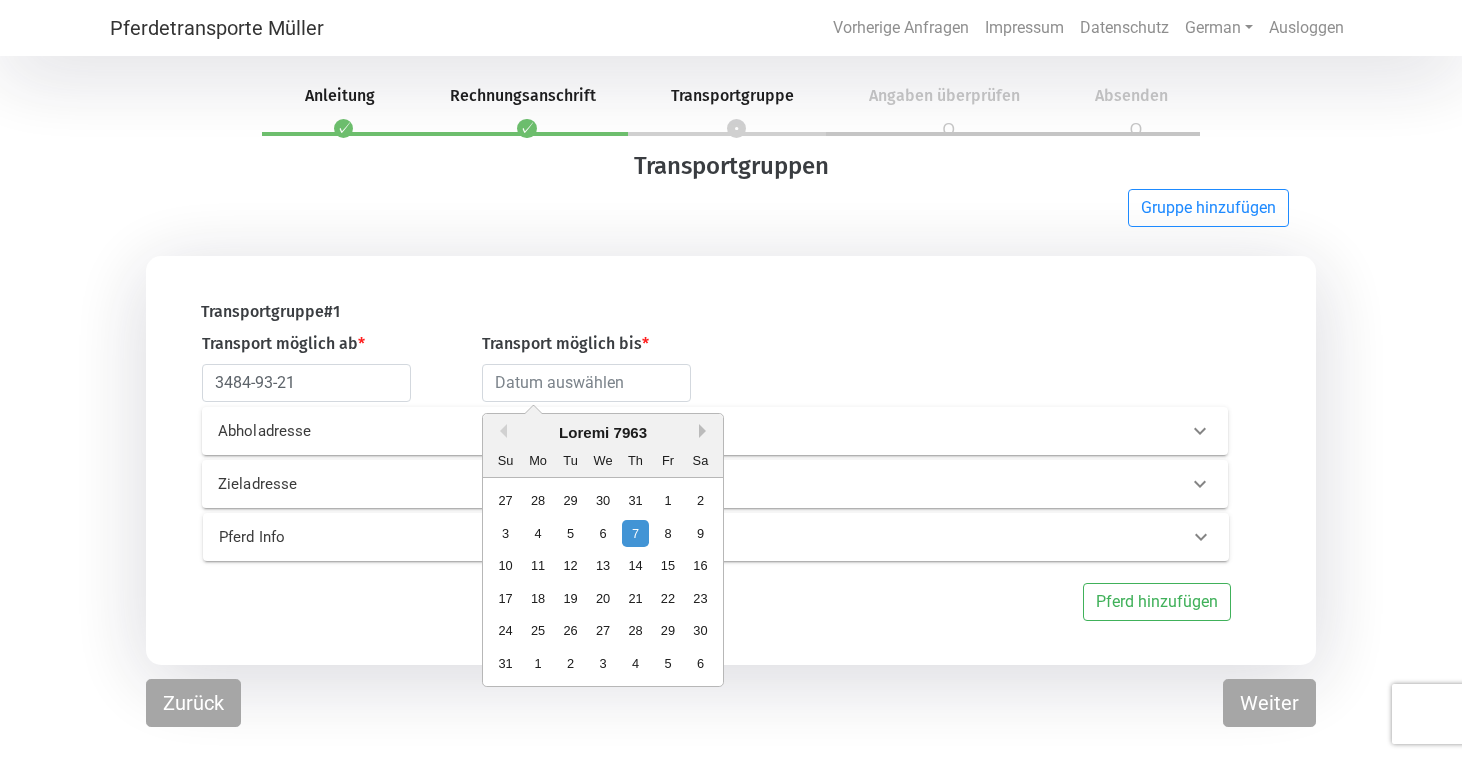 click on "Next Month" at bounding box center [706, 431] 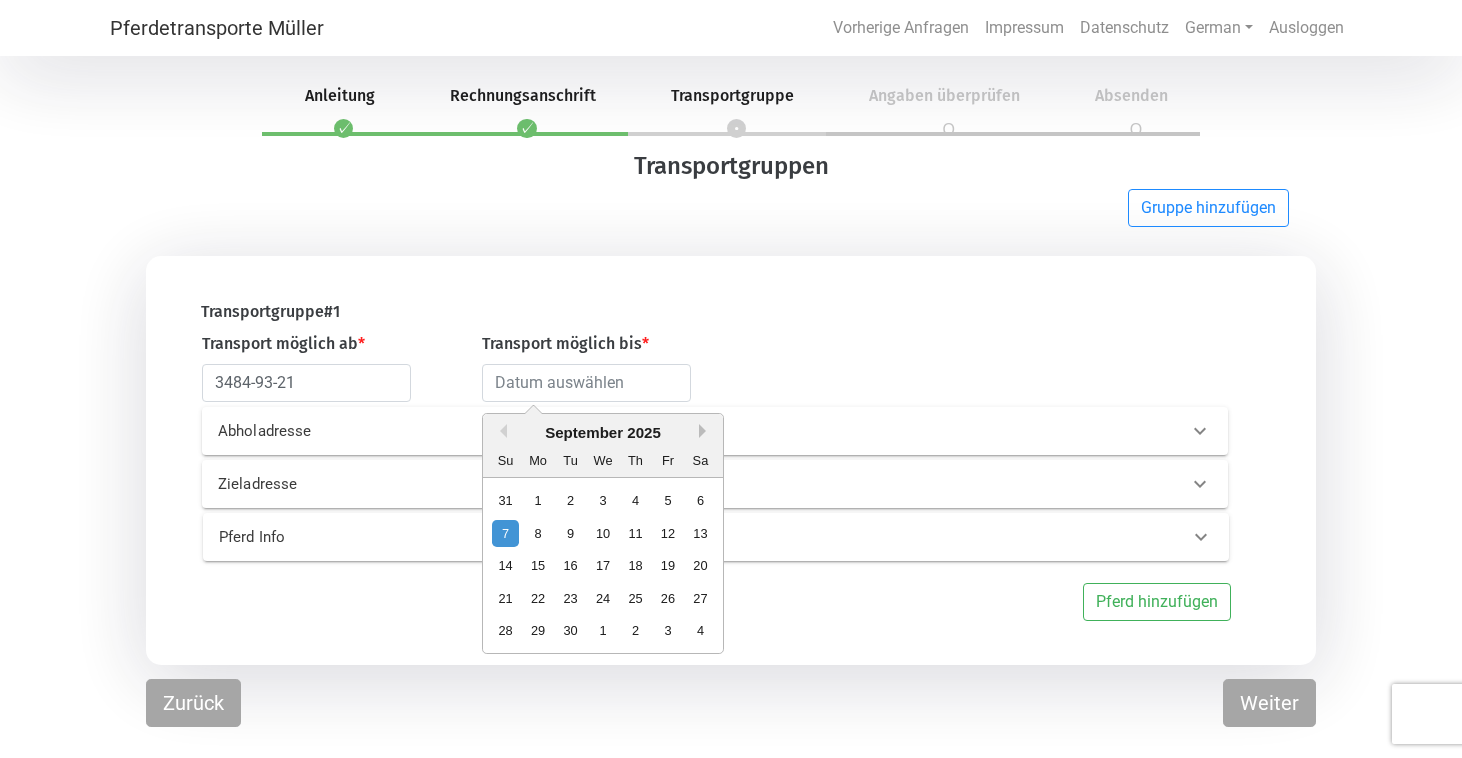 click on "Next Month" at bounding box center (706, 431) 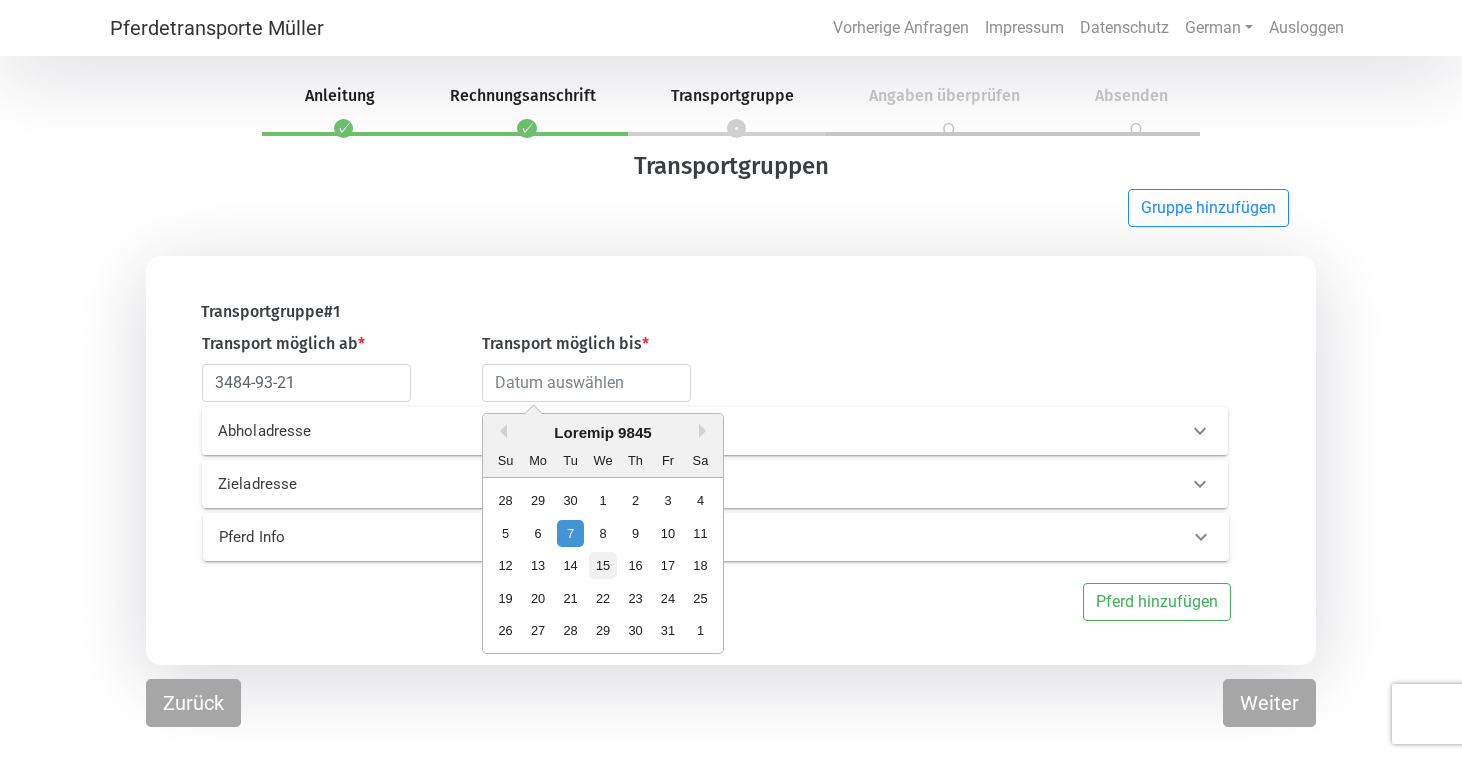 click on "15" at bounding box center (602, 565) 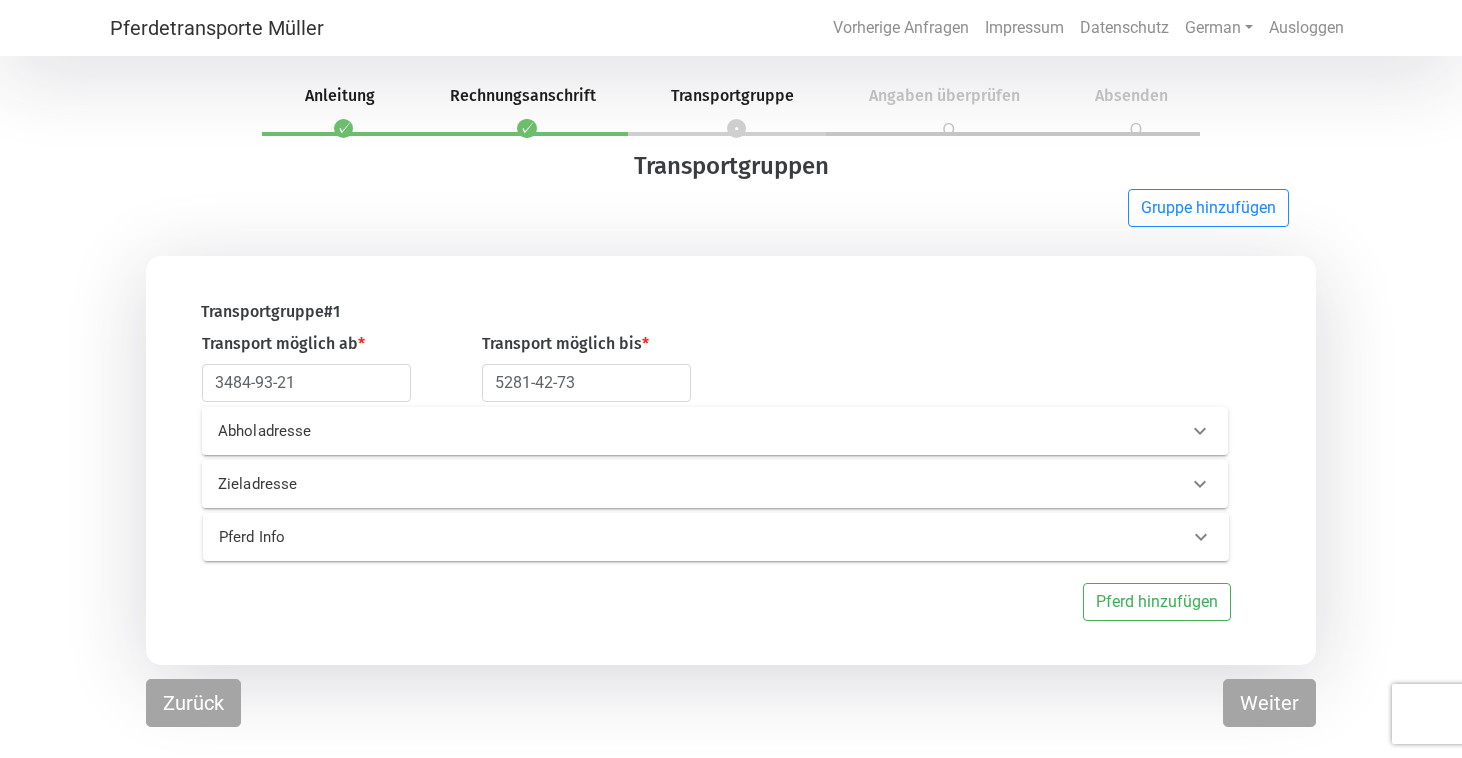 click on "Abholadresse" at bounding box center (442, 431) 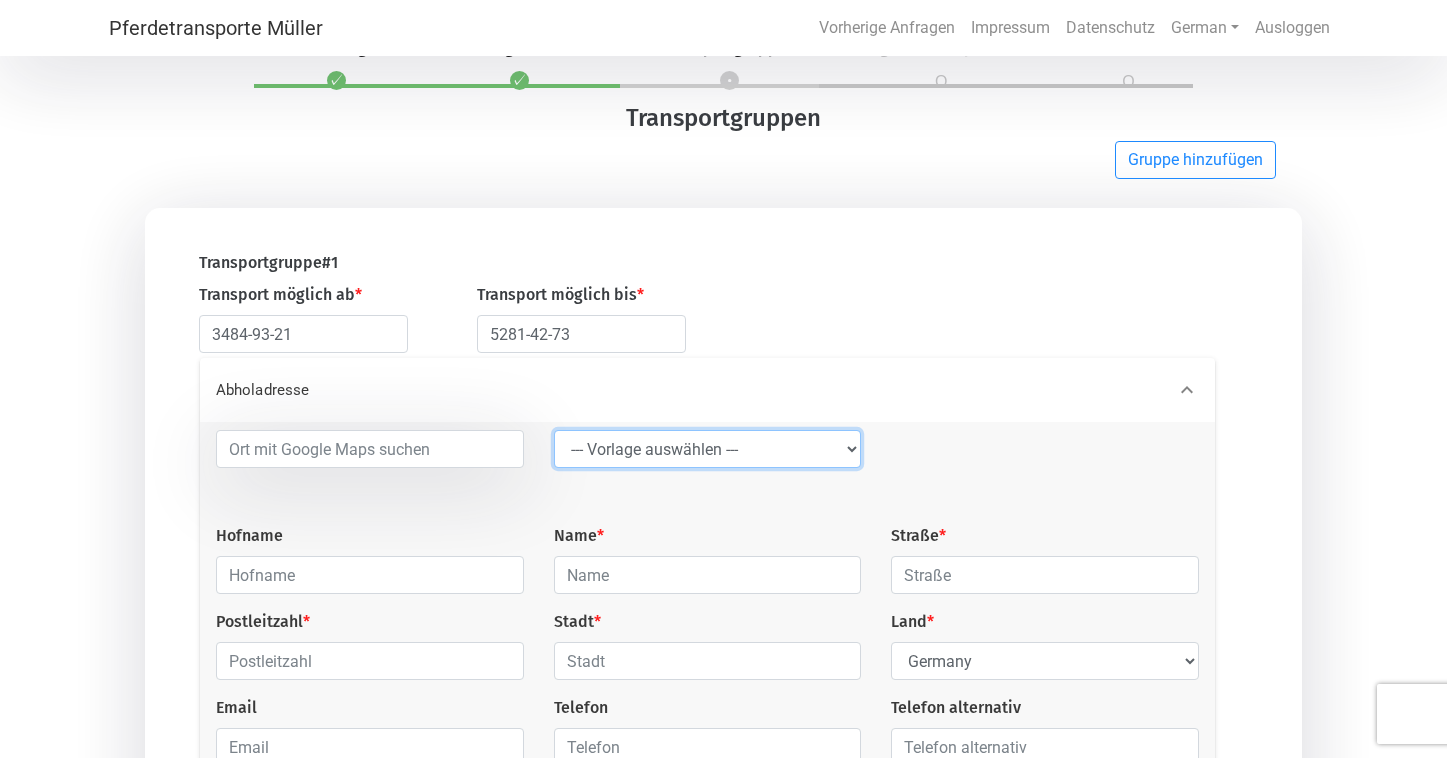 scroll, scrollTop: 93, scrollLeft: 0, axis: vertical 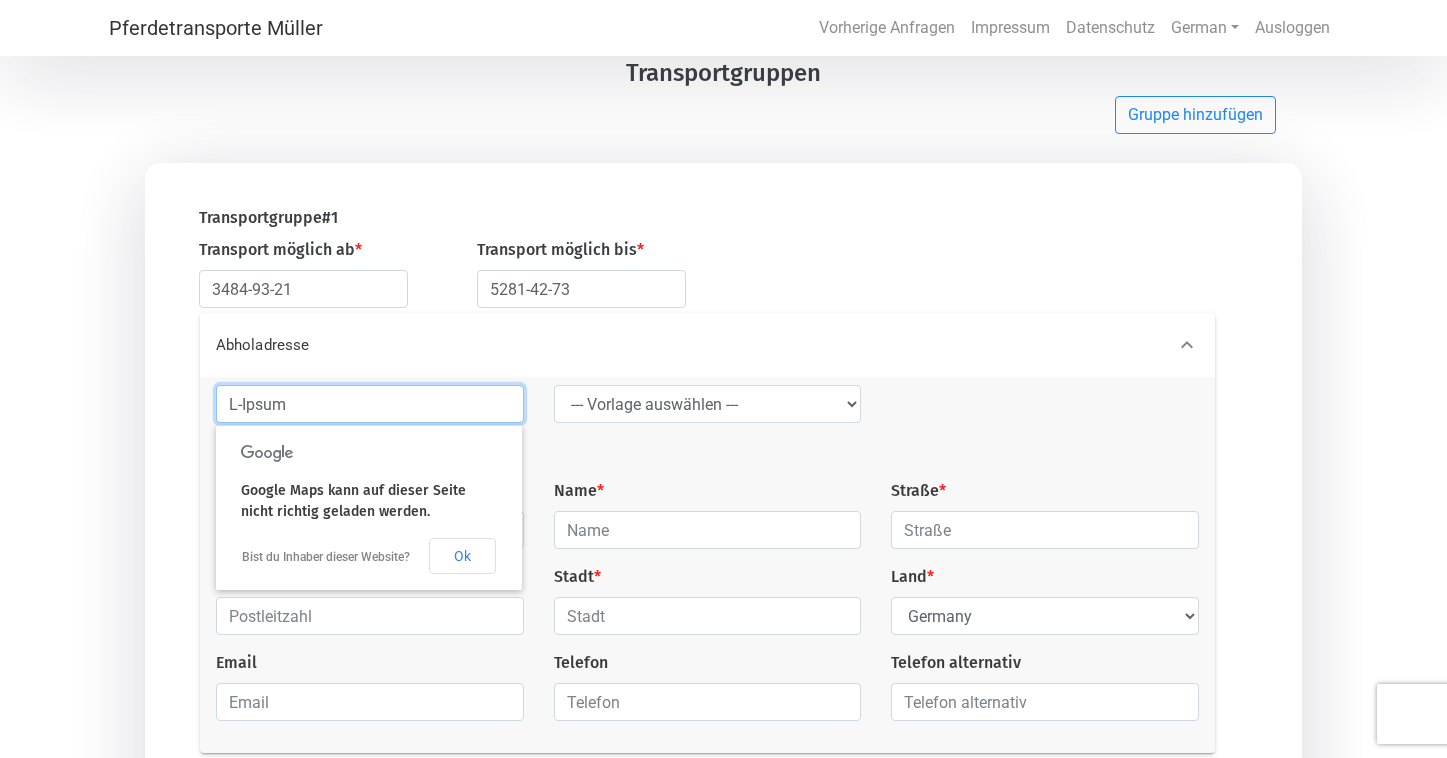 drag, startPoint x: 248, startPoint y: 406, endPoint x: 212, endPoint y: 409, distance: 36.124783 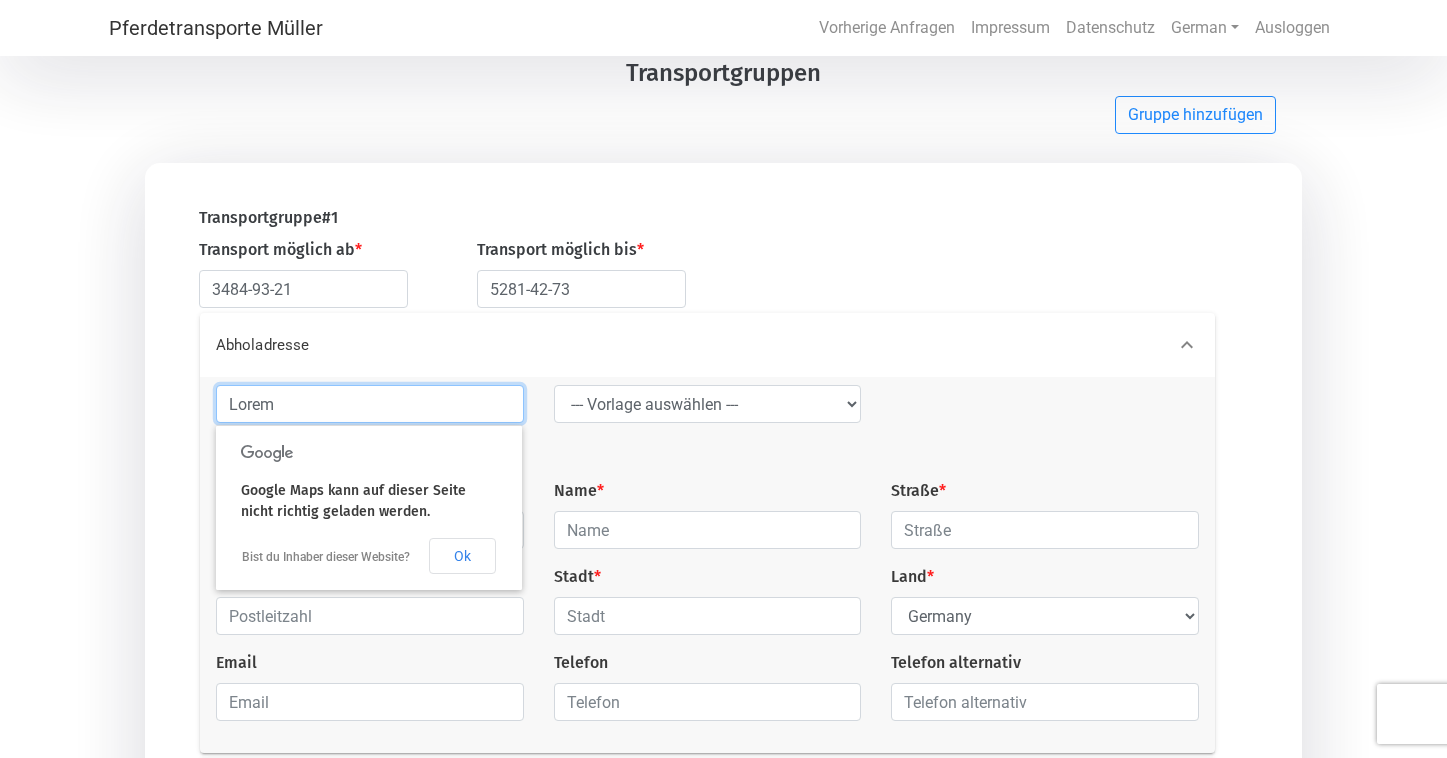 click on "Lorem" at bounding box center (370, 404) 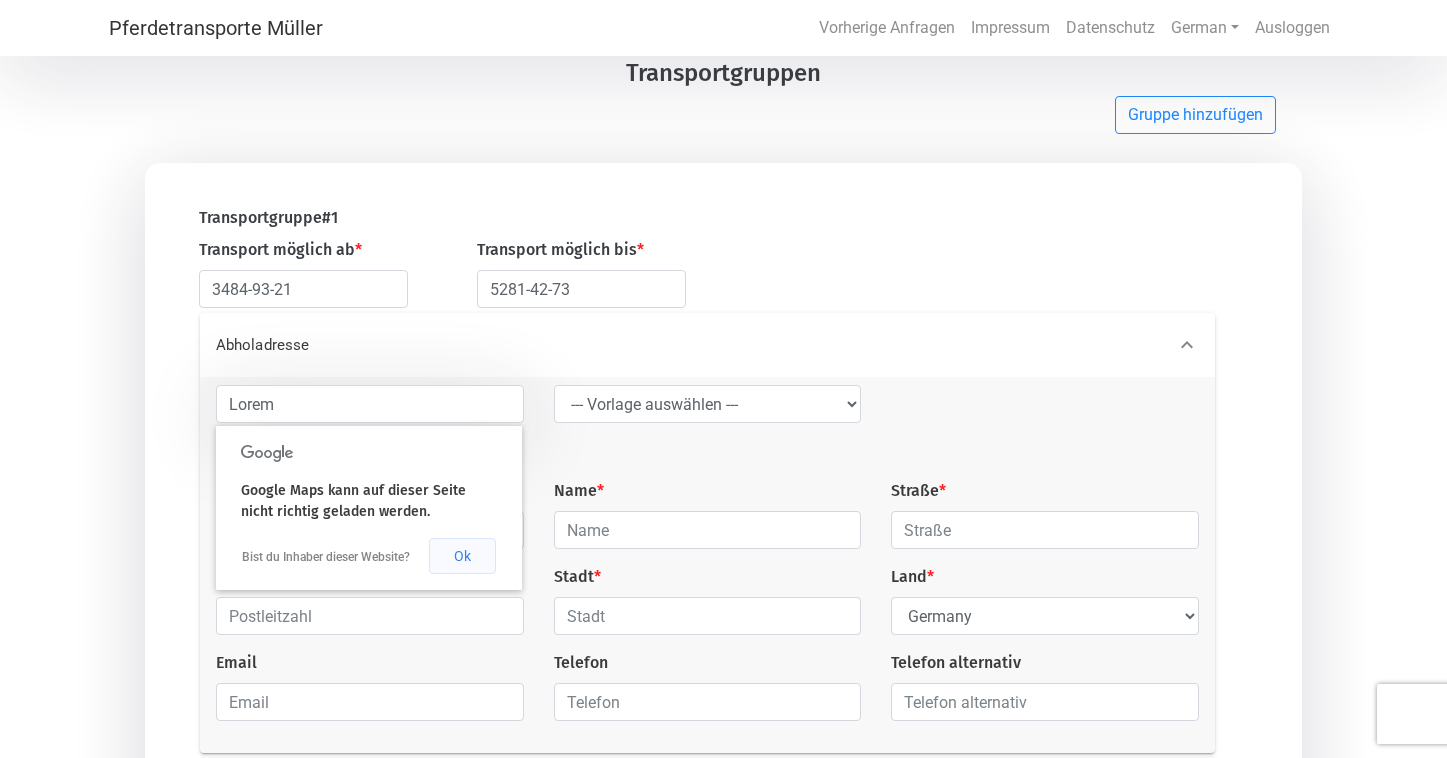 click on "Ok" at bounding box center (462, 556) 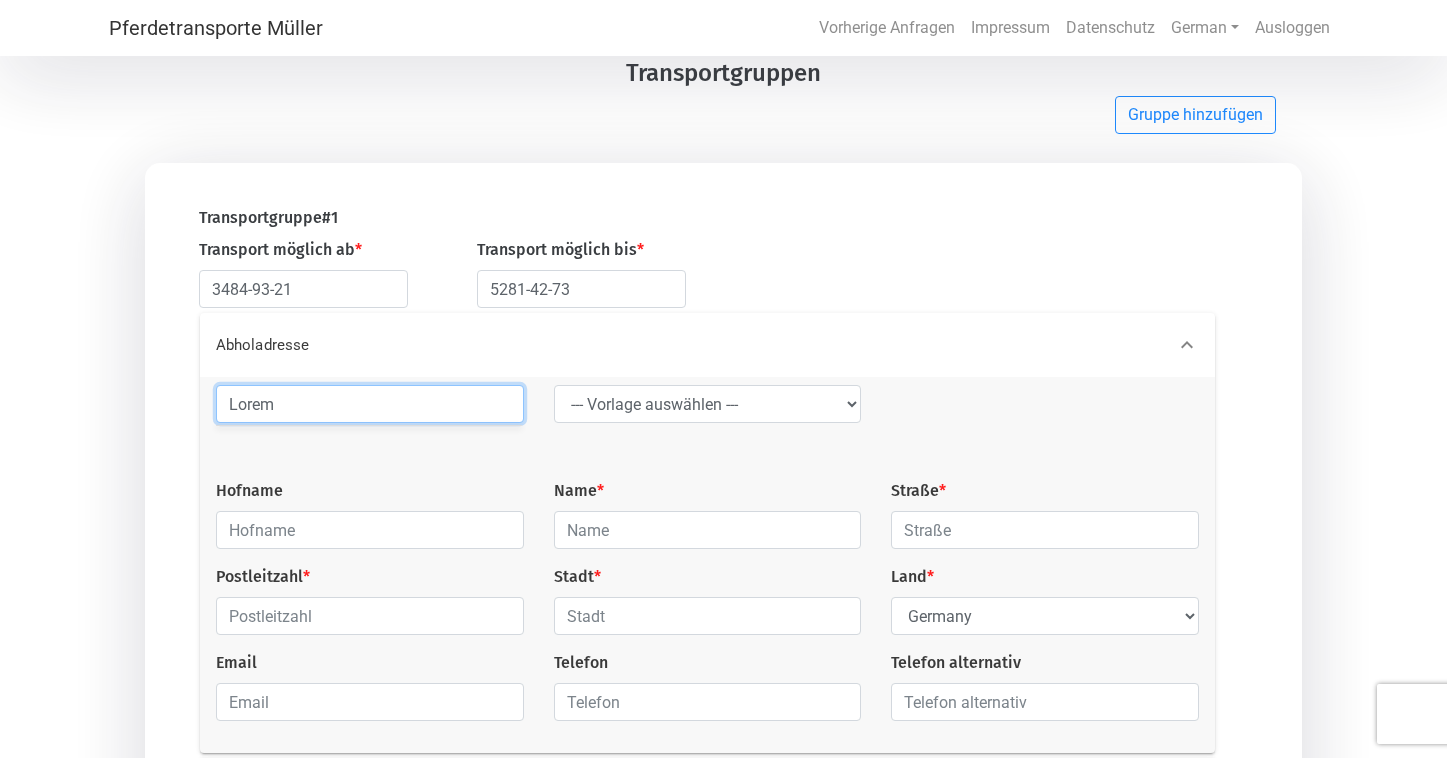 click on "Lorem" at bounding box center [370, 404] 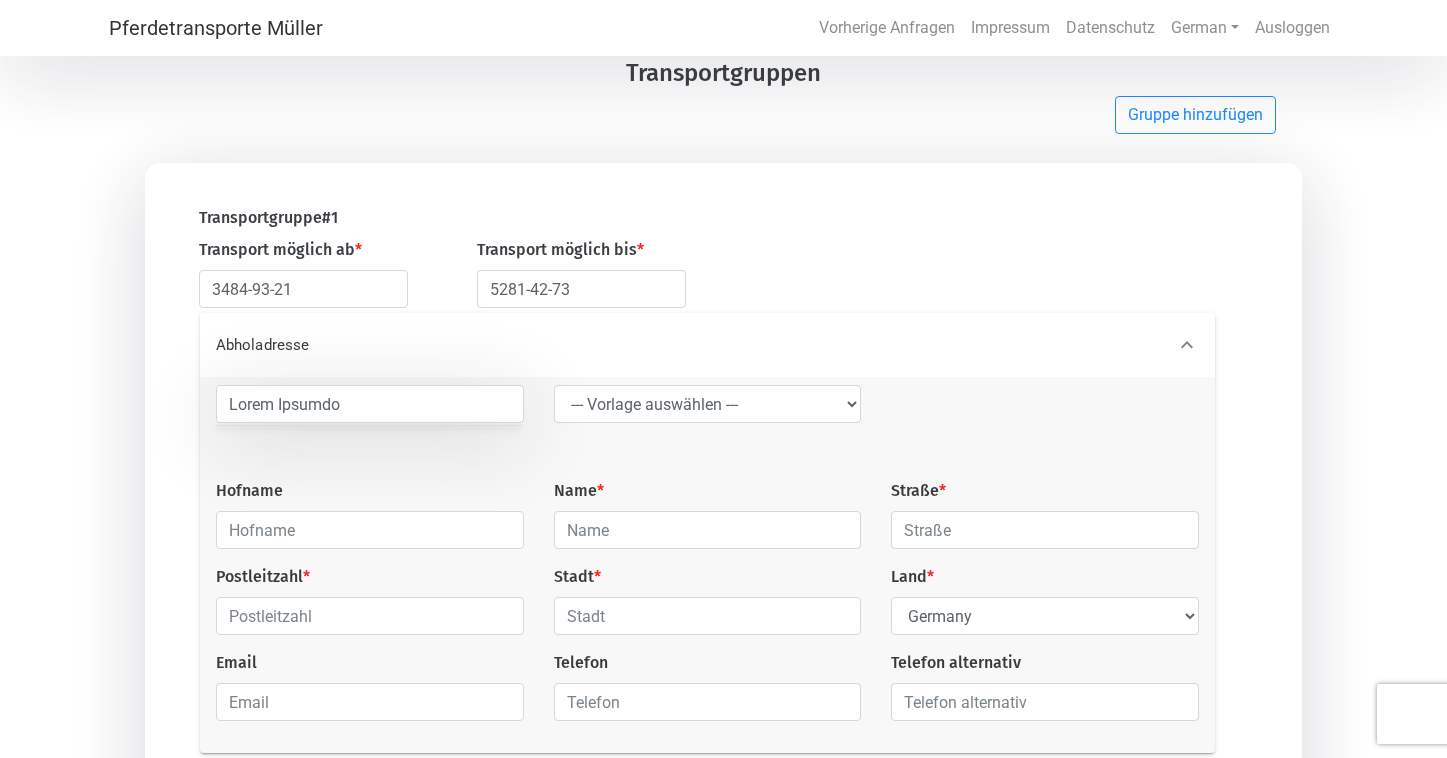 click on "--- Vorlage auswählen --- LGG" at bounding box center [708, 412] 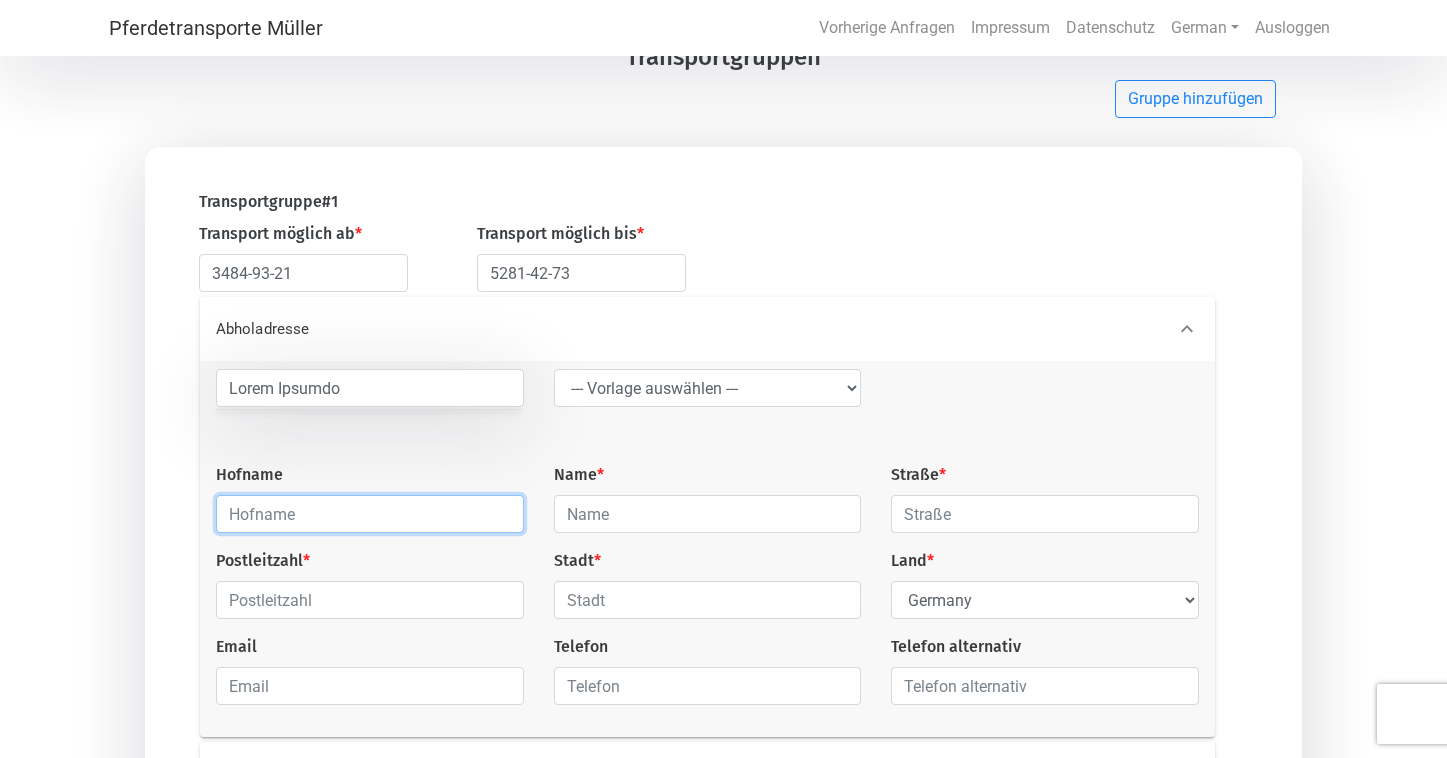 scroll, scrollTop: 0, scrollLeft: 0, axis: both 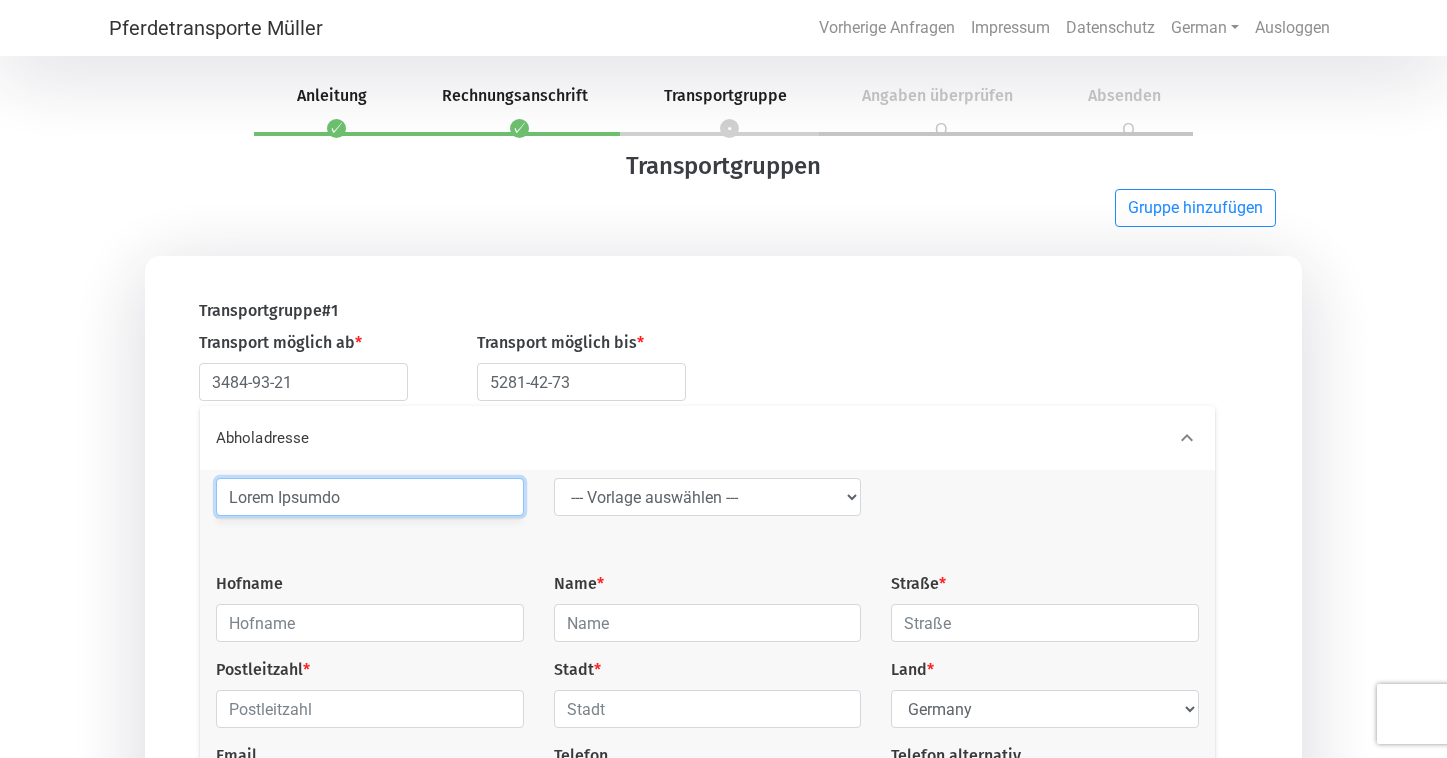 drag, startPoint x: 358, startPoint y: 494, endPoint x: 194, endPoint y: 505, distance: 164.36848 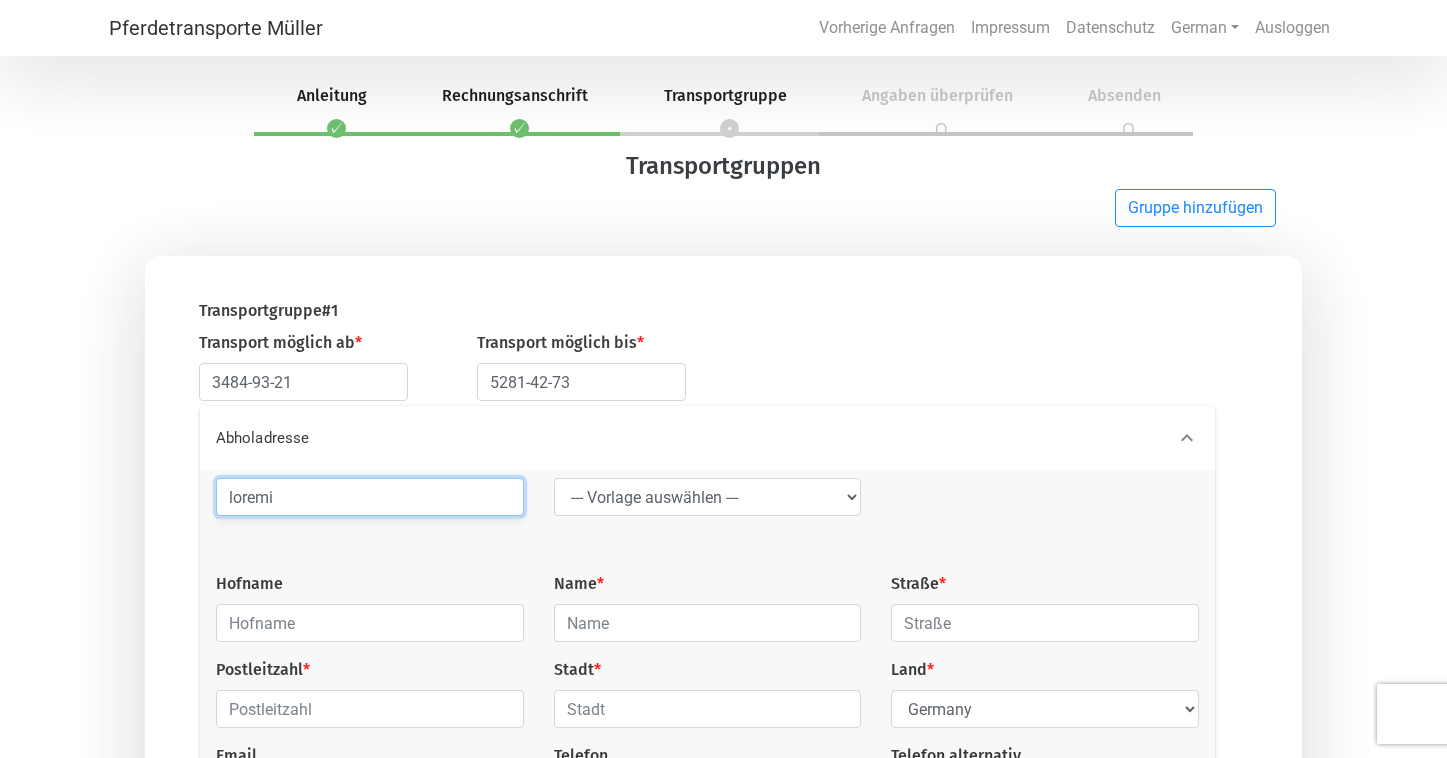 scroll, scrollTop: 357, scrollLeft: 0, axis: vertical 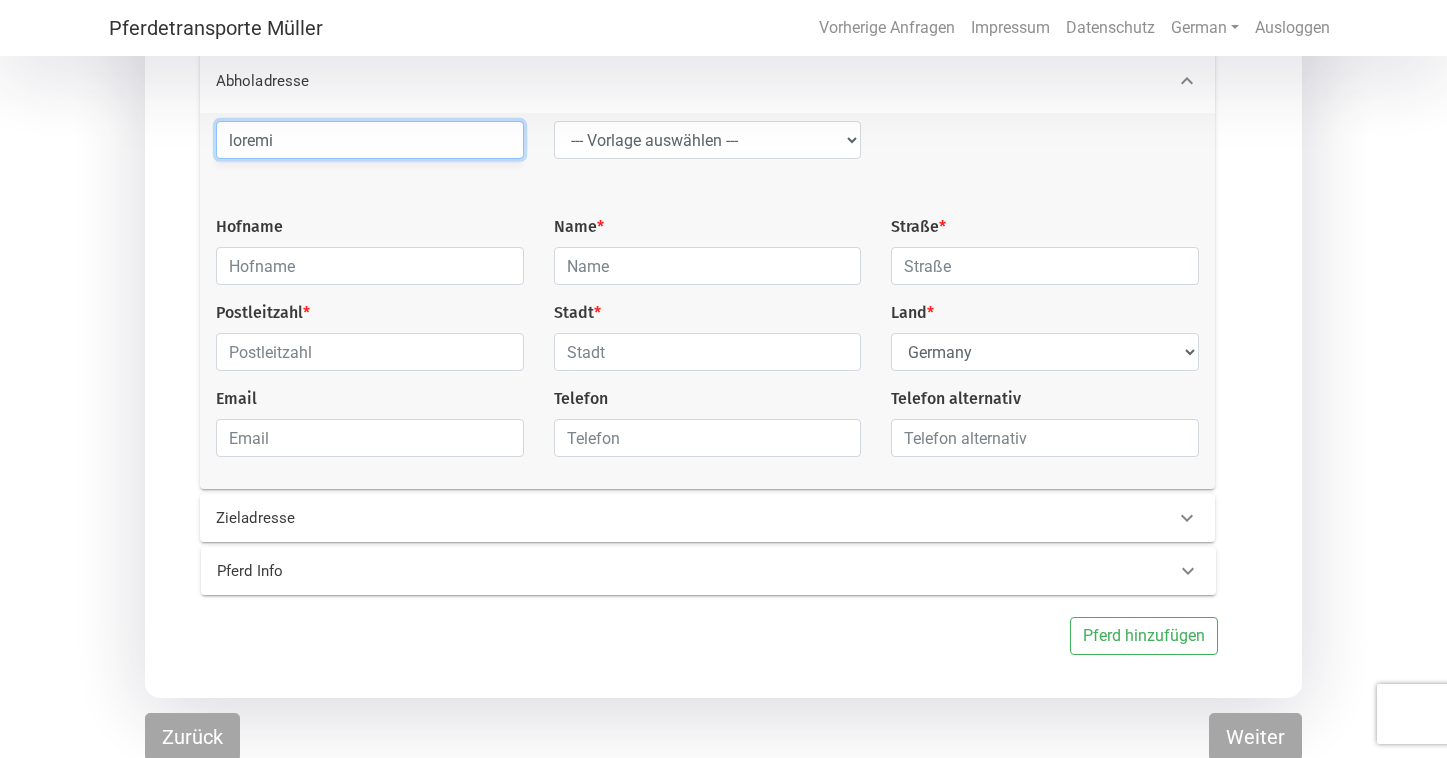type on "loremi" 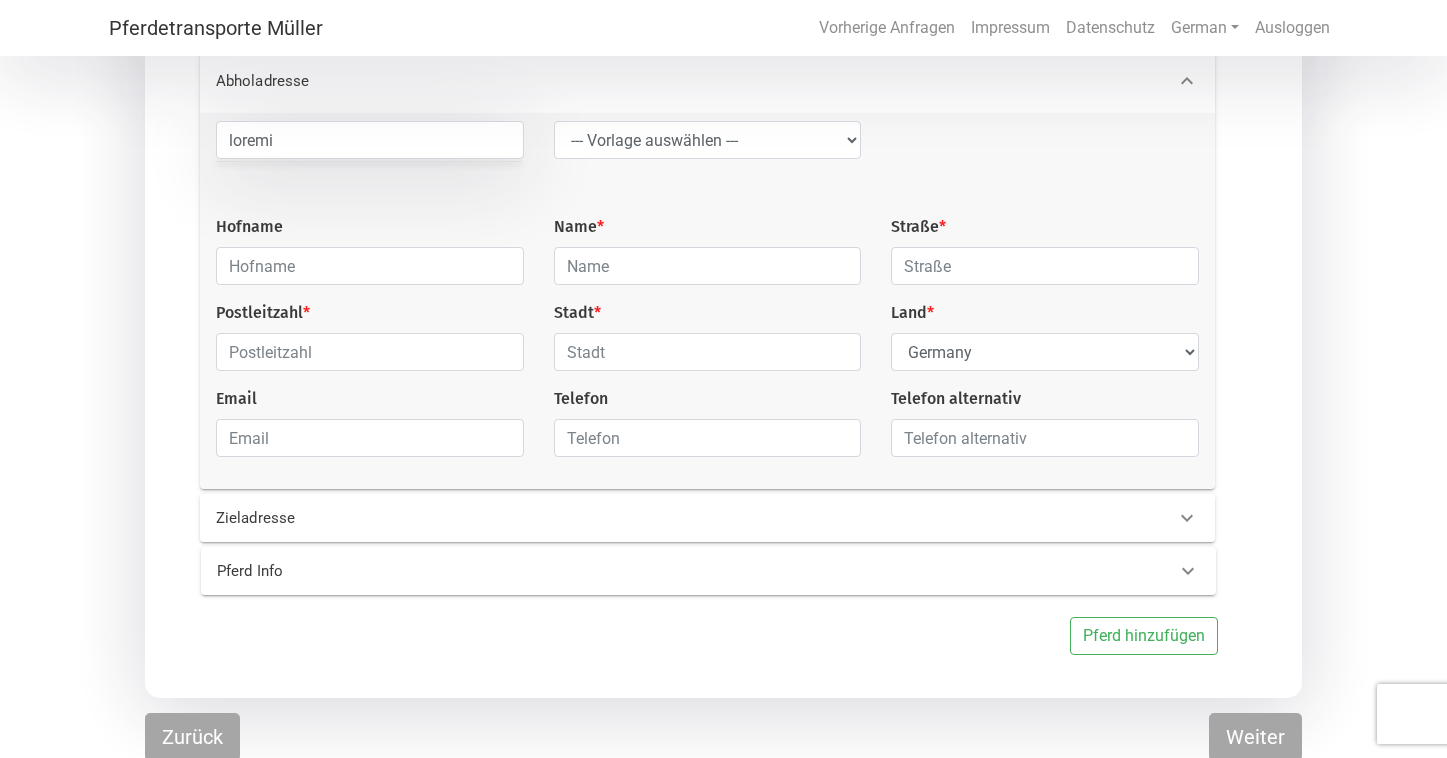 click on "Zieladresse" at bounding box center [438, 518] 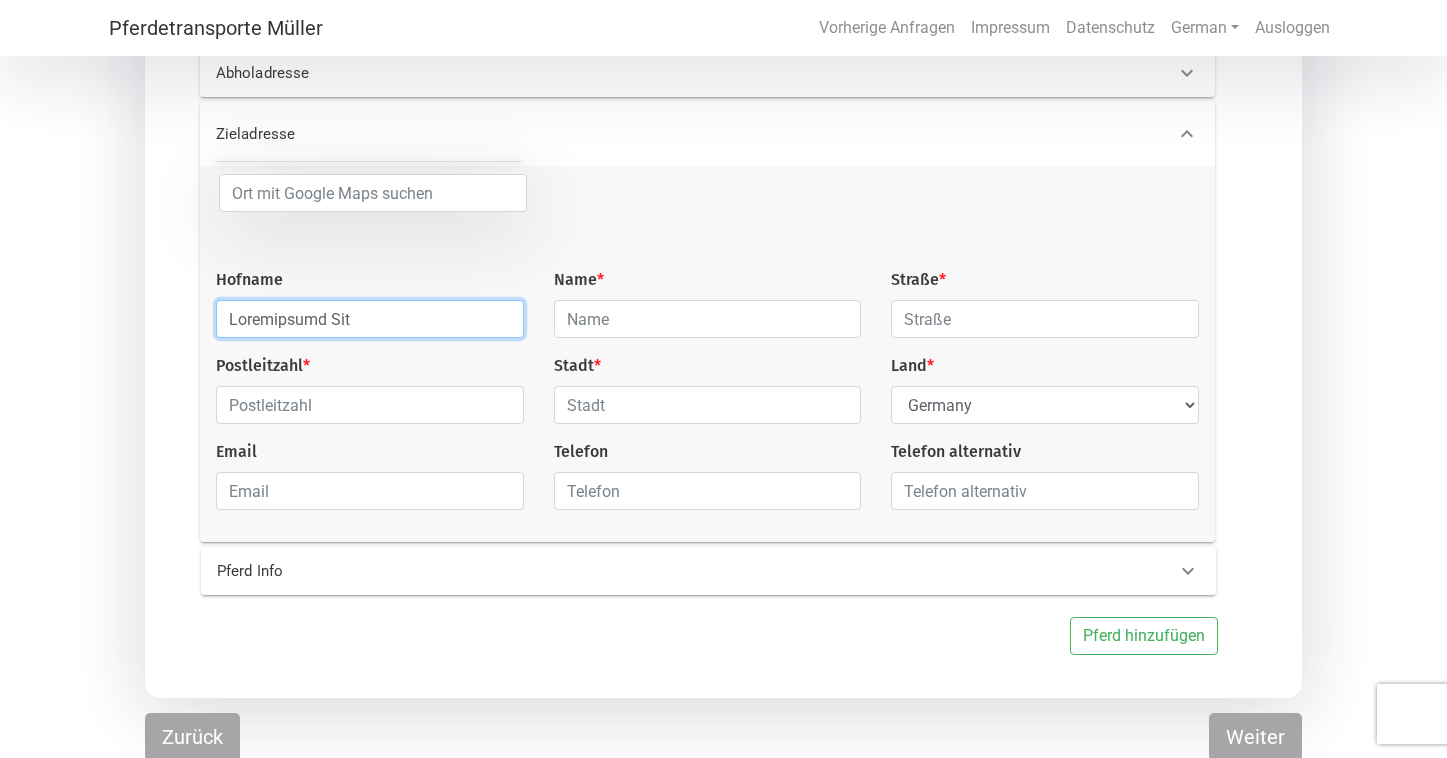 type on "Loremipsumd Sit" 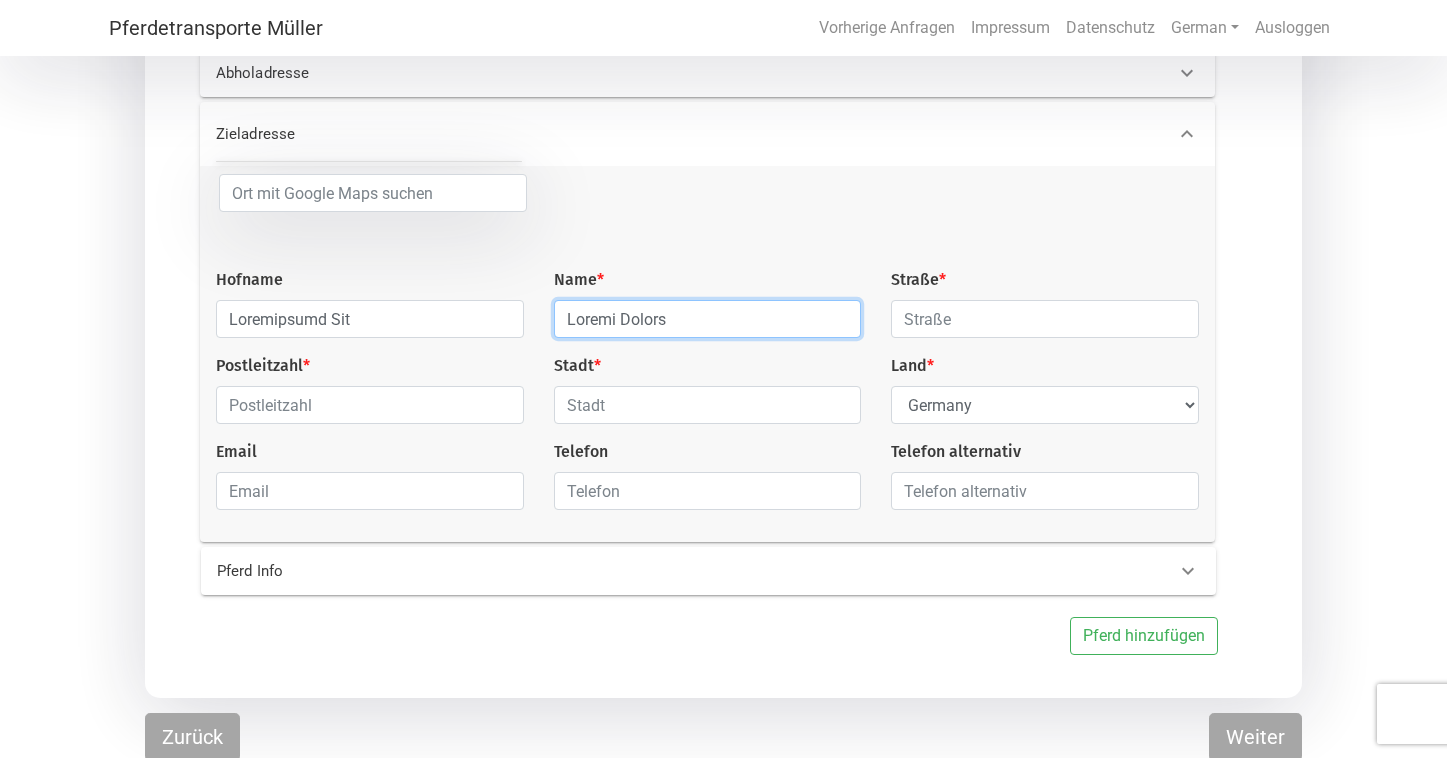 type on "Loremi Dolors" 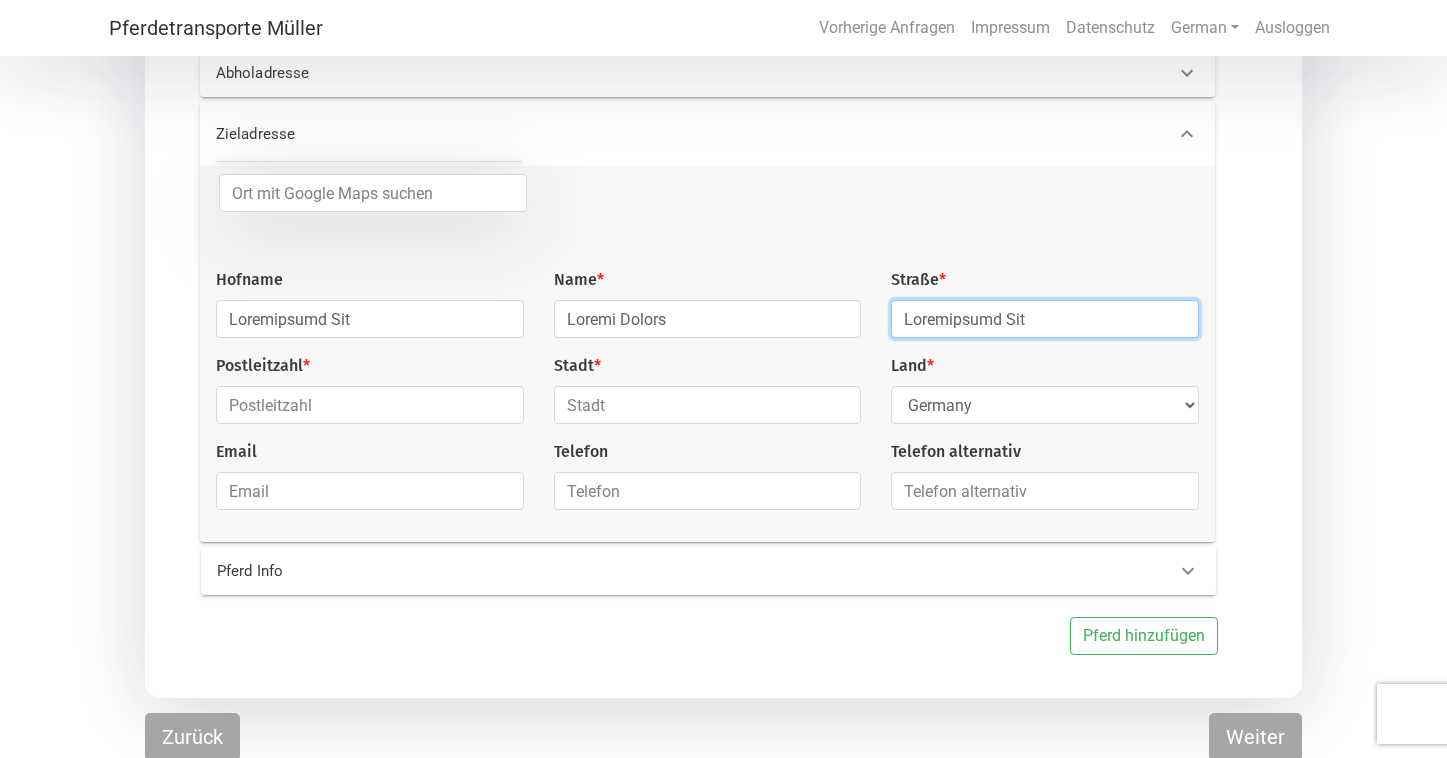 type on "Loremipsumd Sit" 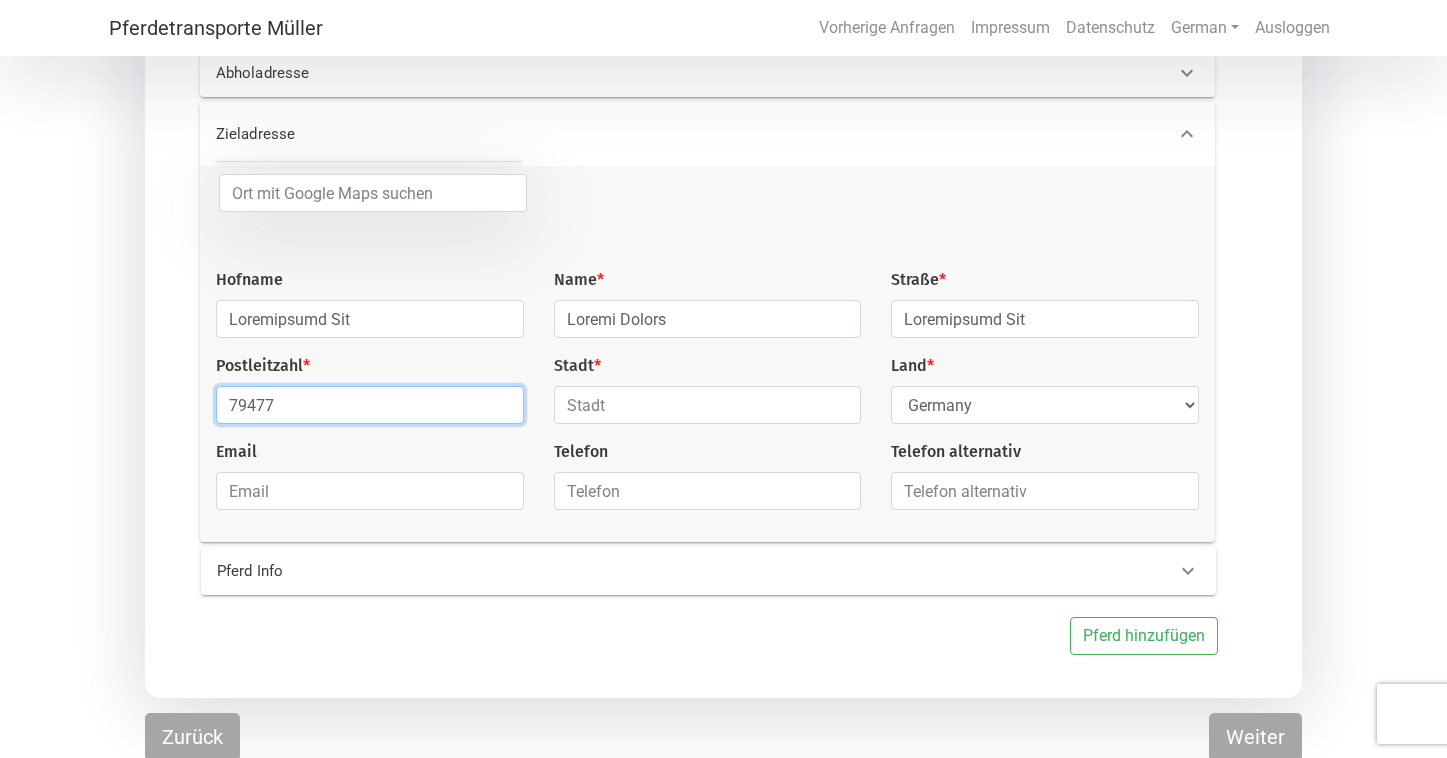 type on "79477" 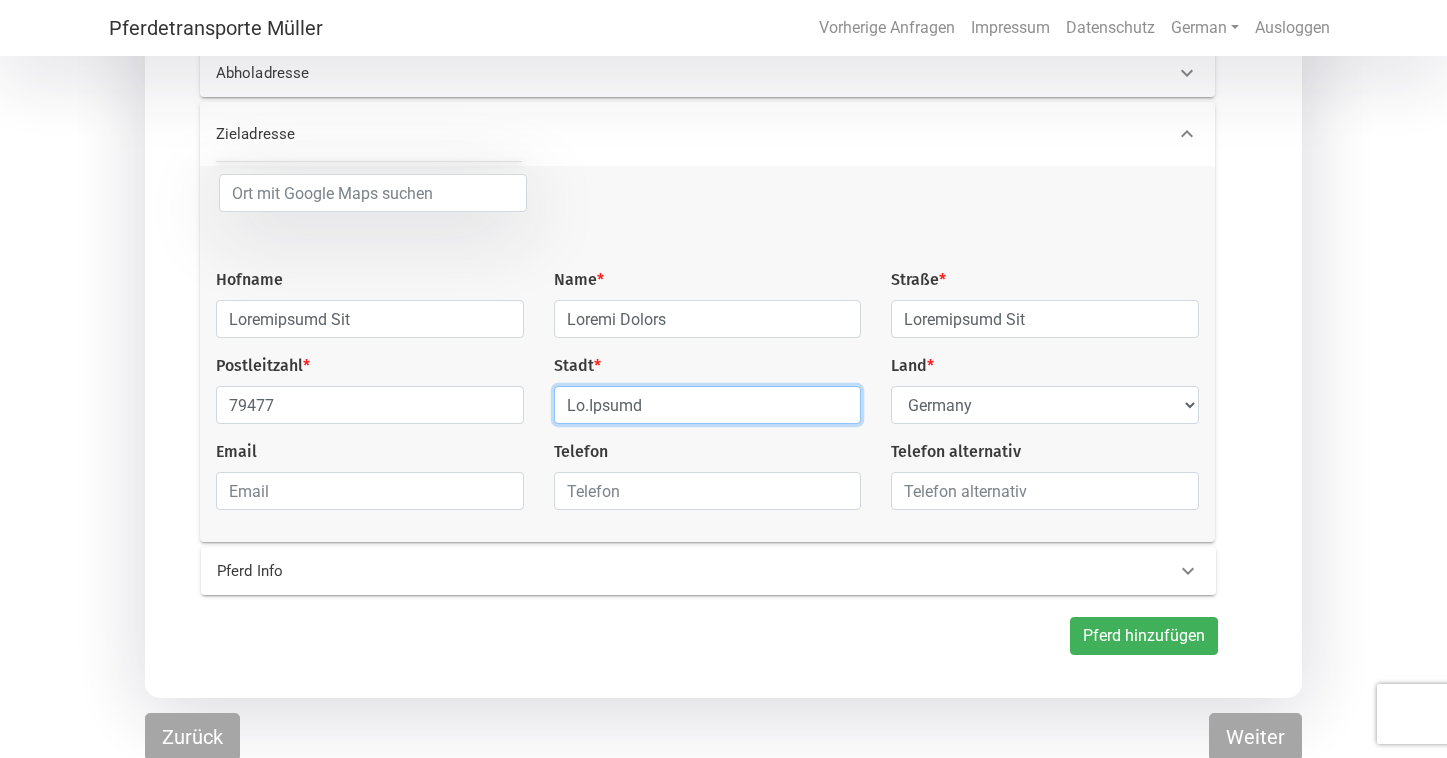 type on "Lo.Ipsumd" 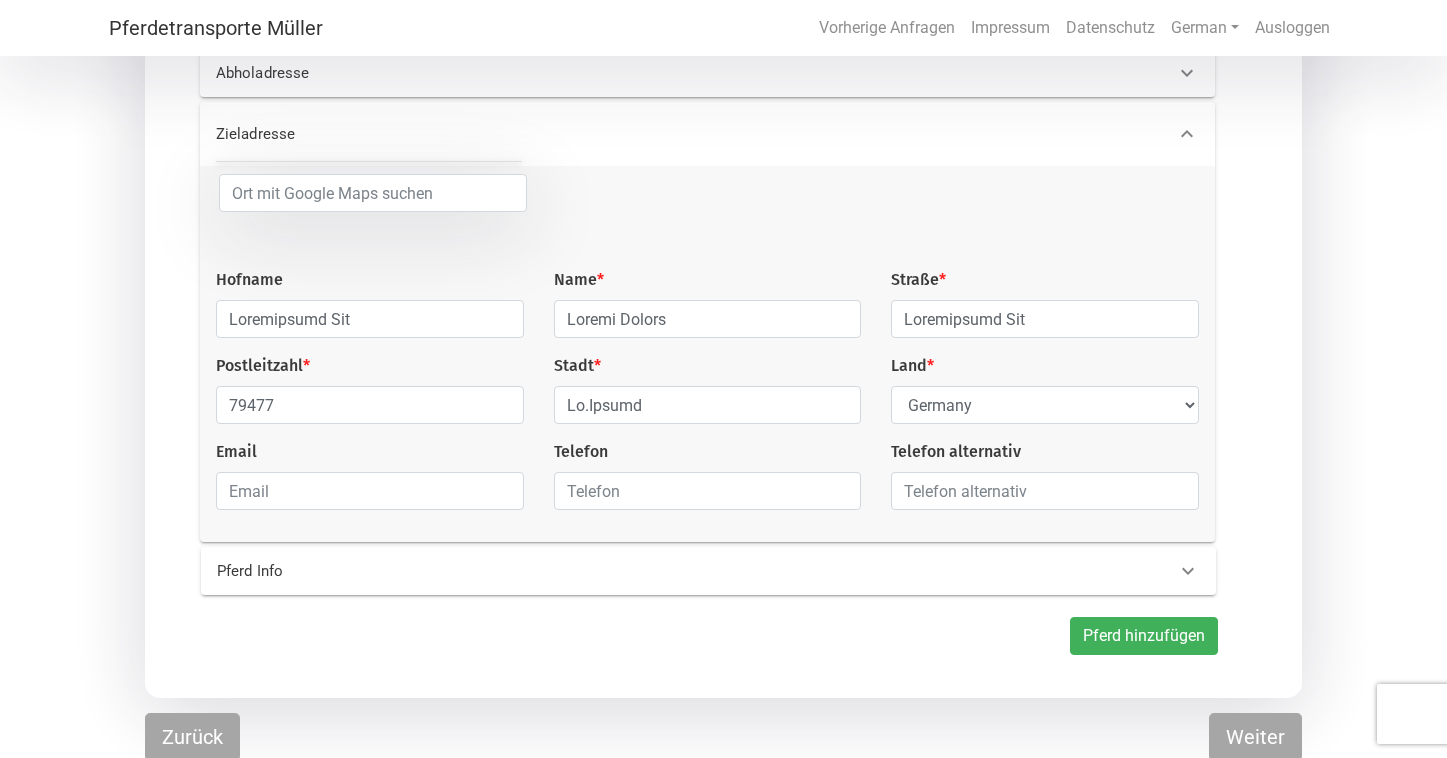 click on "Pferd hinzufügen" at bounding box center [1144, 636] 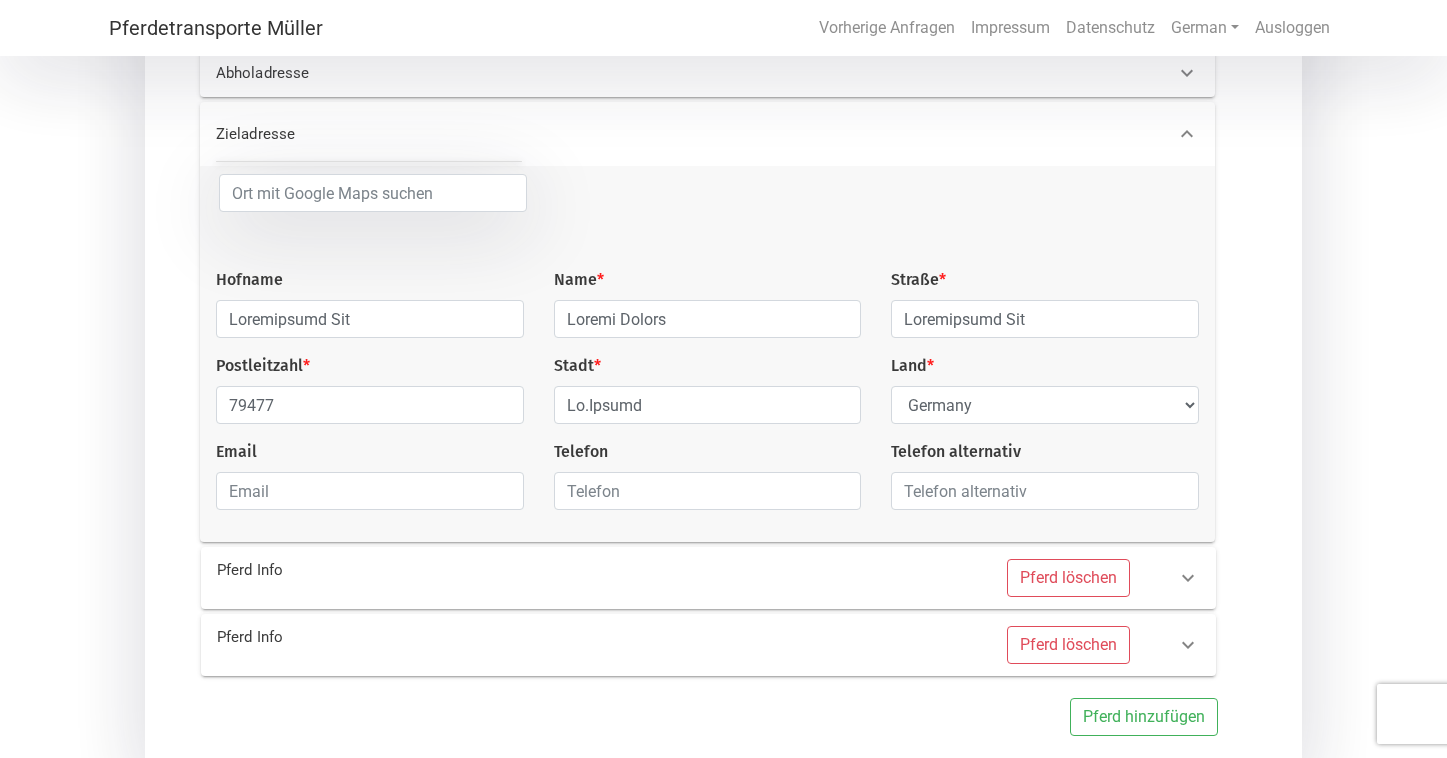 click on "Pferd Info" at bounding box center [439, 570] 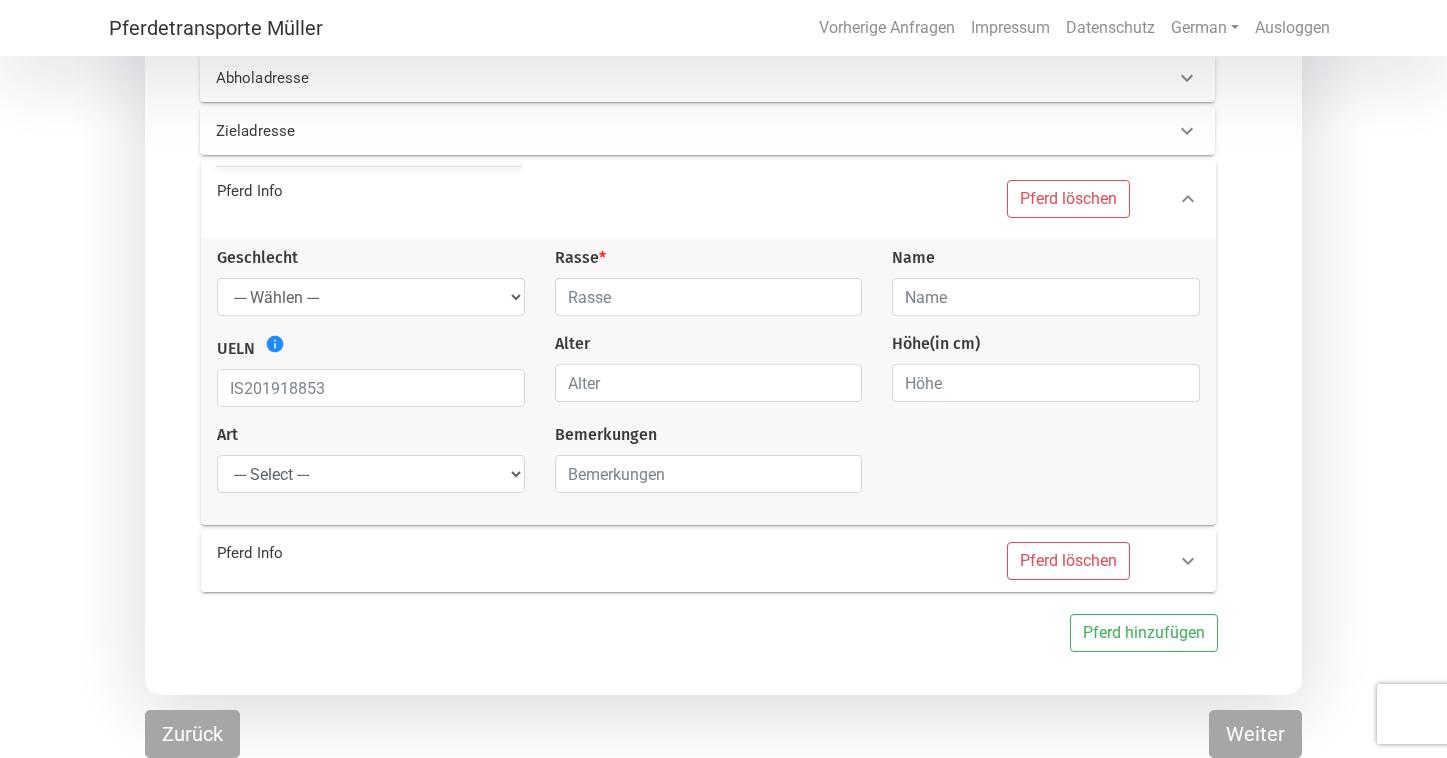 scroll, scrollTop: 356, scrollLeft: 0, axis: vertical 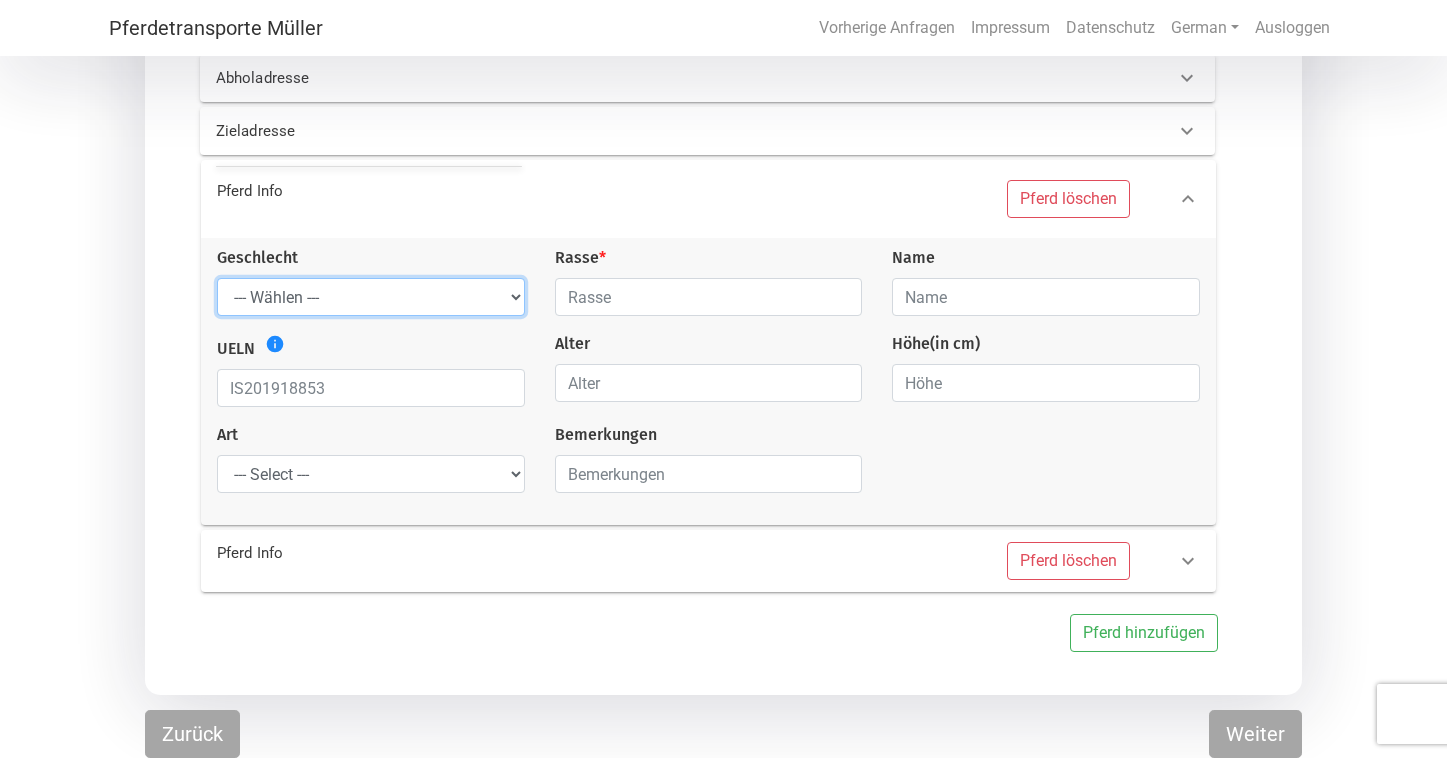 select on "lore" 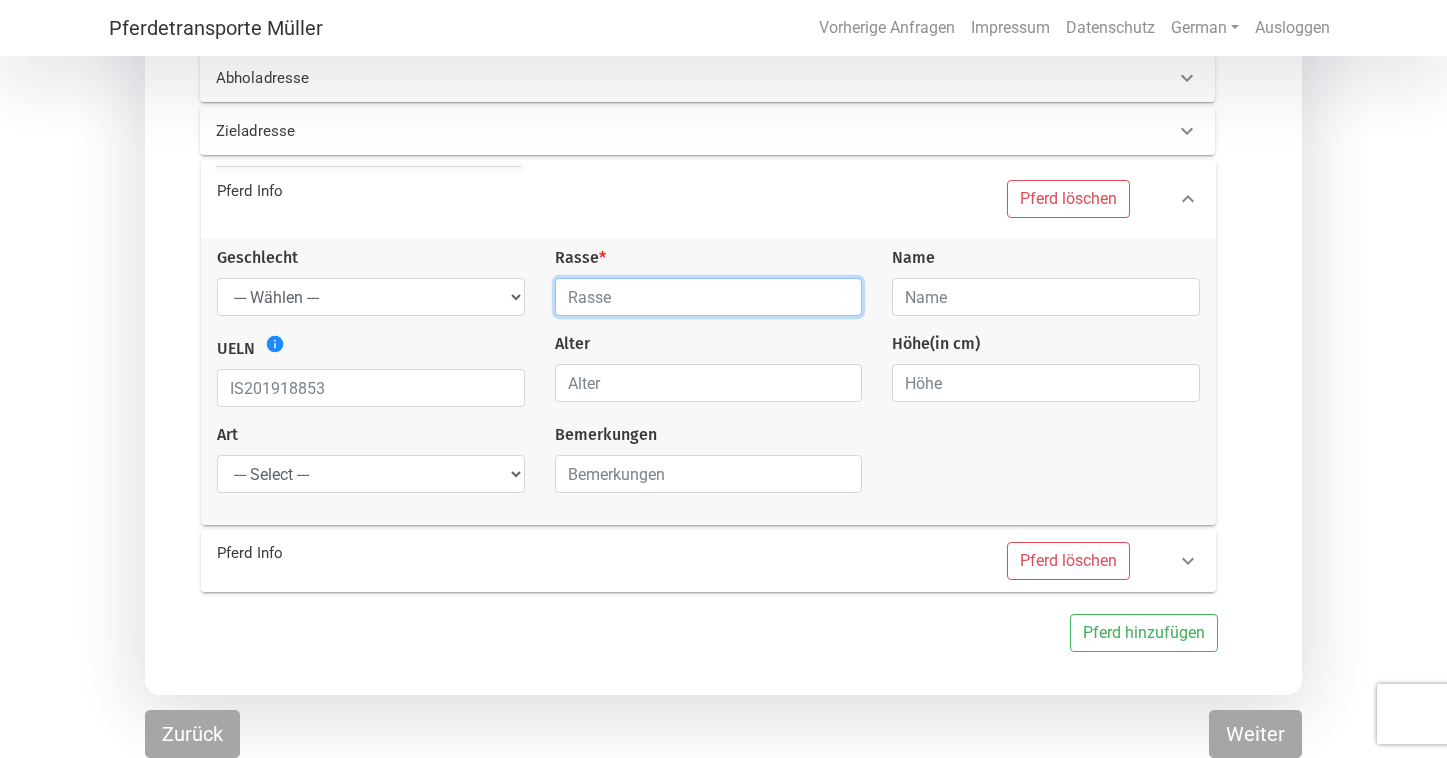 click at bounding box center (709, 297) 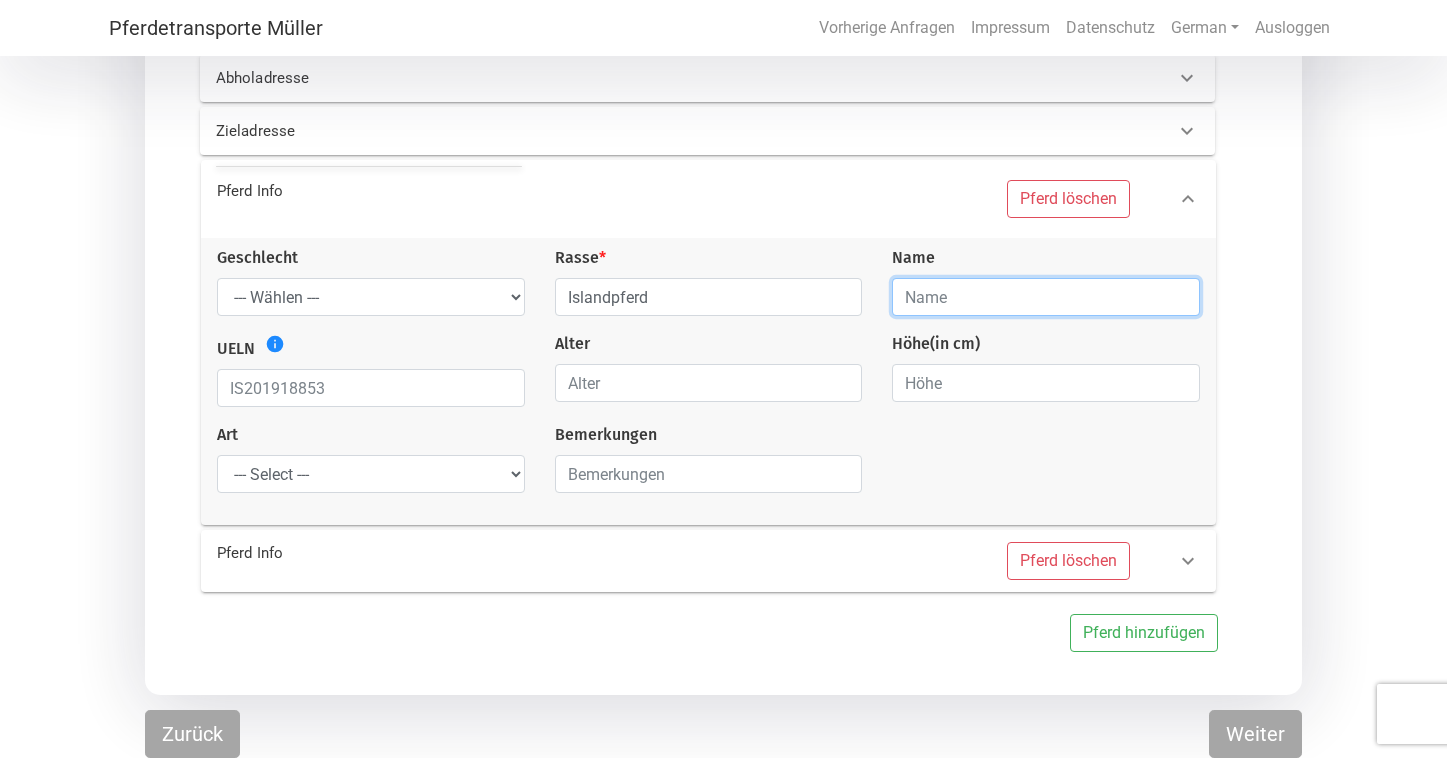 click at bounding box center [1046, 297] 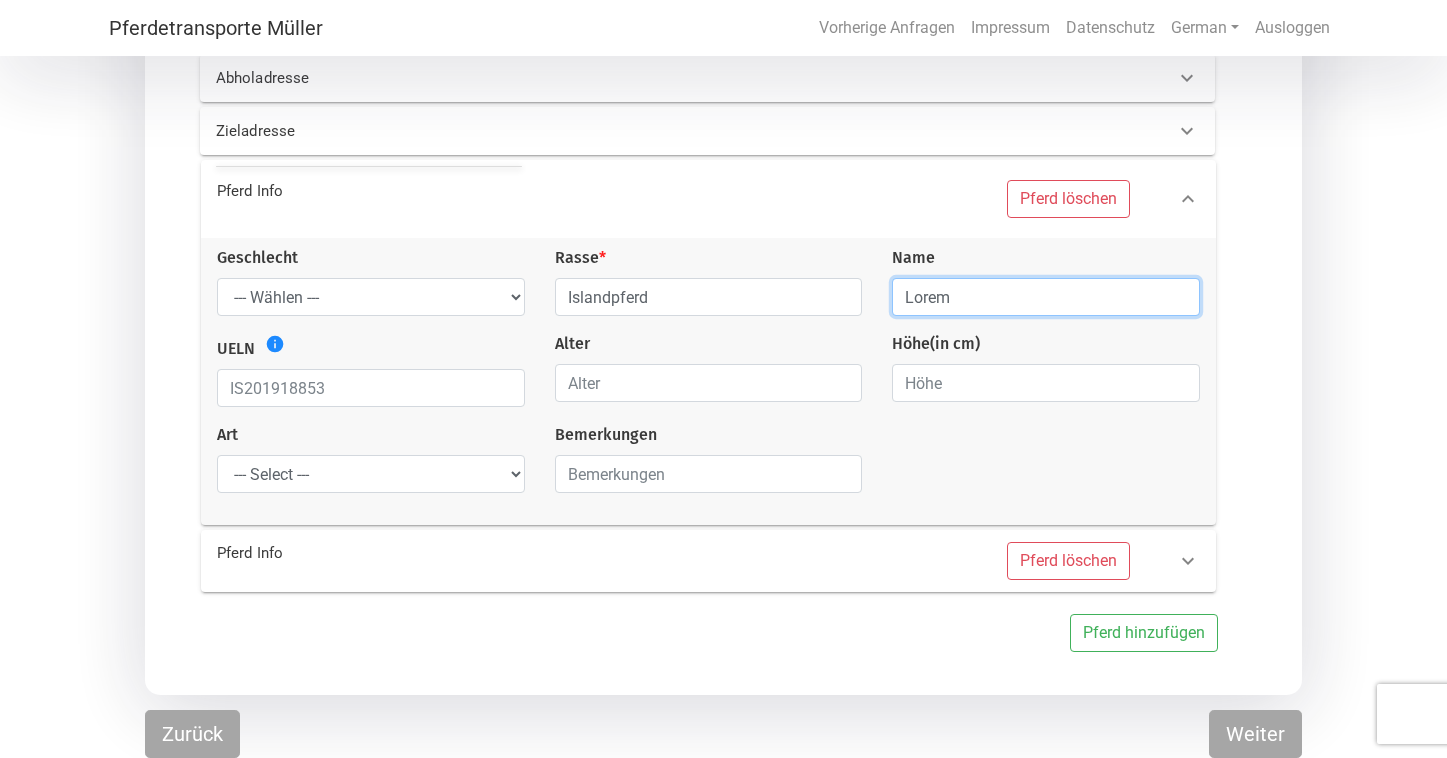type on "Lorem" 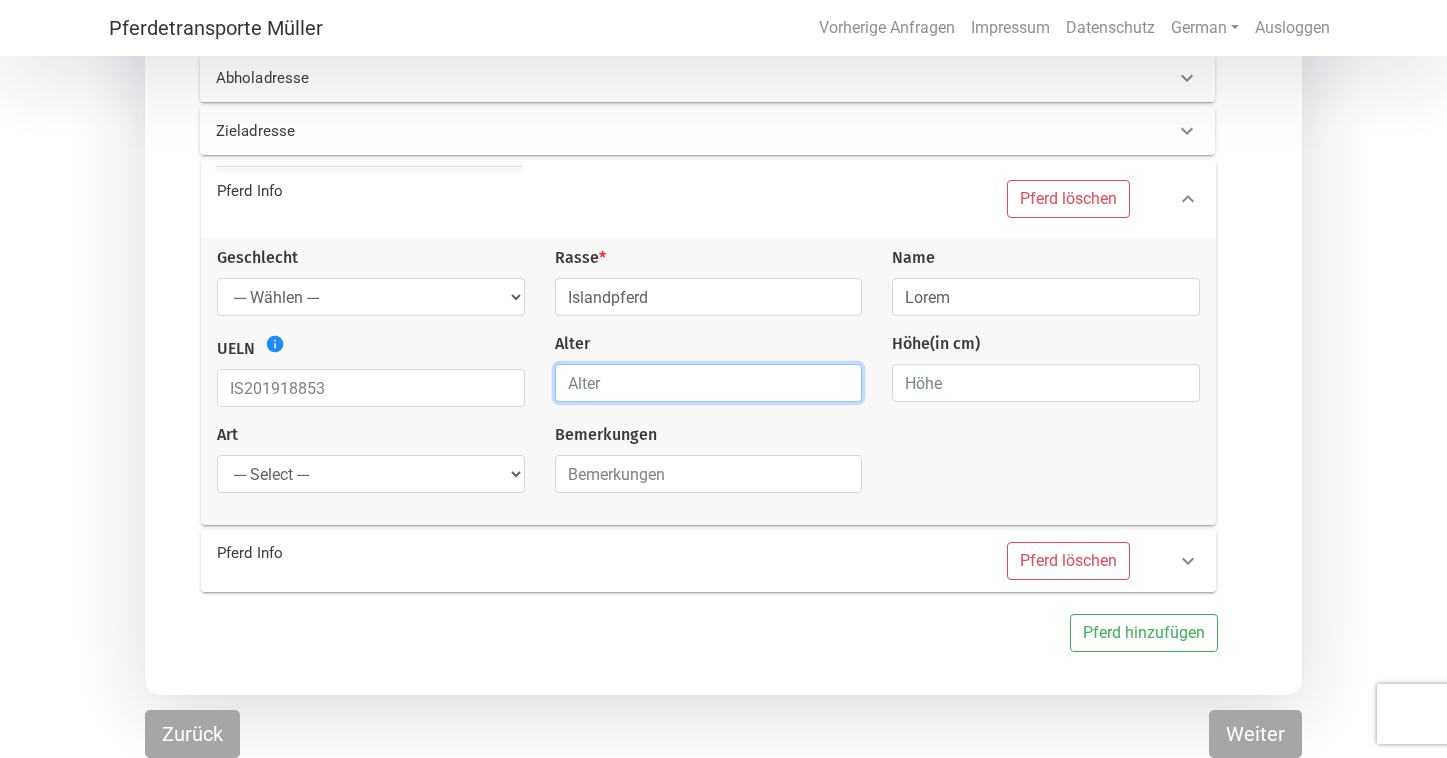 click at bounding box center [709, 383] 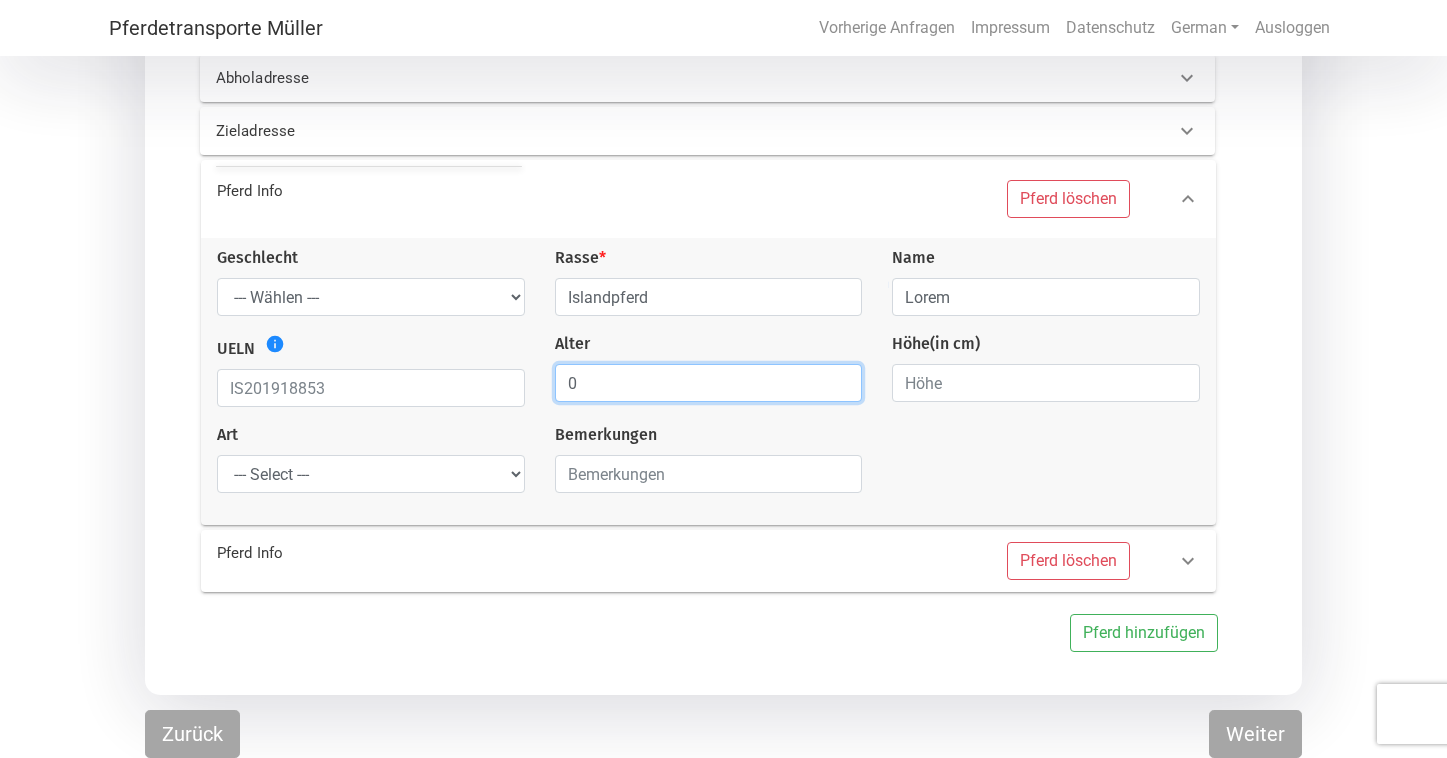click on "0" at bounding box center (709, 383) 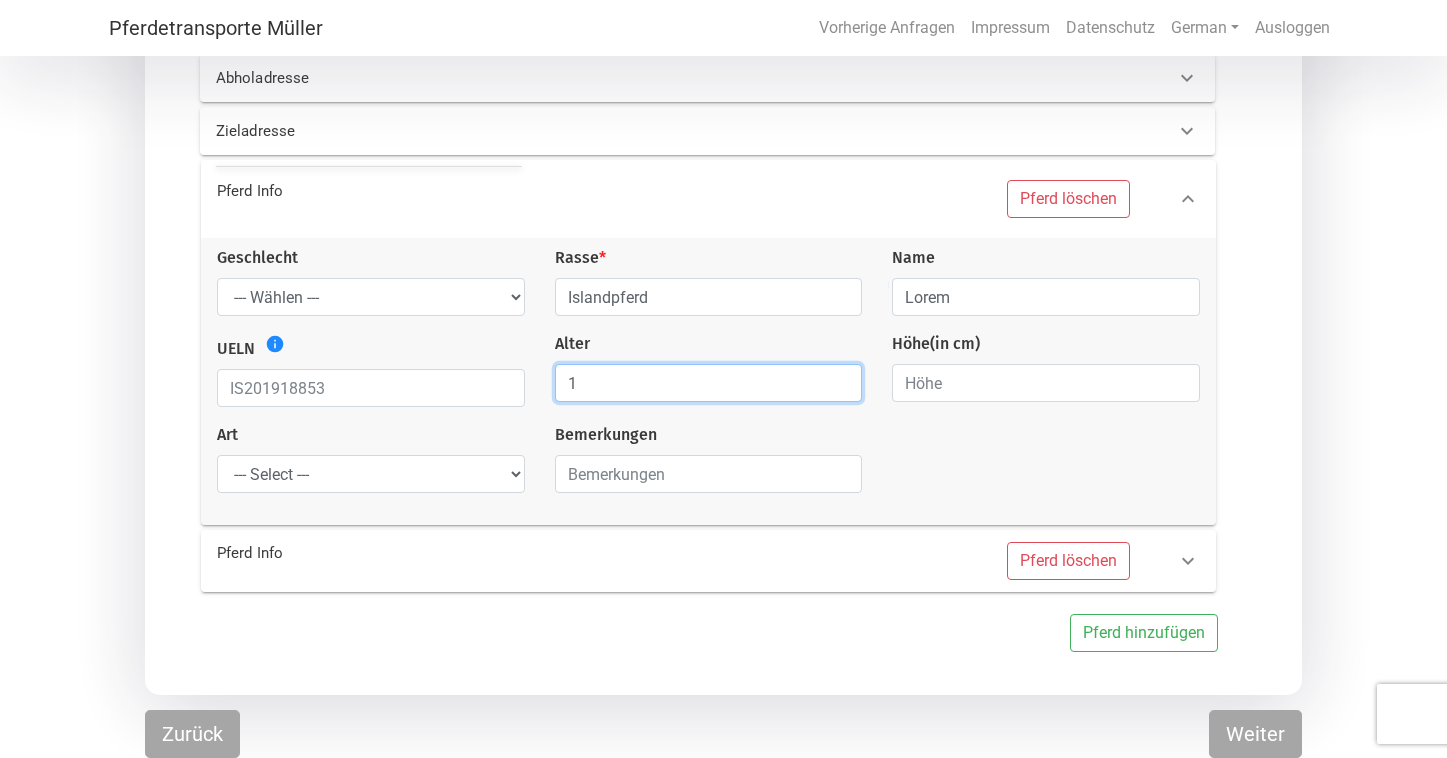 click on "1" at bounding box center (709, 383) 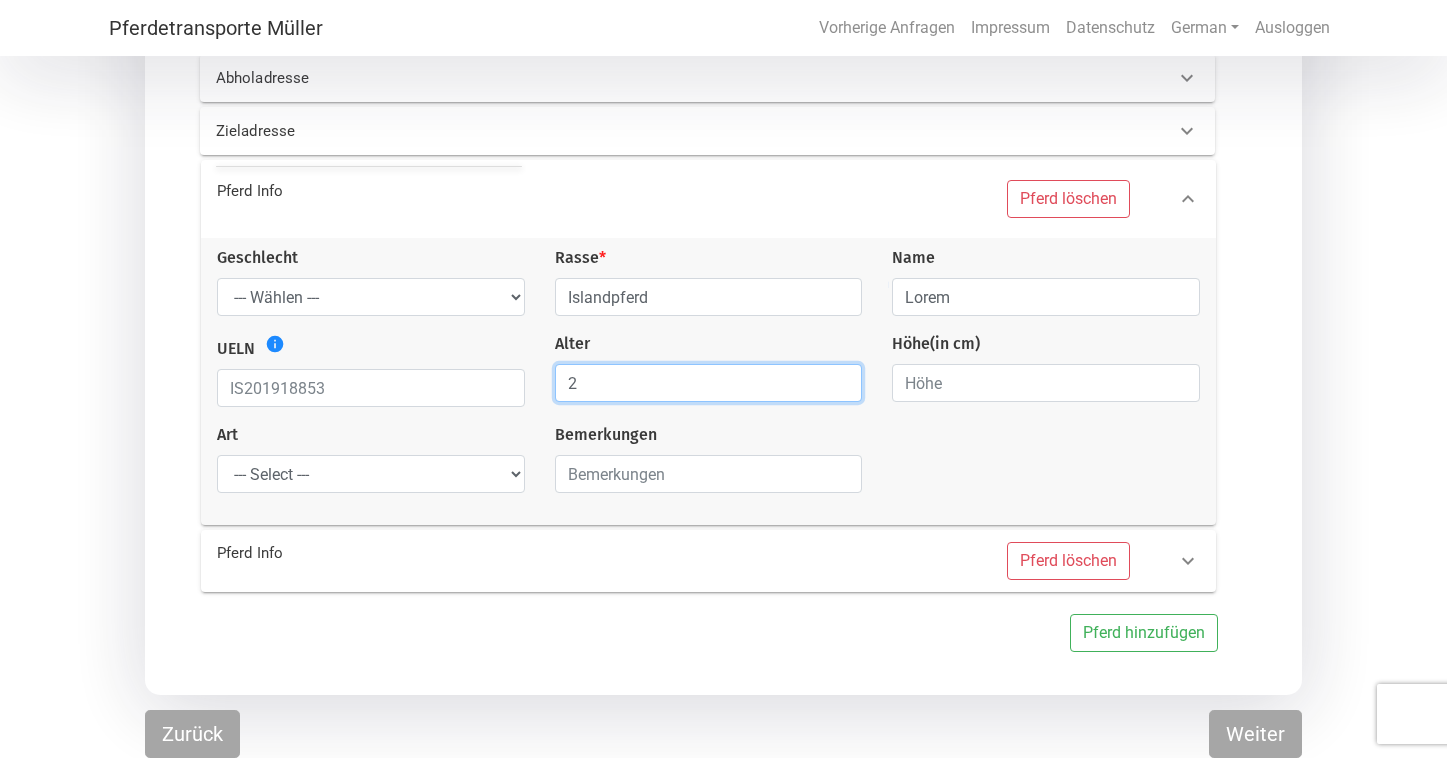 click on "2" at bounding box center (709, 383) 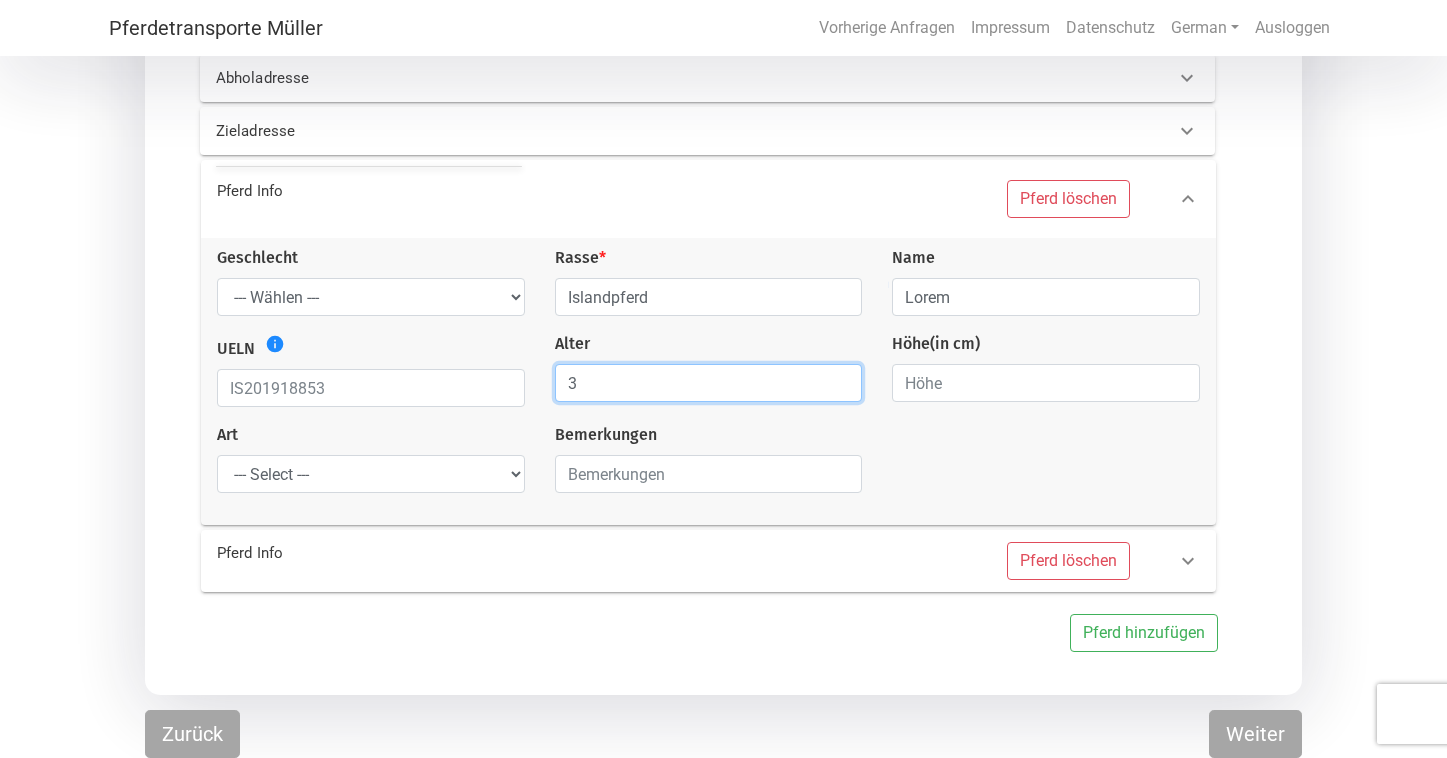 click on "3" at bounding box center [709, 383] 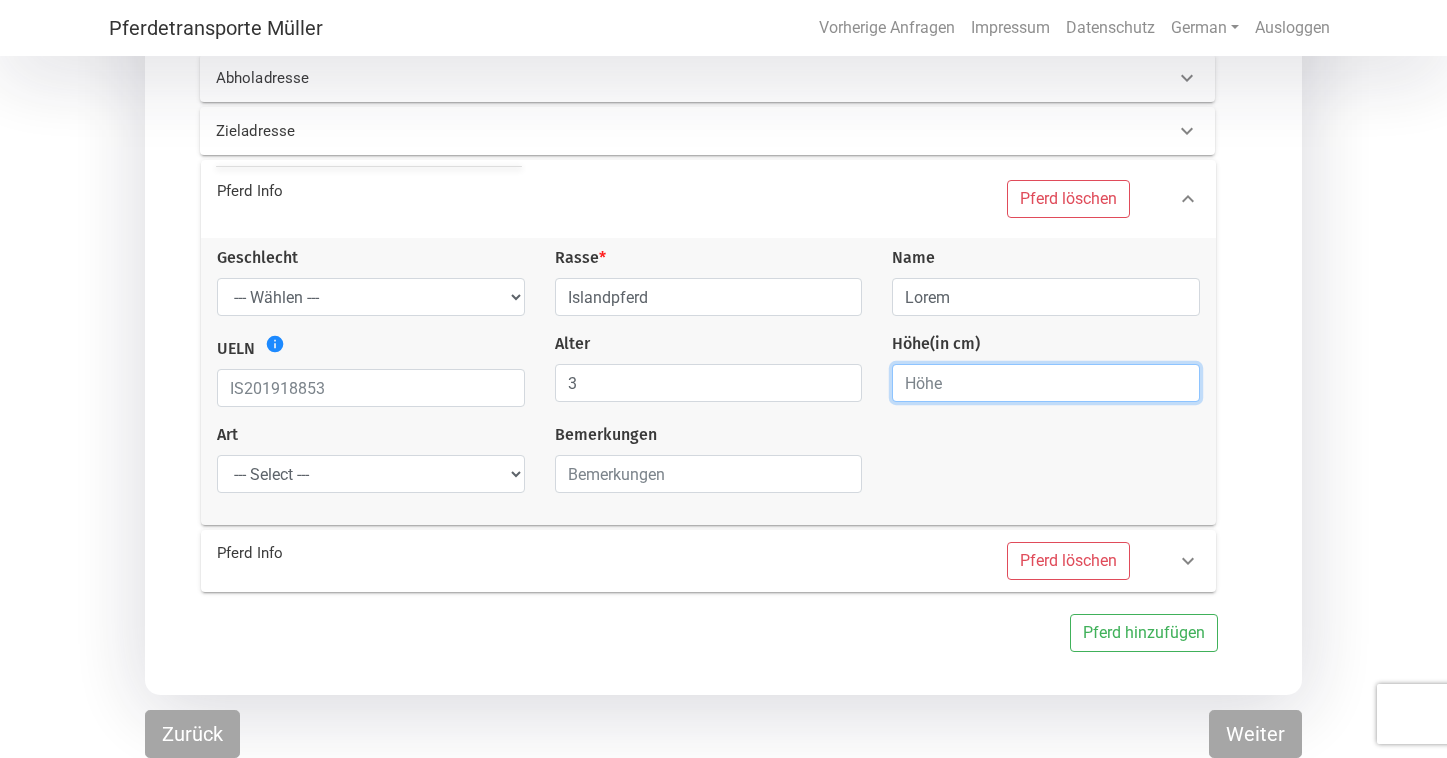 click at bounding box center (1046, 383) 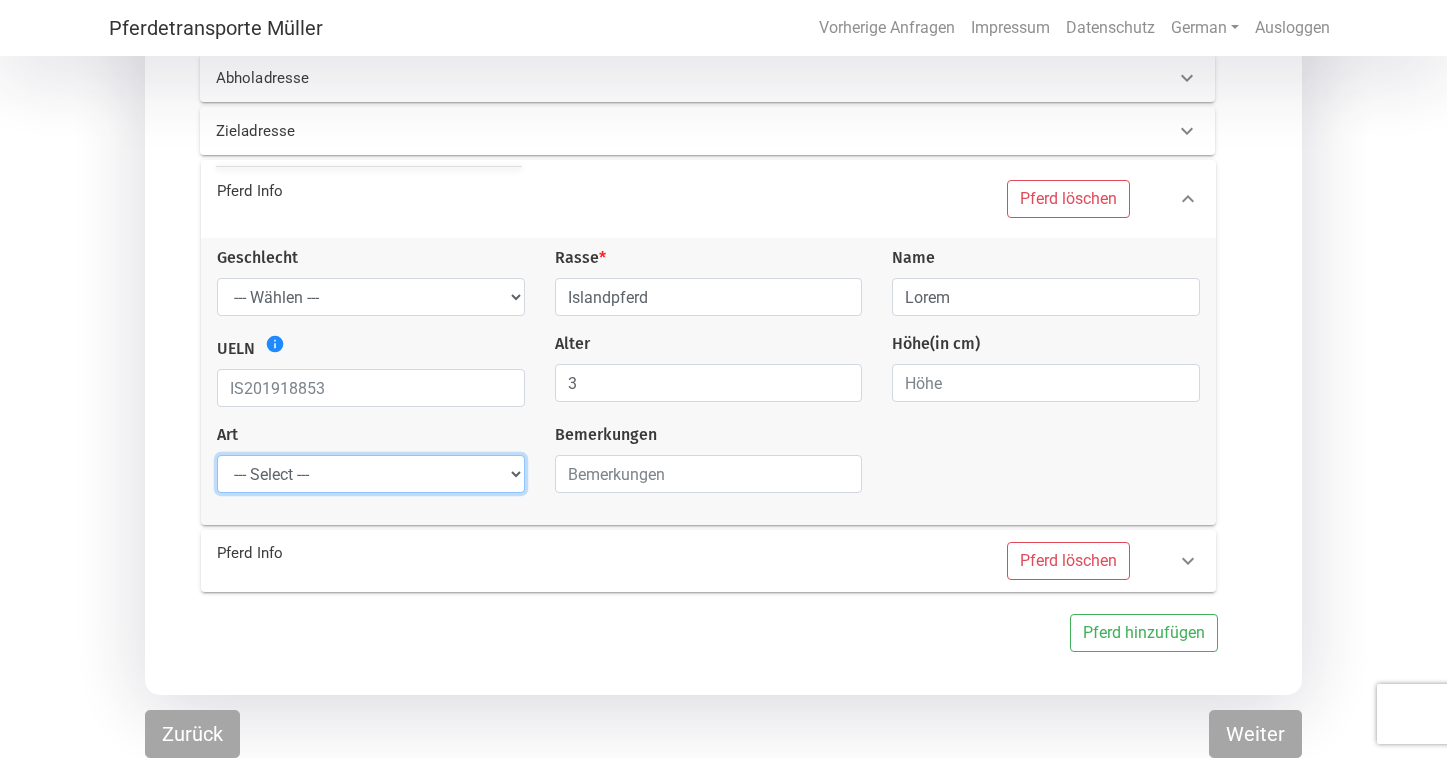 select on "raw_horse" 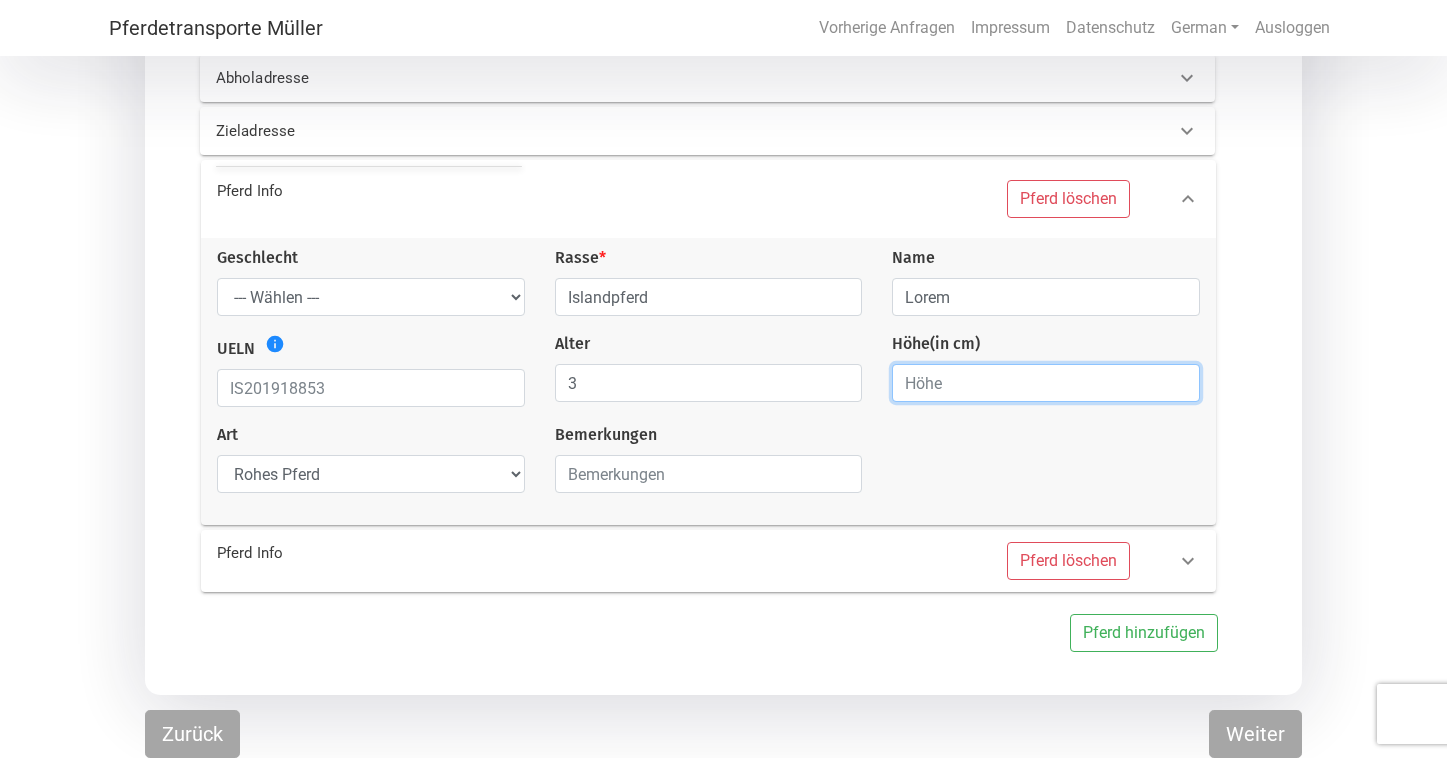 click at bounding box center (1046, 383) 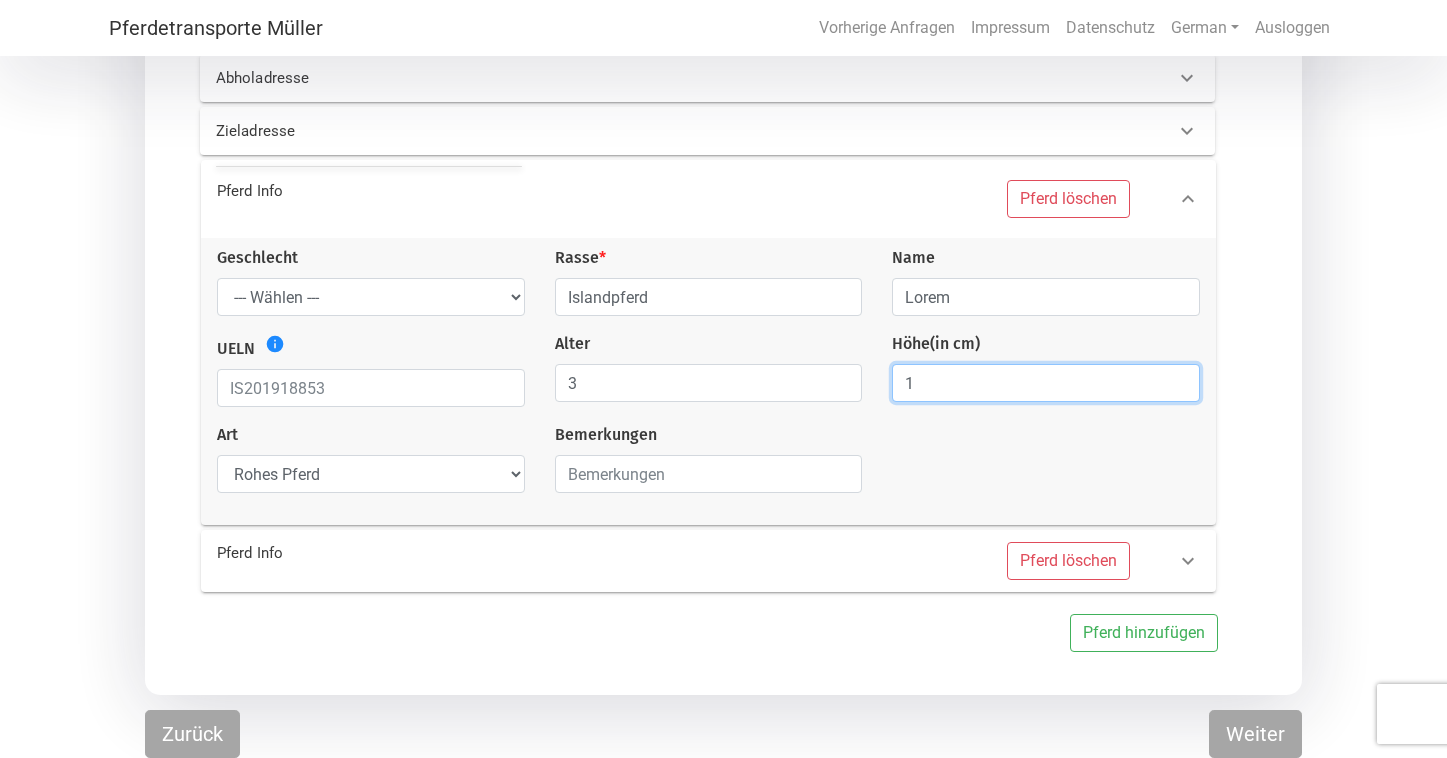 click on "1" at bounding box center (1046, 383) 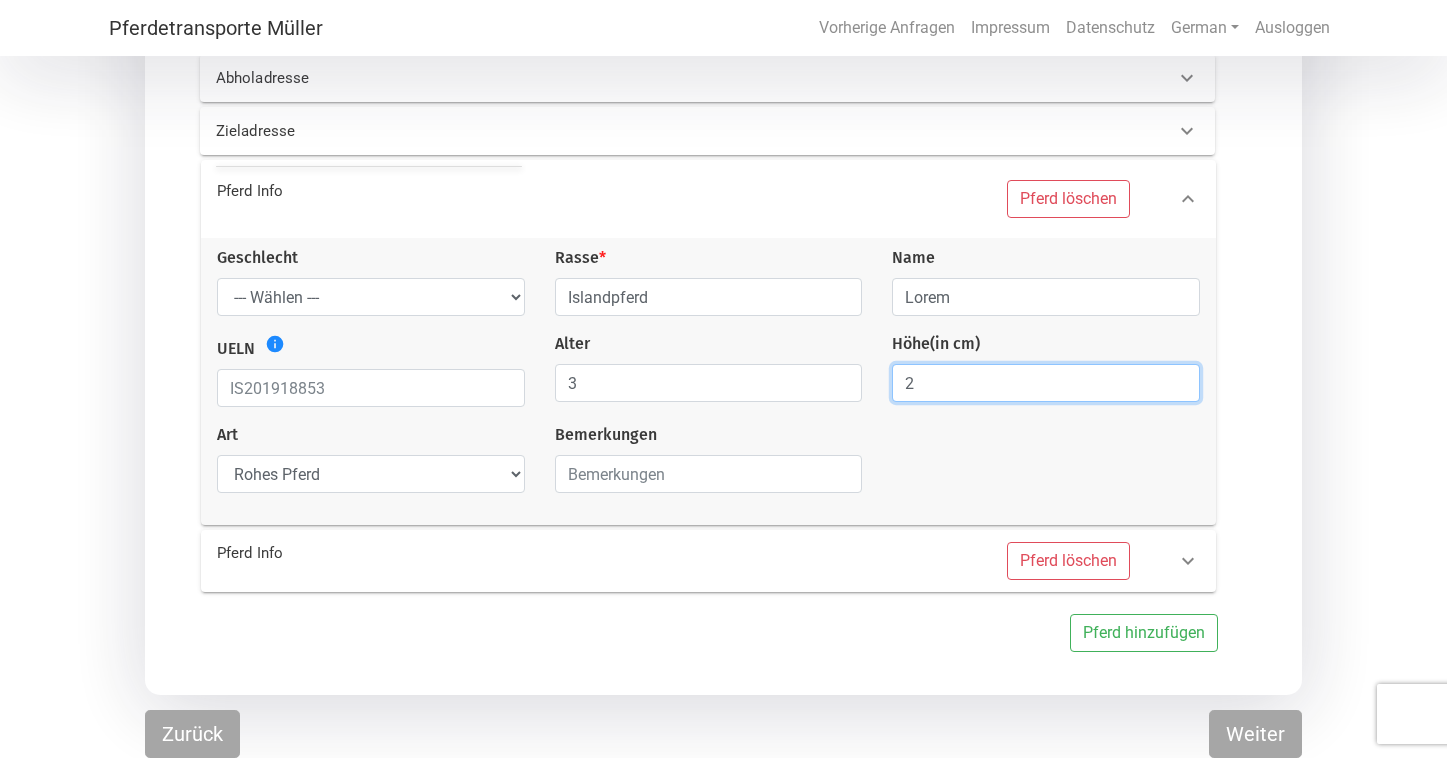 click on "2" at bounding box center [1046, 383] 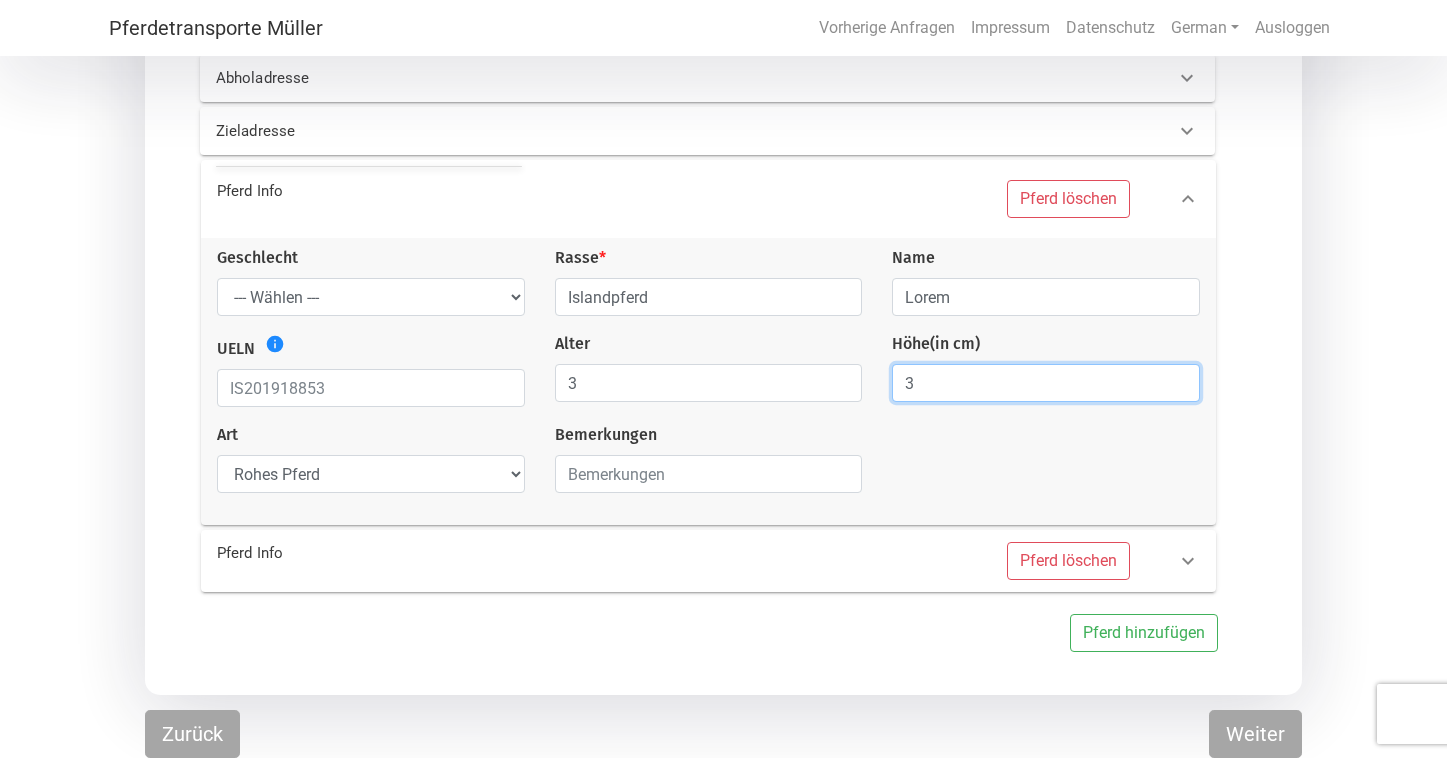 click on "3" at bounding box center (1046, 383) 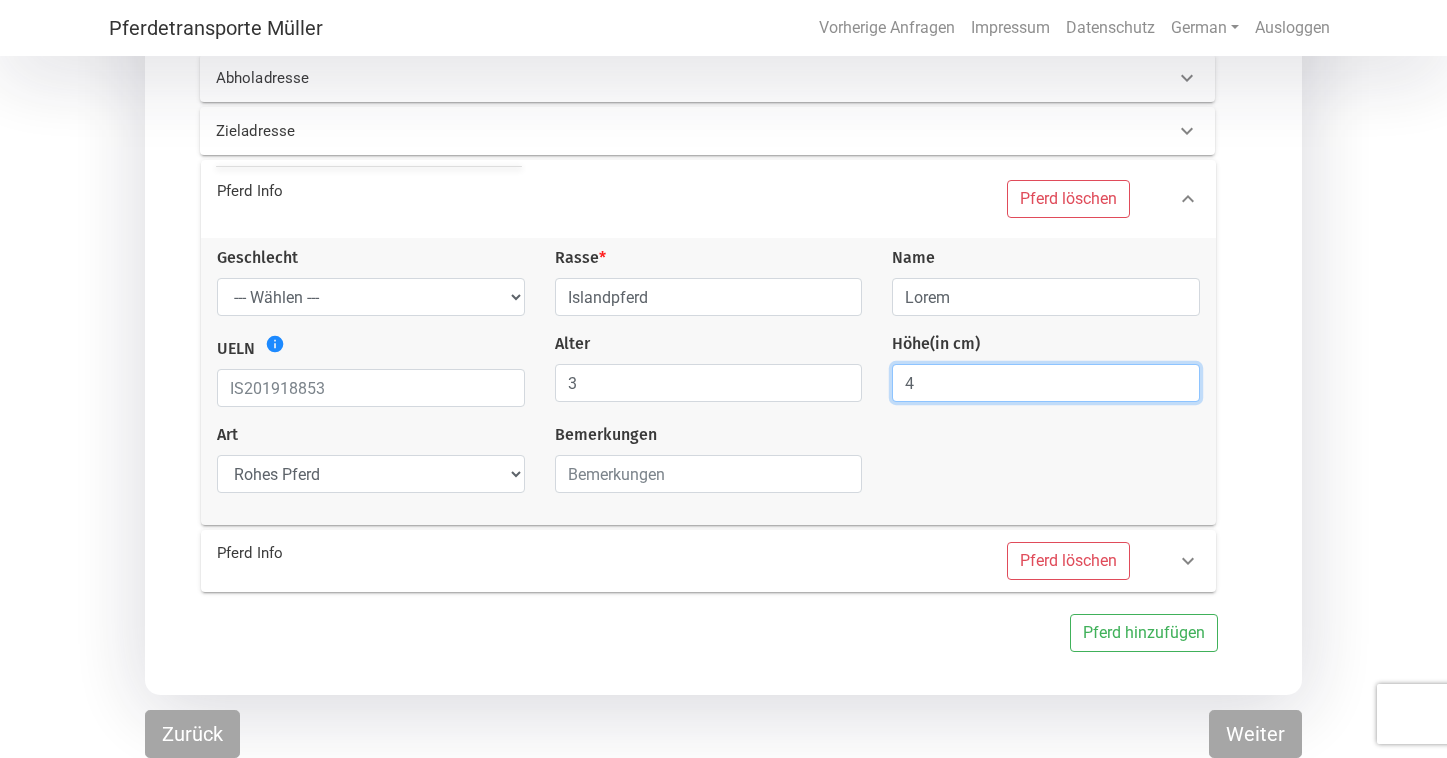 click on "4" at bounding box center [1046, 383] 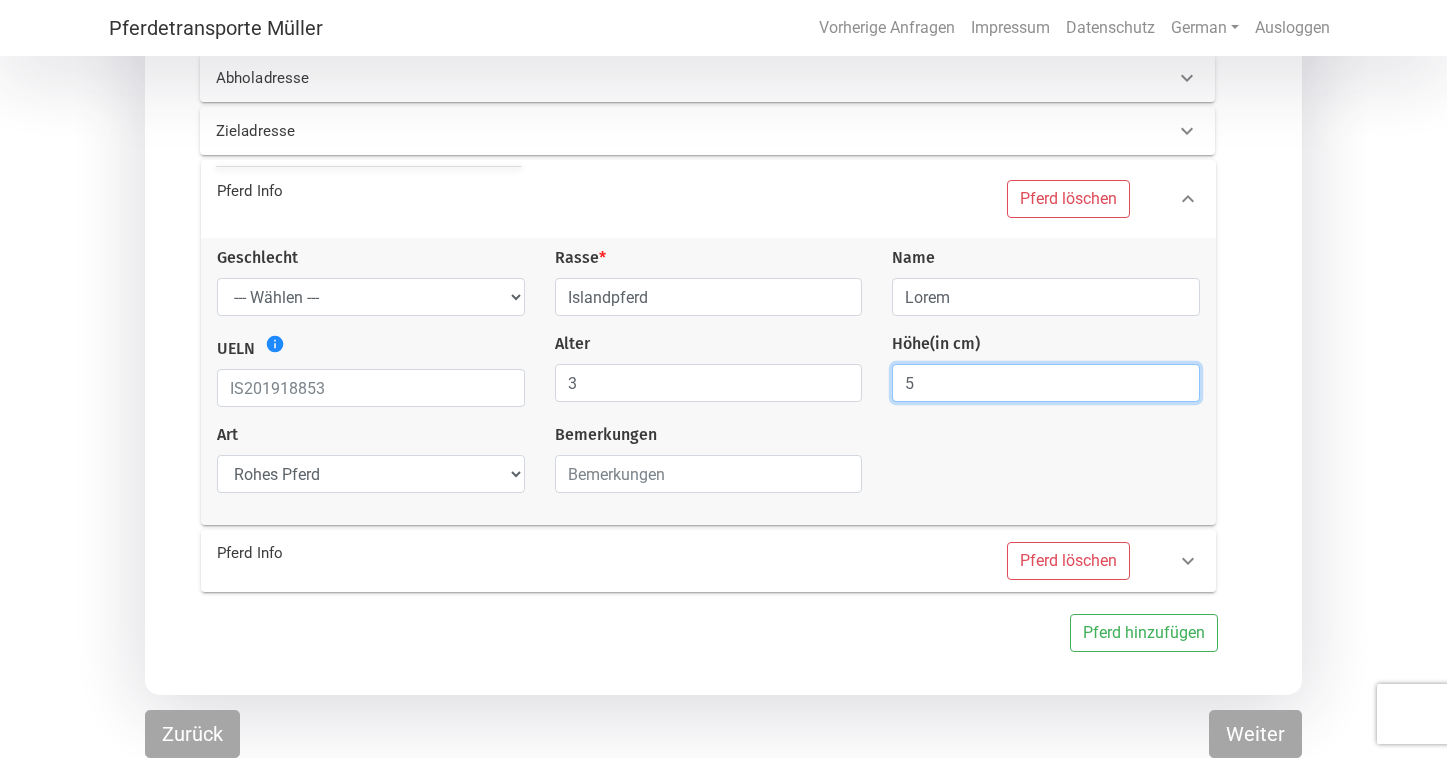 click on "5" at bounding box center (1046, 383) 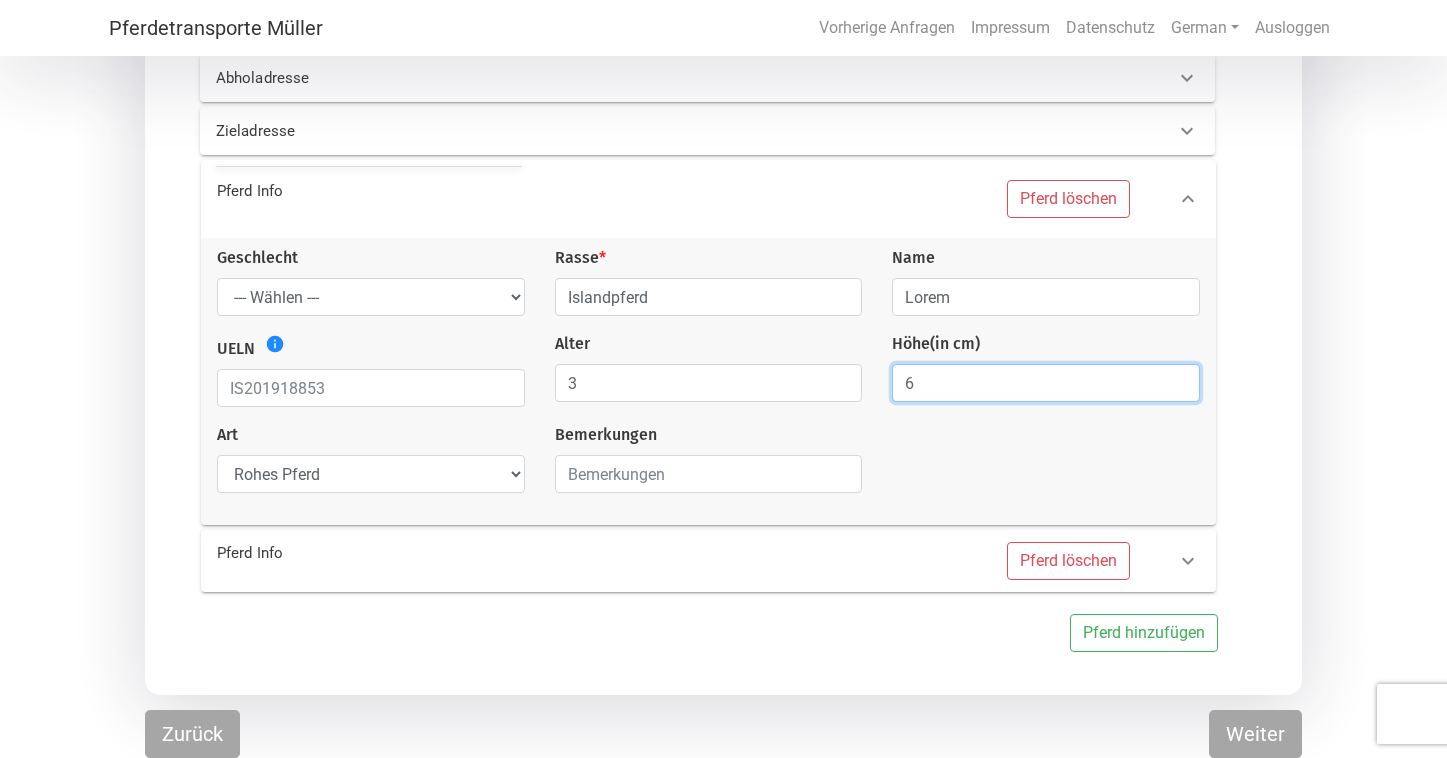 click on "6" at bounding box center [1046, 383] 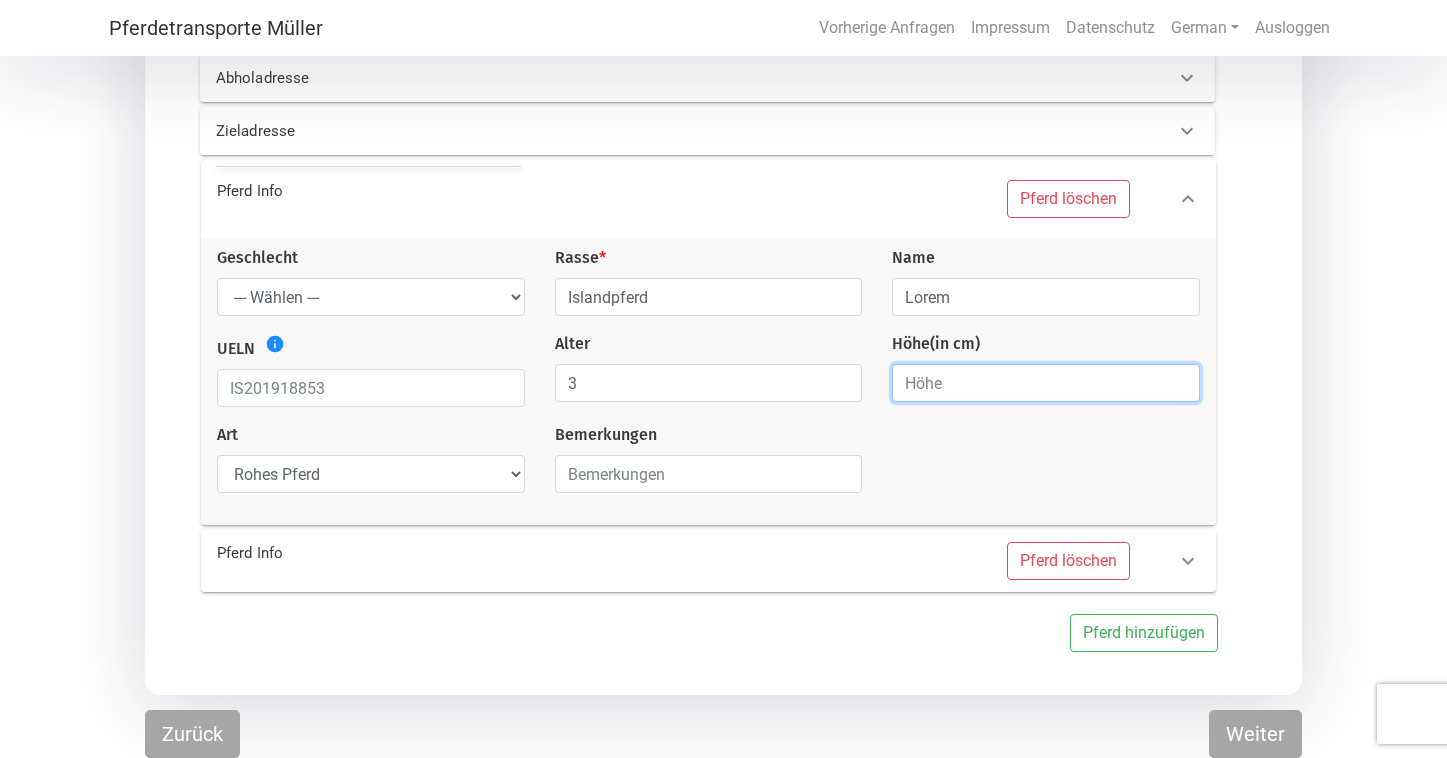 type 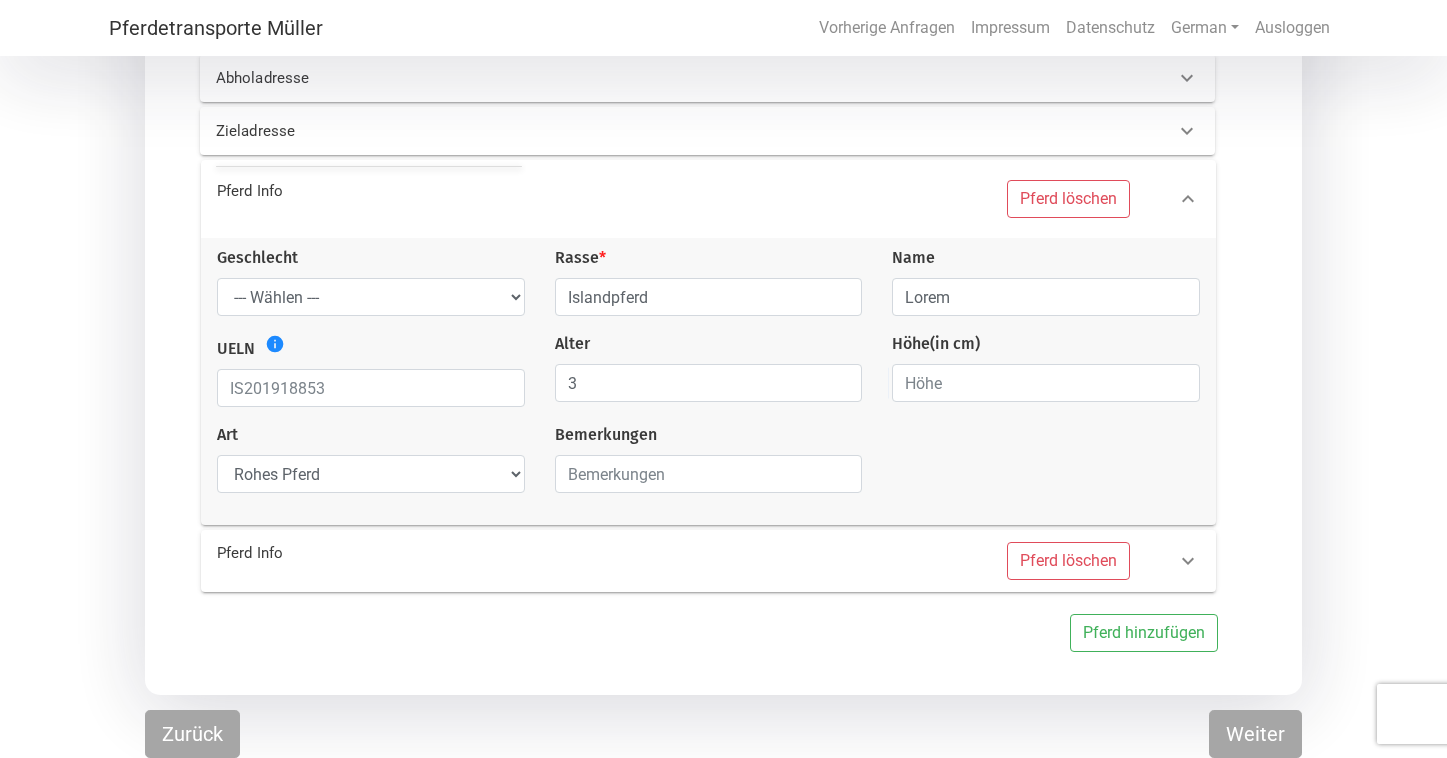 click on "Pferd Info" at bounding box center (439, 553) 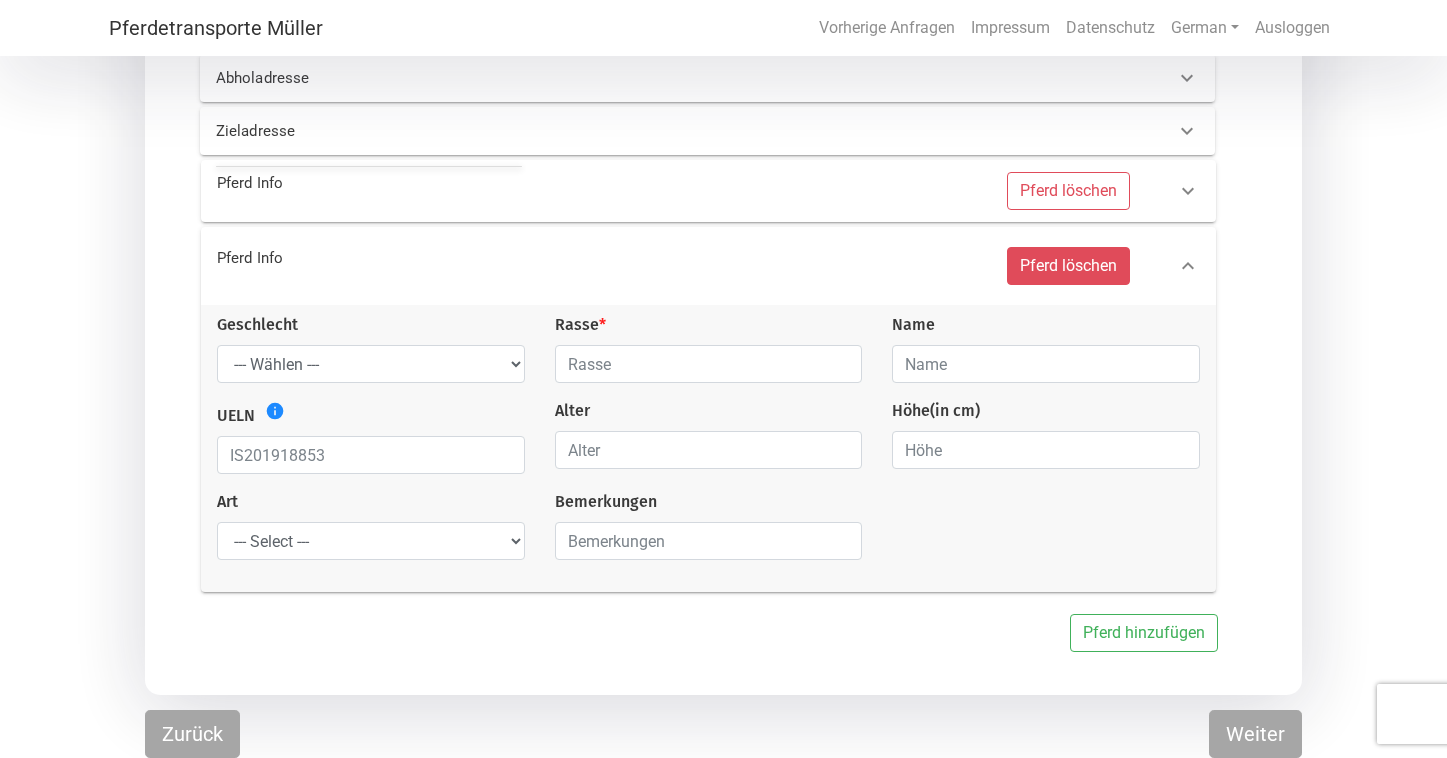 click on "Pferd löschen" at bounding box center [1068, 266] 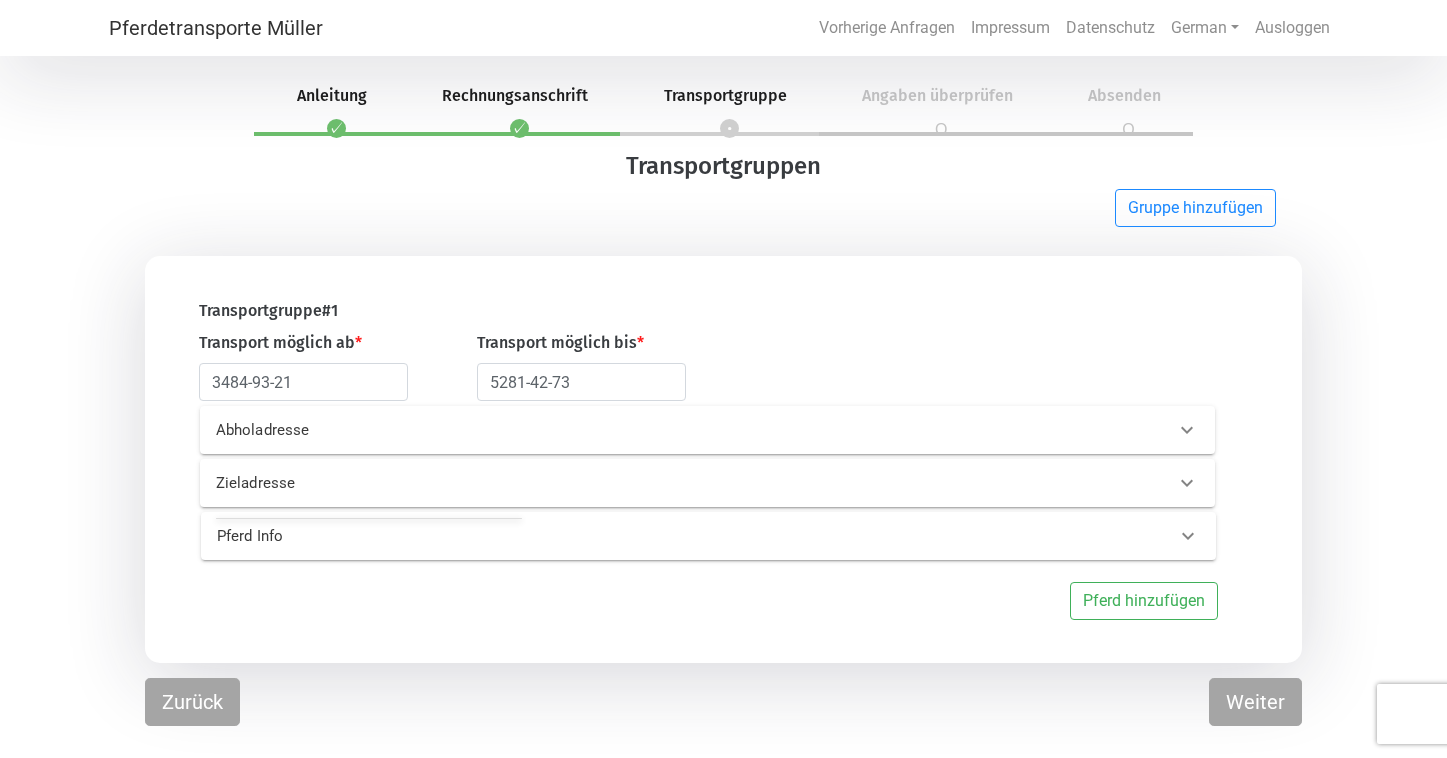 scroll, scrollTop: 0, scrollLeft: 0, axis: both 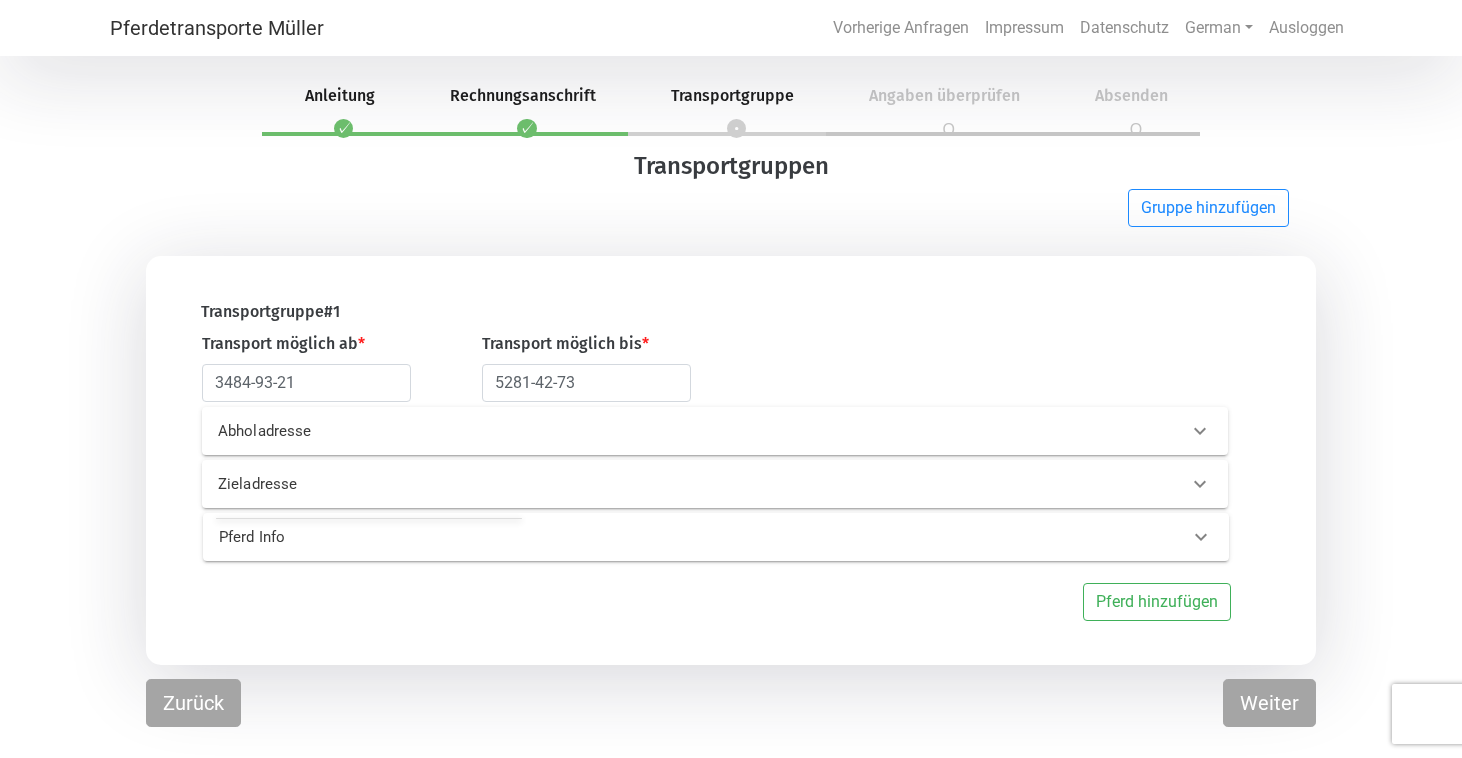 click on "Abholadresse" at bounding box center [715, 431] 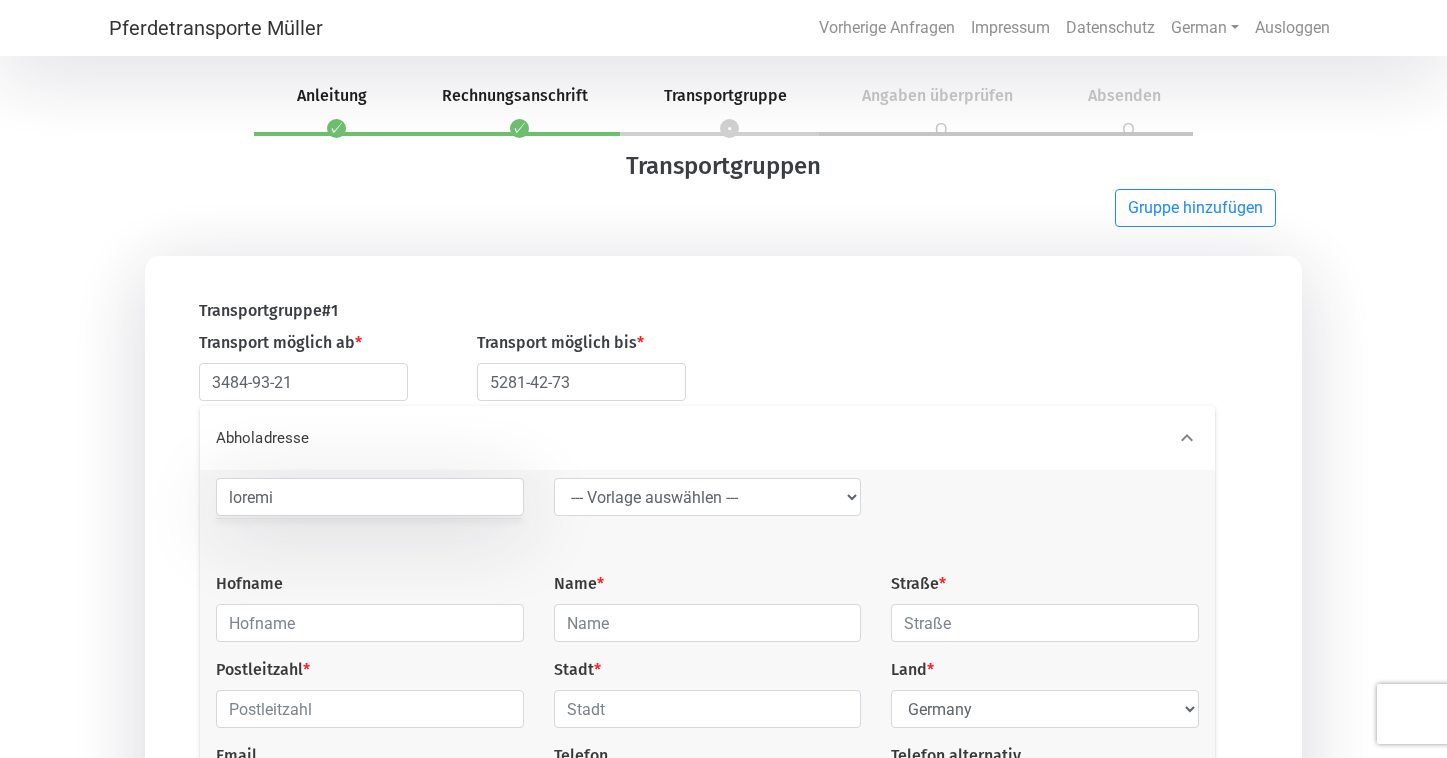 scroll, scrollTop: 365, scrollLeft: 0, axis: vertical 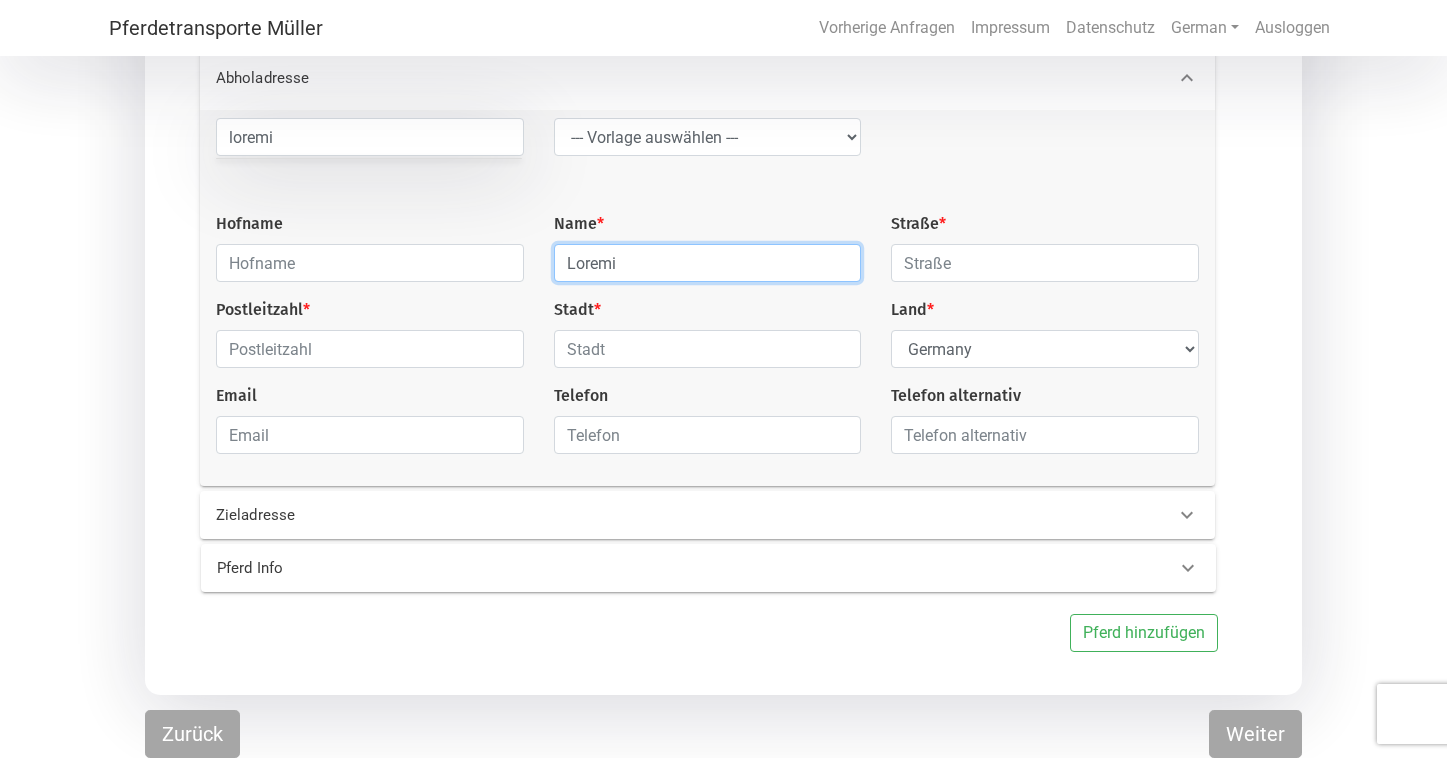 type on "Loremi" 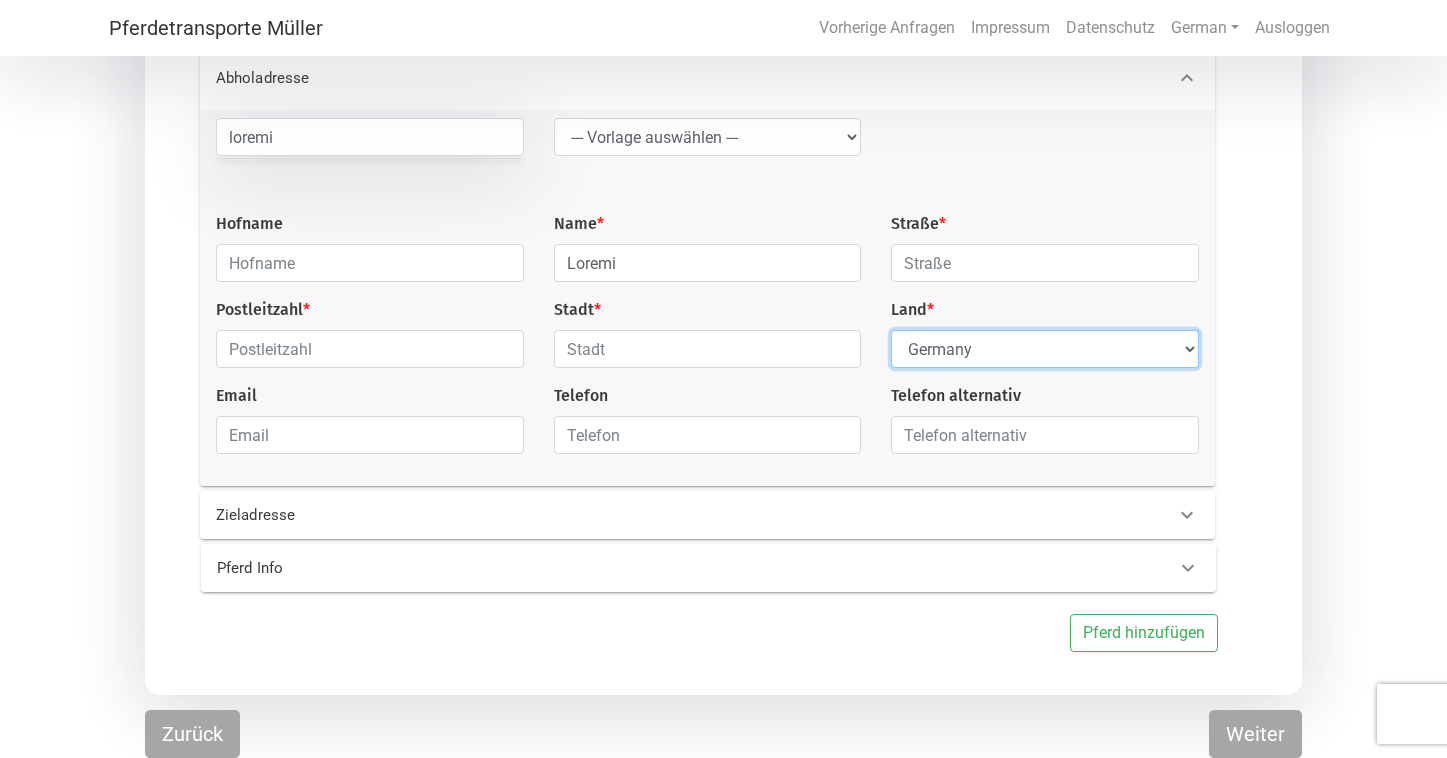 select on "LO" 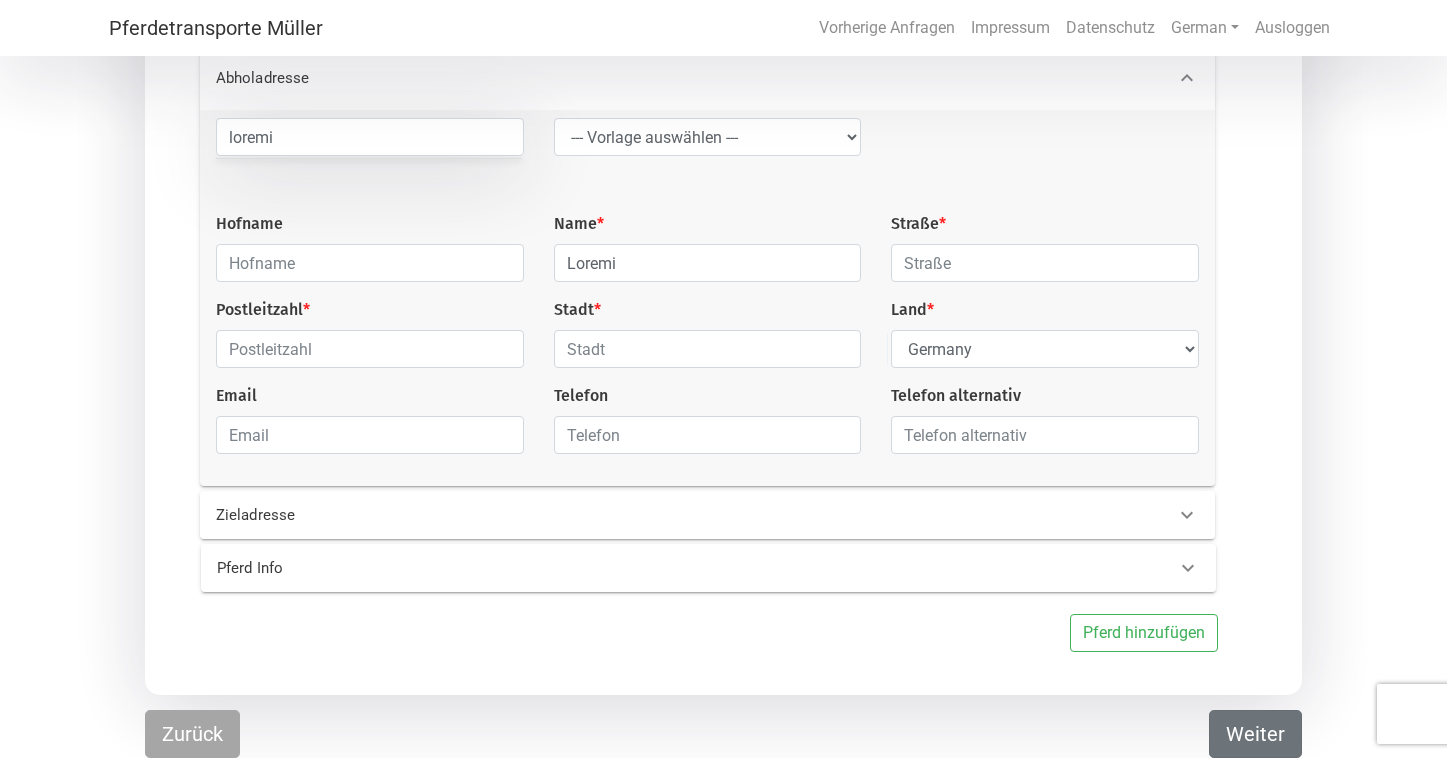 click on "Weiter" at bounding box center (1255, 734) 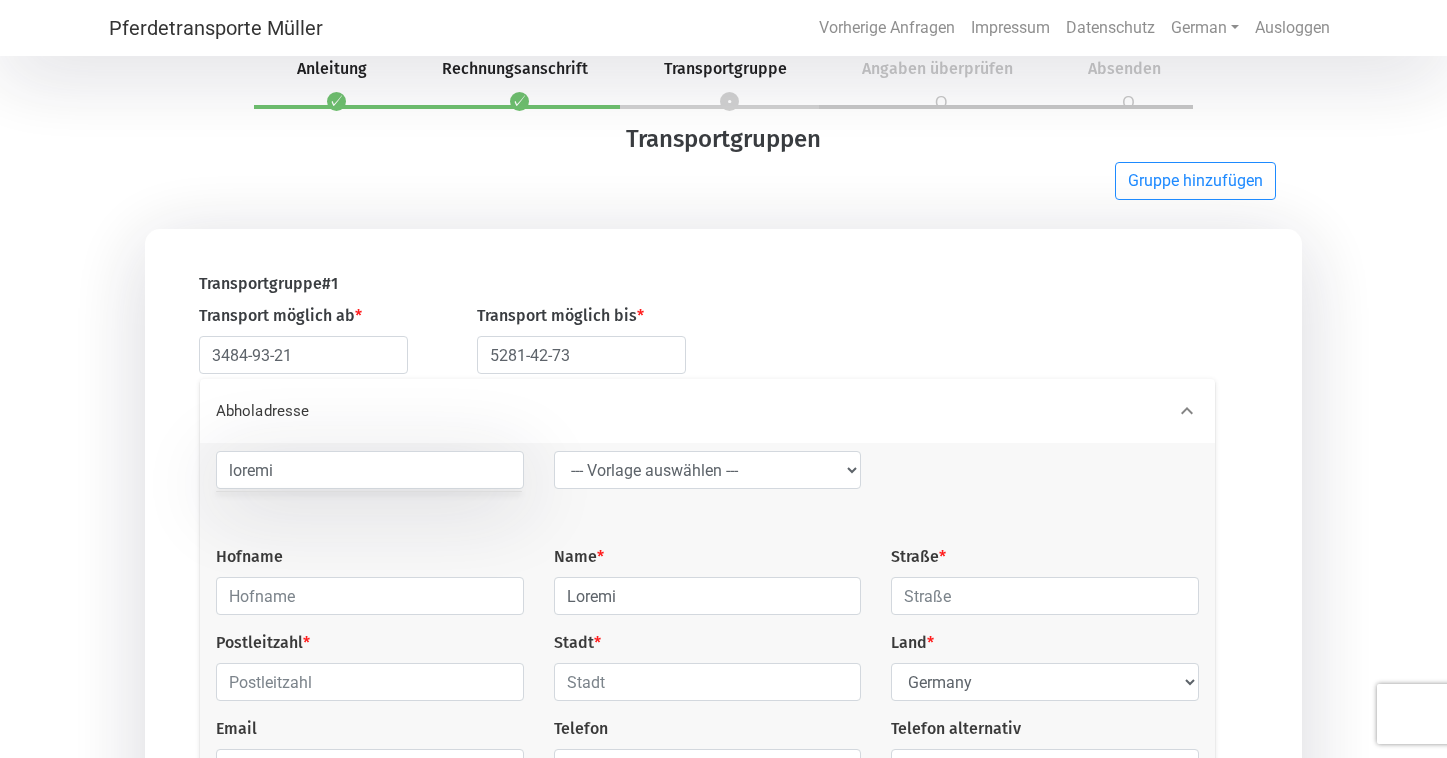 scroll, scrollTop: 365, scrollLeft: 0, axis: vertical 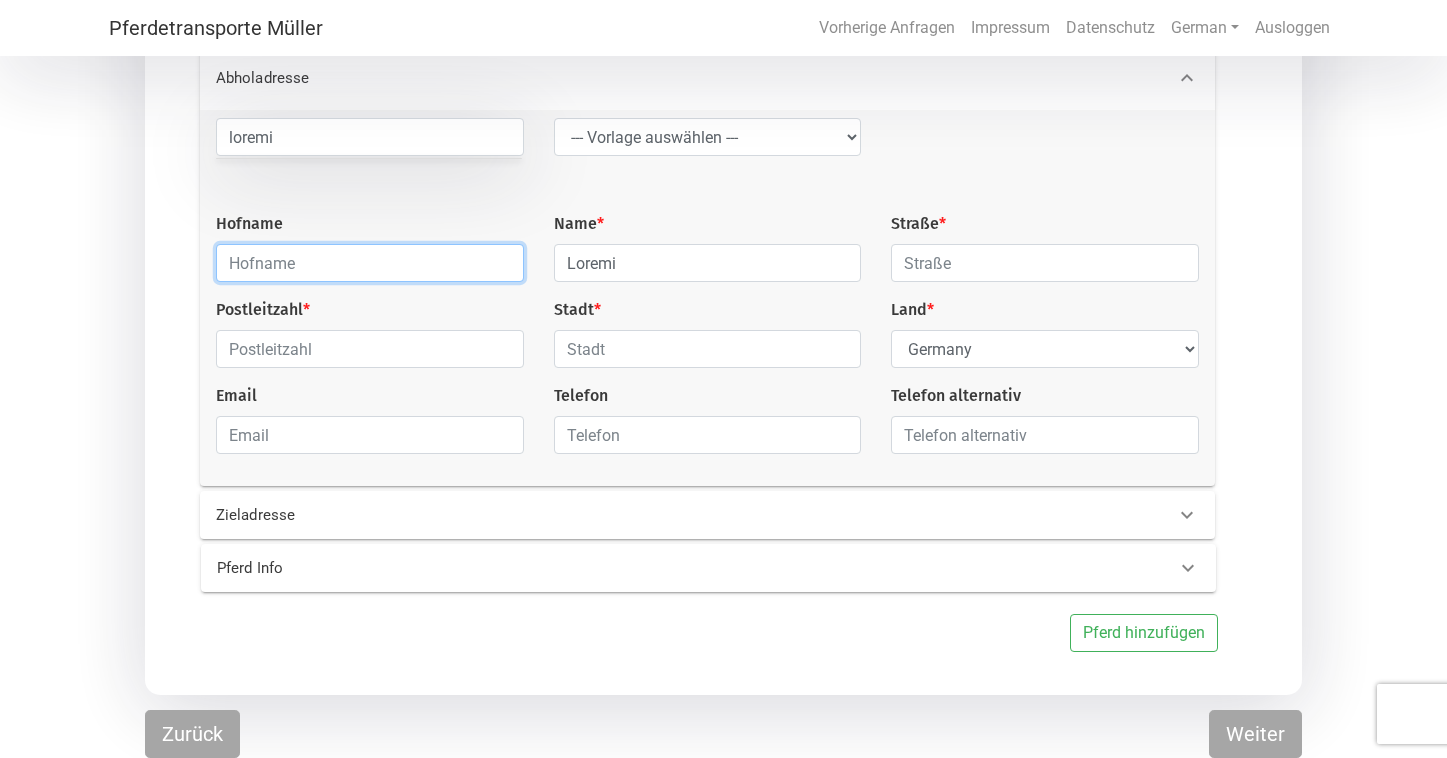click at bounding box center (370, 263) 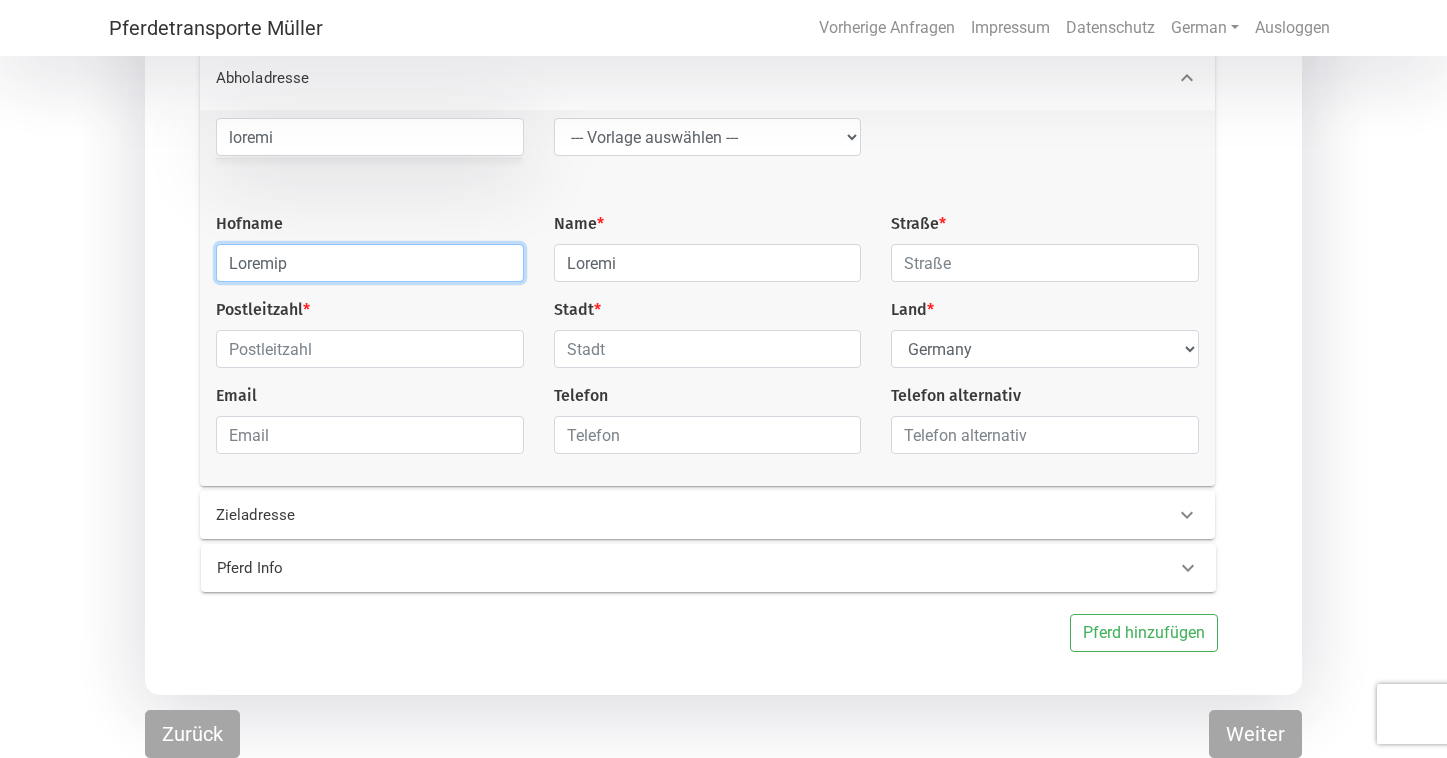 type on "Loremip" 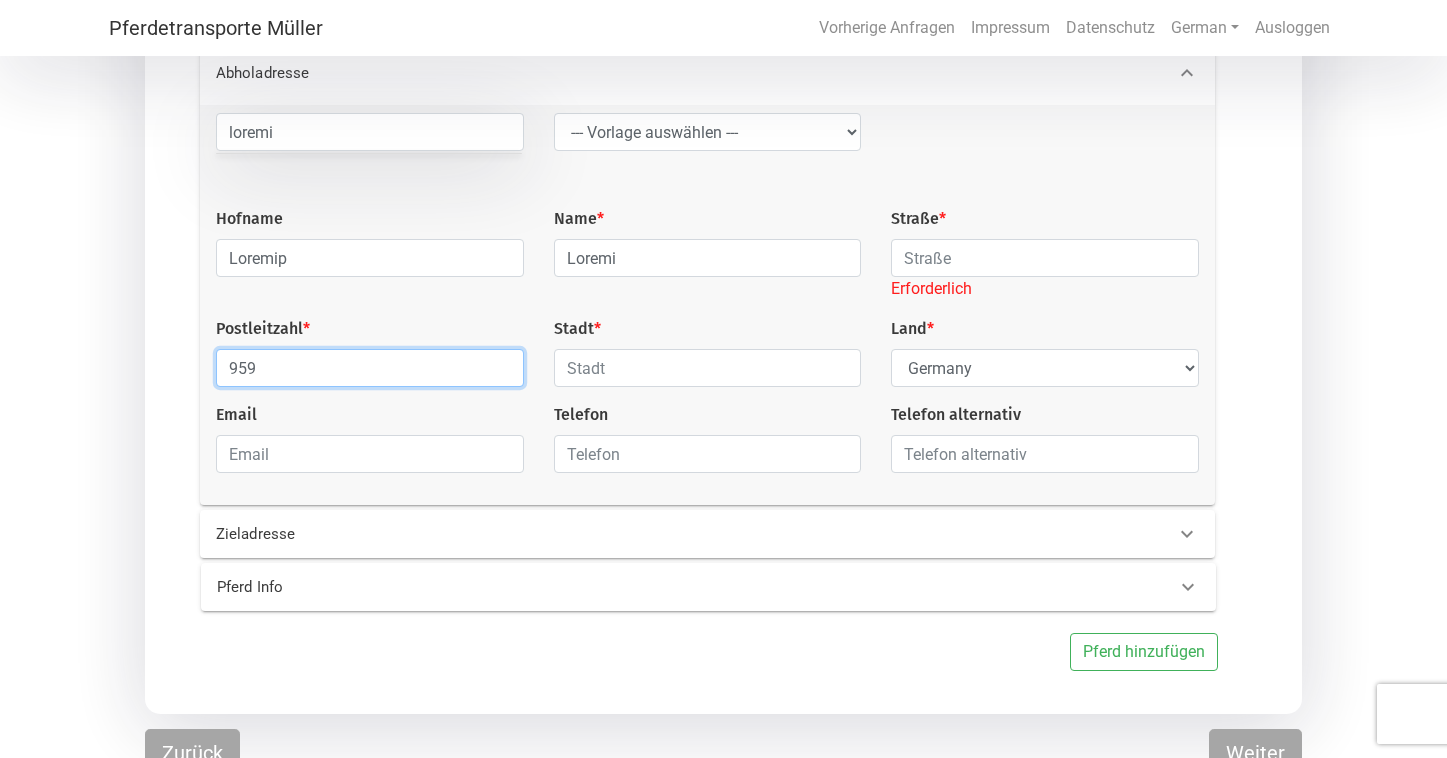 type on "959" 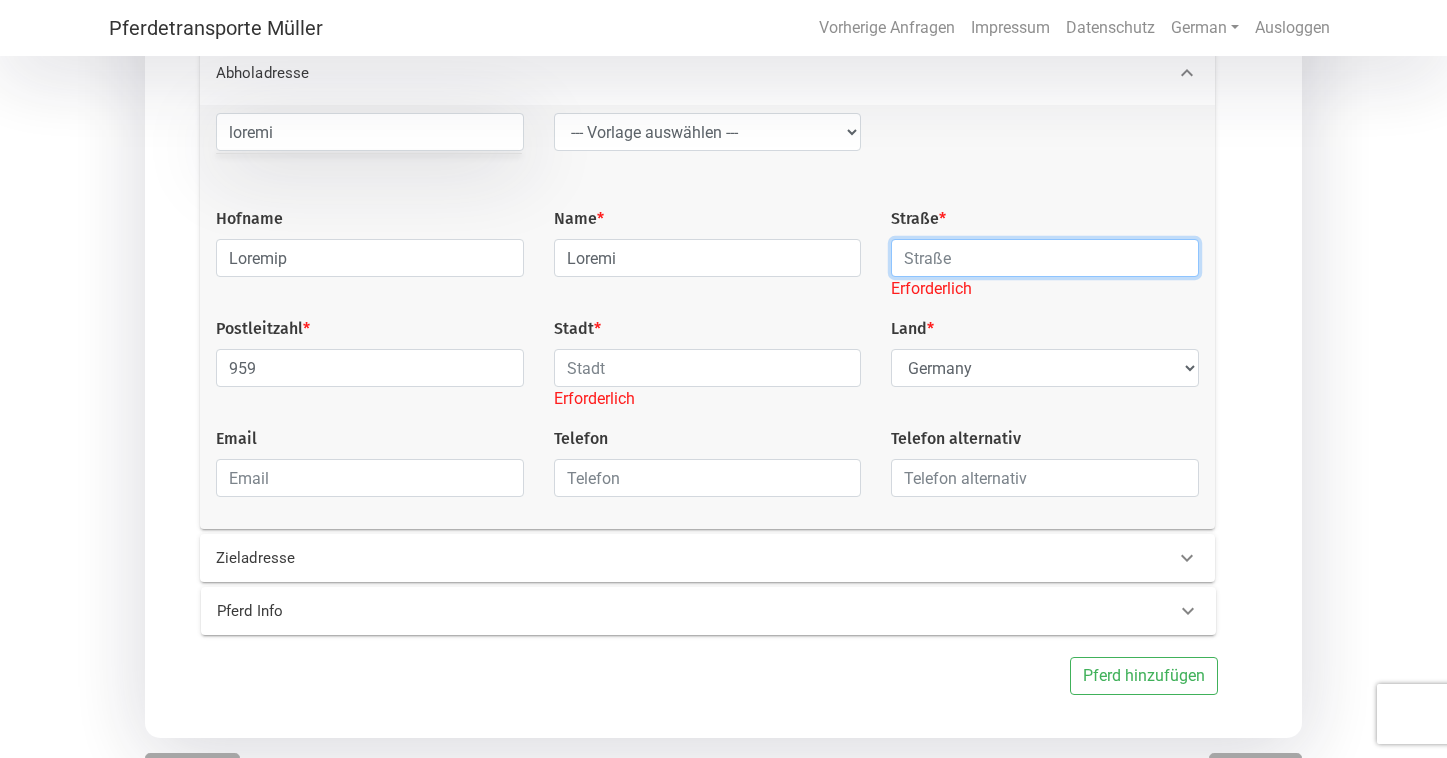 click at bounding box center [1045, 258] 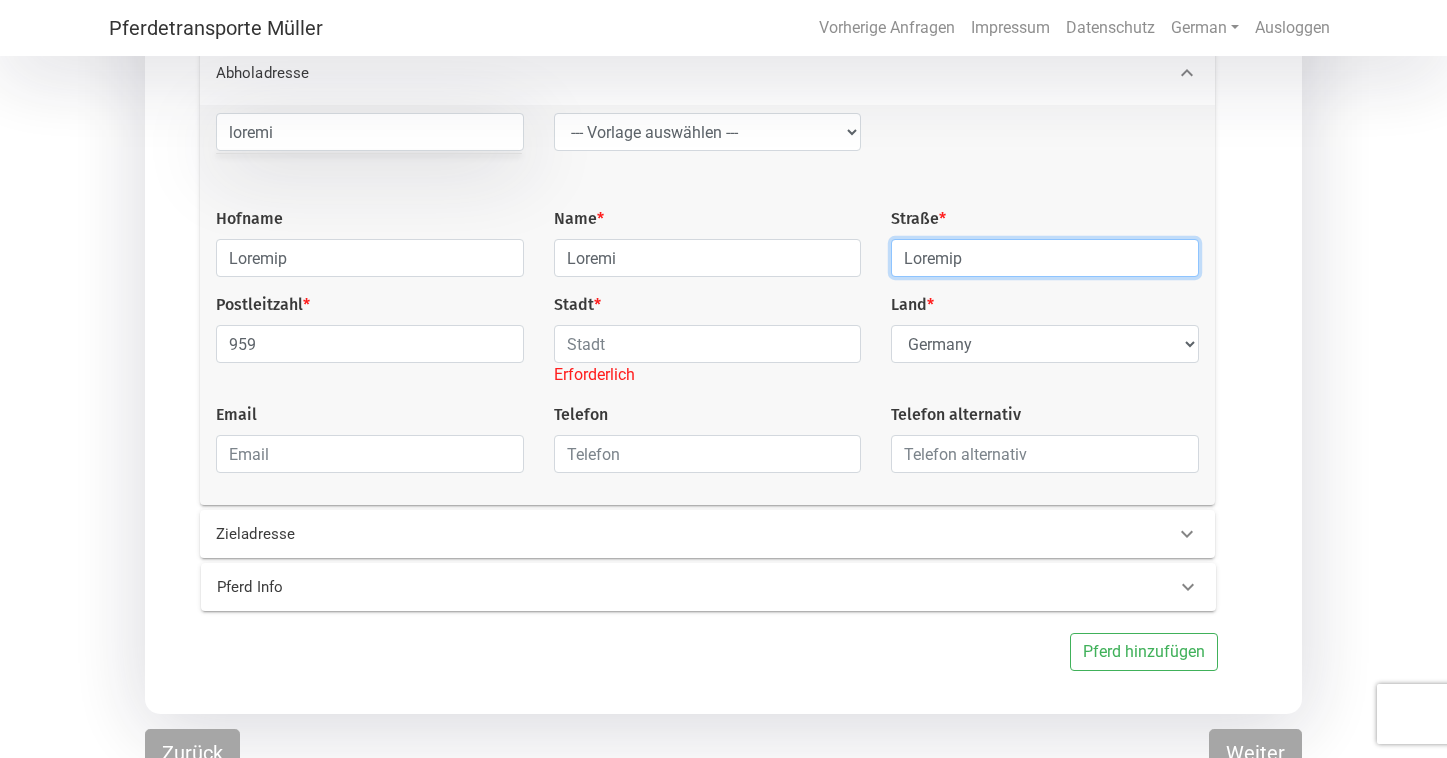 type on "Loremip" 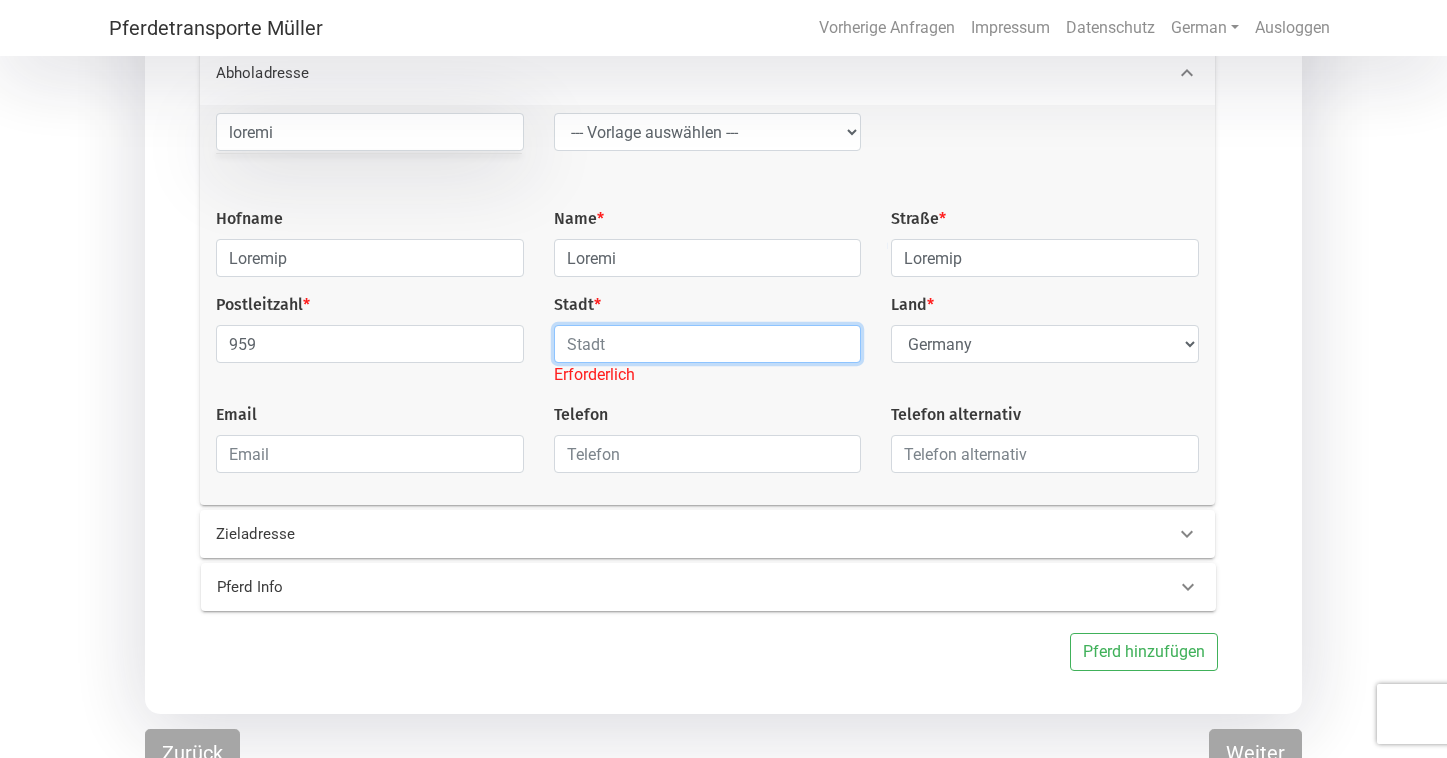 click at bounding box center (708, 344) 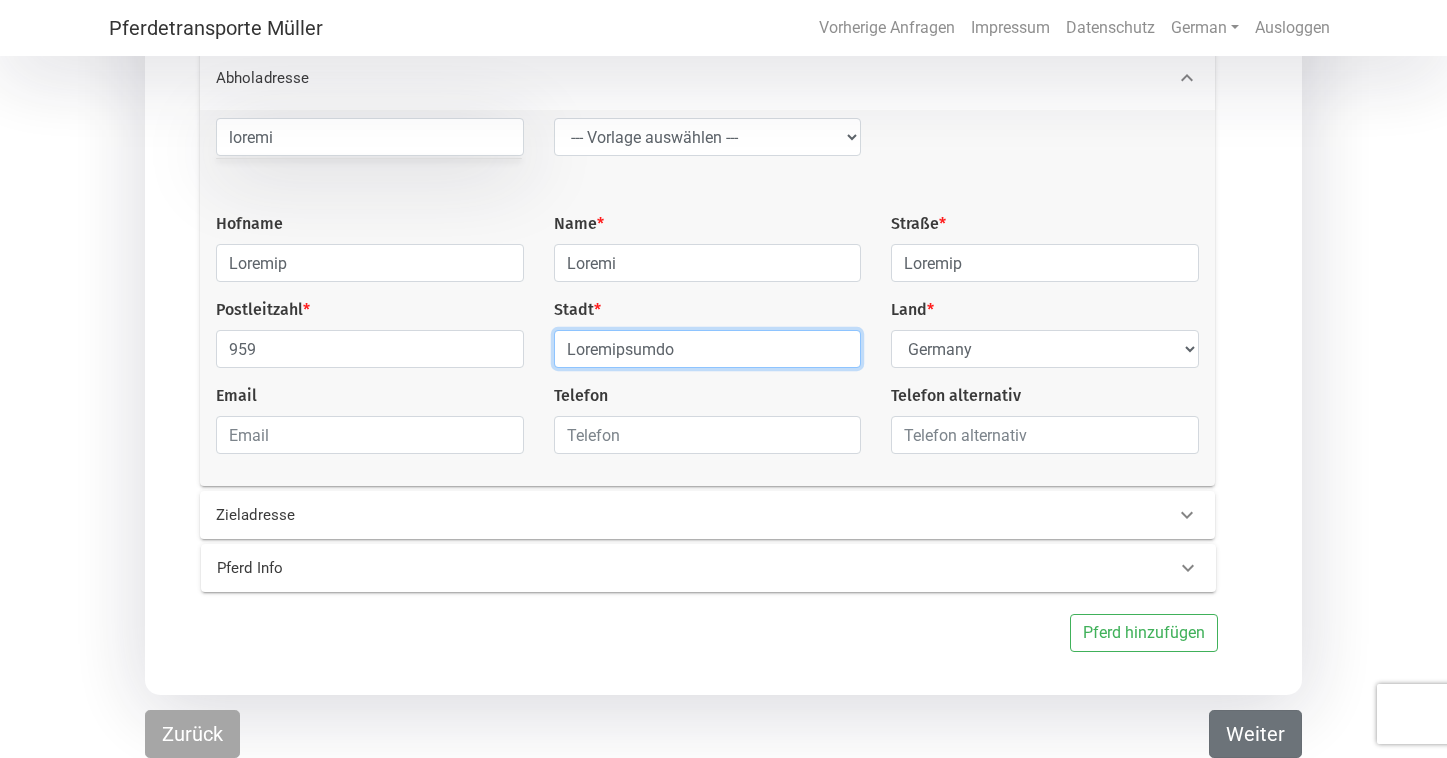 type on "Loremipsumdo" 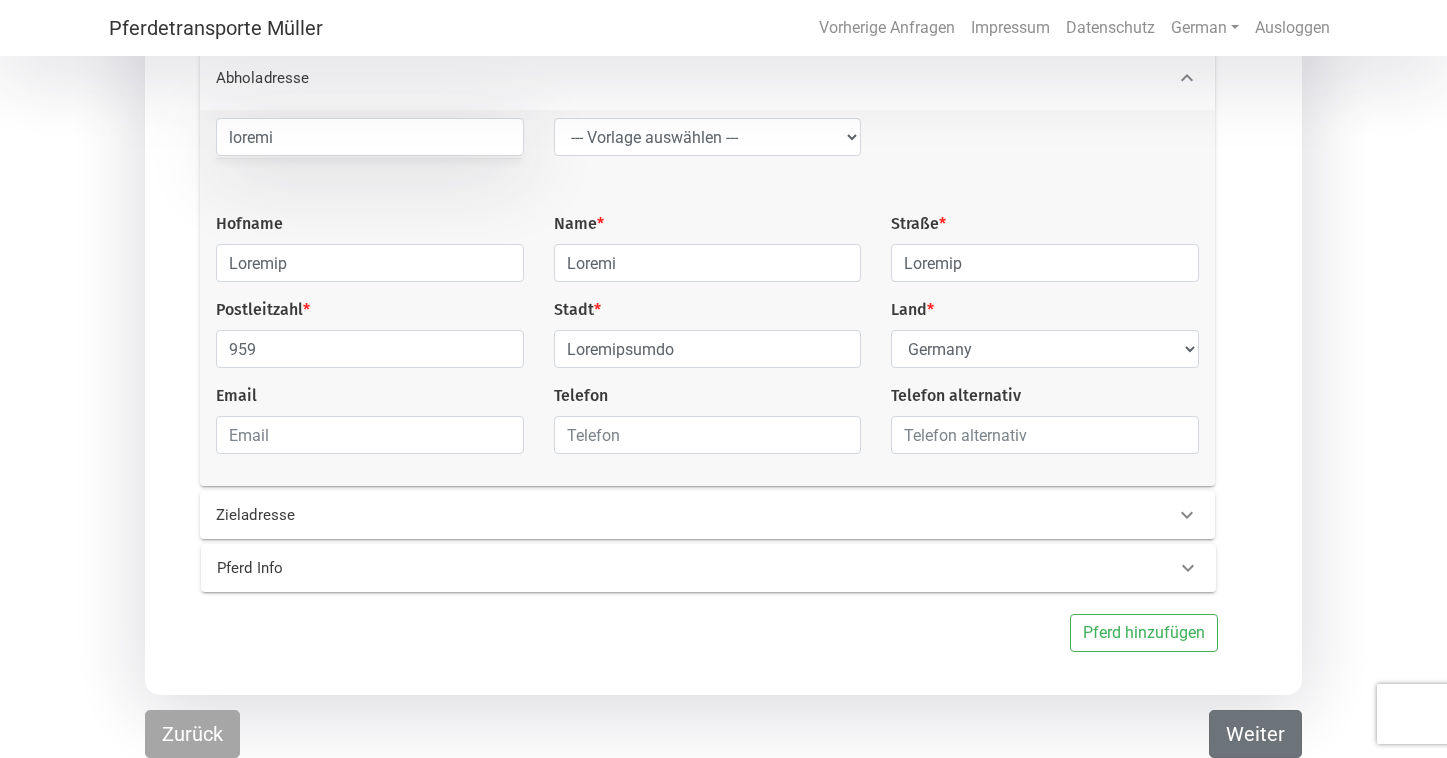 click on "Weiter" at bounding box center (1255, 734) 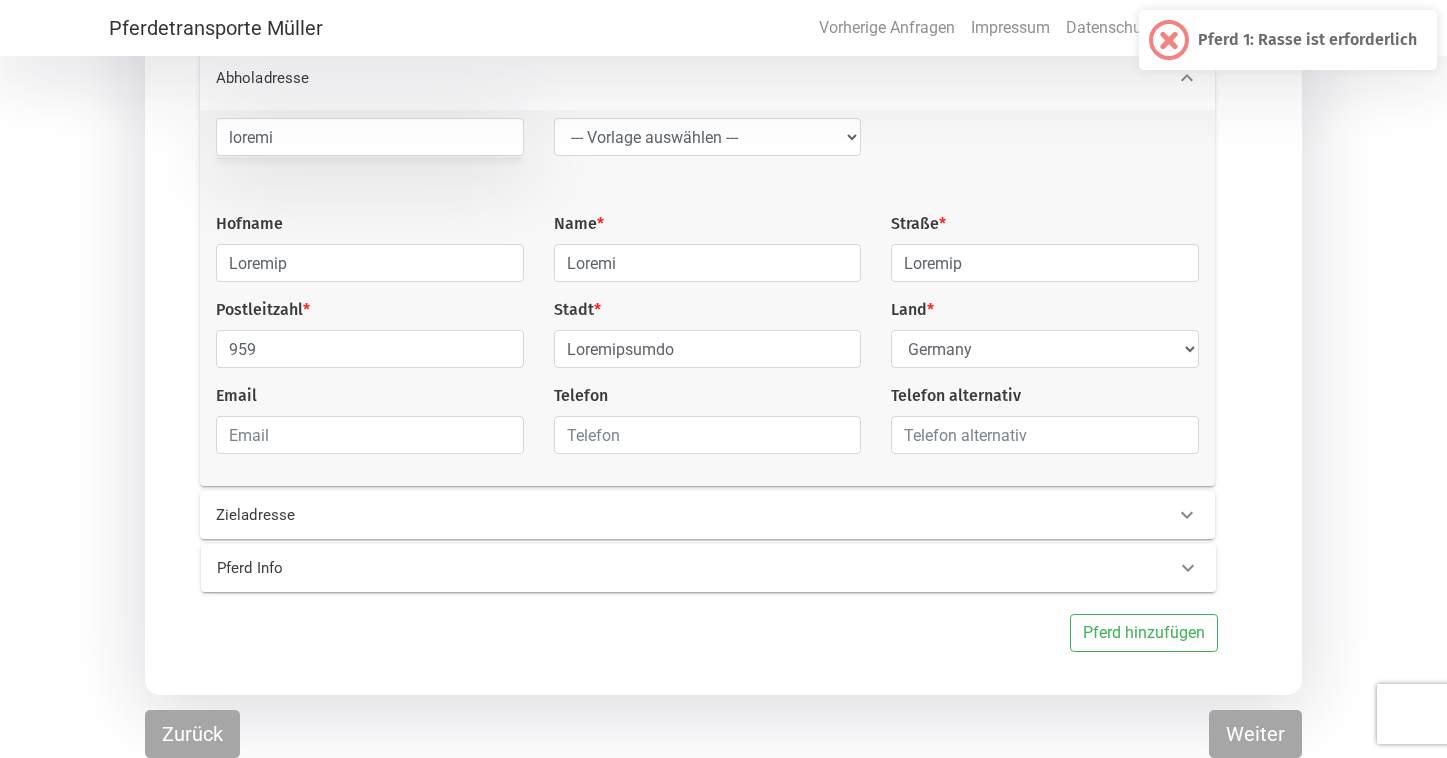 click on "Transportgruppe  # 1 Transport möglich ab * 2025-09-01 Transport möglich bis * 2025-10-15 Abholadresse island --- Vorlage auswählen --- LGG Hofname Hvammur Name * Judith Straße * Hvammur Postleitzahl * 551 Stadt * Sauoarkrokur Land * Select Country Afghanistan Åland Islands Albania Algeria American Samoa Andorra Angola Anguilla Antarctica Antigua and Barbuda Argentina Armenia Aruba Australia Austria Azerbaijan Bahamas Bahrain Bangladesh Barbados Belarus Belgium Belize Benin Bermuda Bhutan Bolivia, Plurinational State of Bonaire, Sint Eustatius and Saba Bosnia and Herzegovina Botswana Bouvet Island Brazil British Indian Ocean Territory Brunei Darussalam Bulgaria Burkina Faso Burundi Cambodia Cameroon Canada Cape Verde Cayman Islands Central African Republic Chad Chile China Christmas Island Cocos (Keeling) Islands Colombia Comoros Congo Congo, the Democratic Republic of the Cook Islands Costa Rica Côte d'Ivoire Croatia Cuba Curaçao Cyprus Czech Republic Denmark Djibouti Dominica Dominican Republic Egypt" at bounding box center (729, 295) 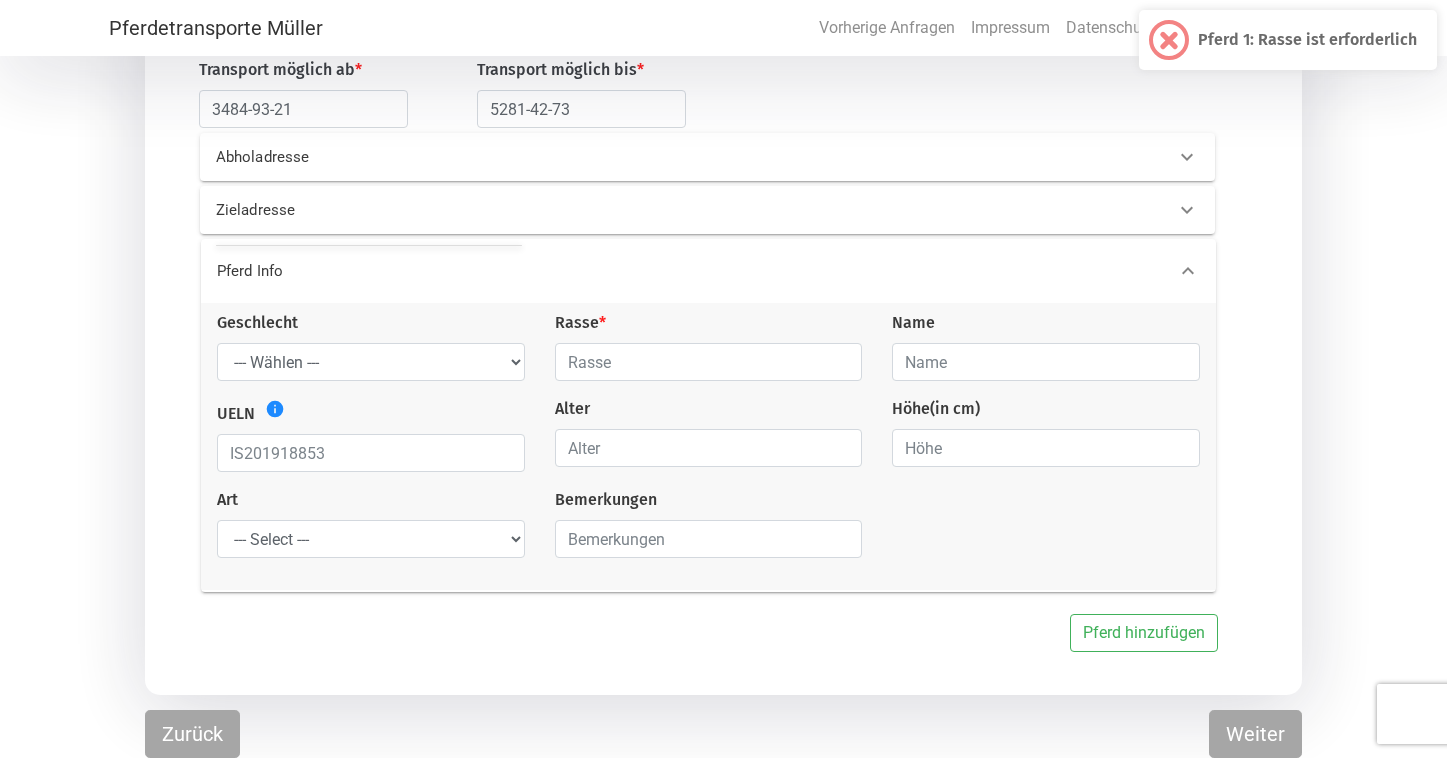 scroll, scrollTop: 275, scrollLeft: 0, axis: vertical 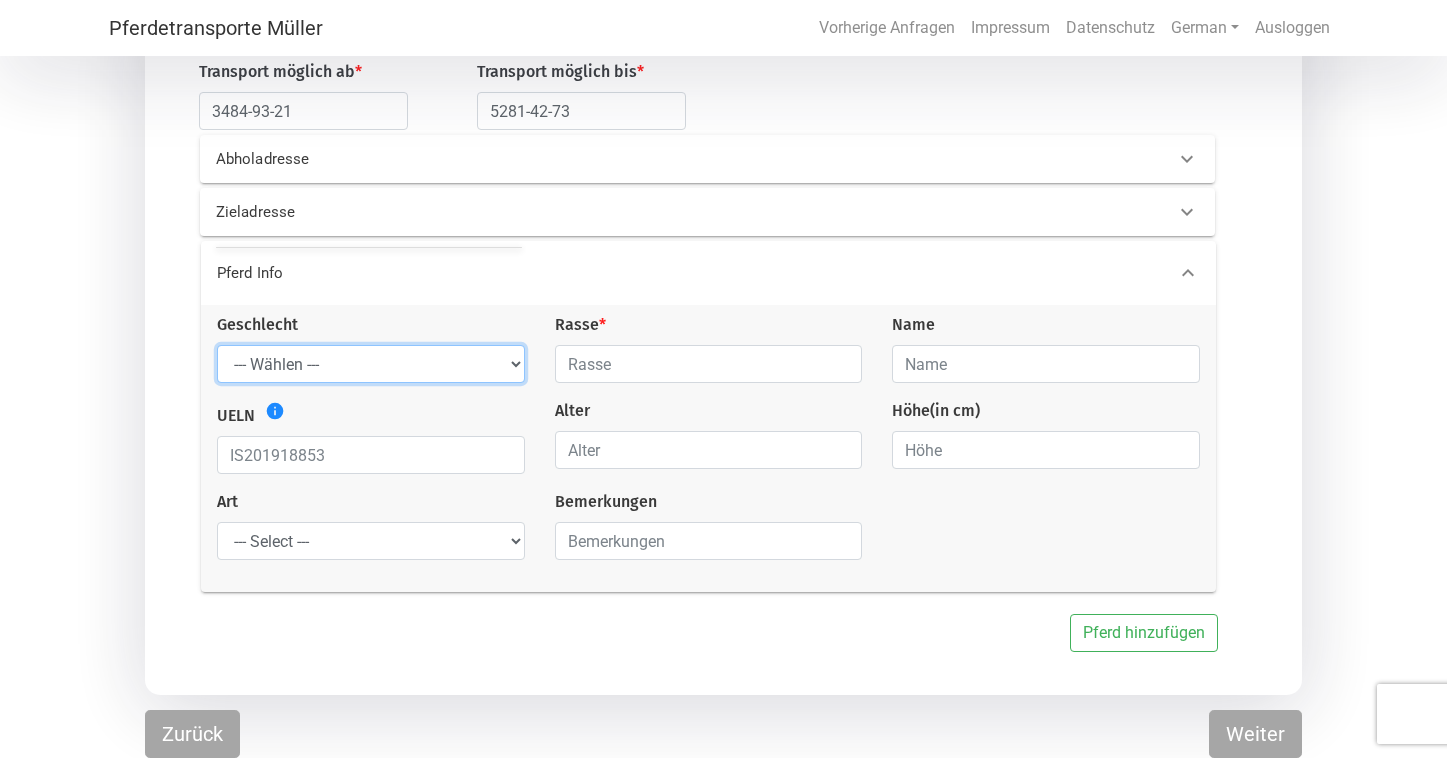 select on "lore" 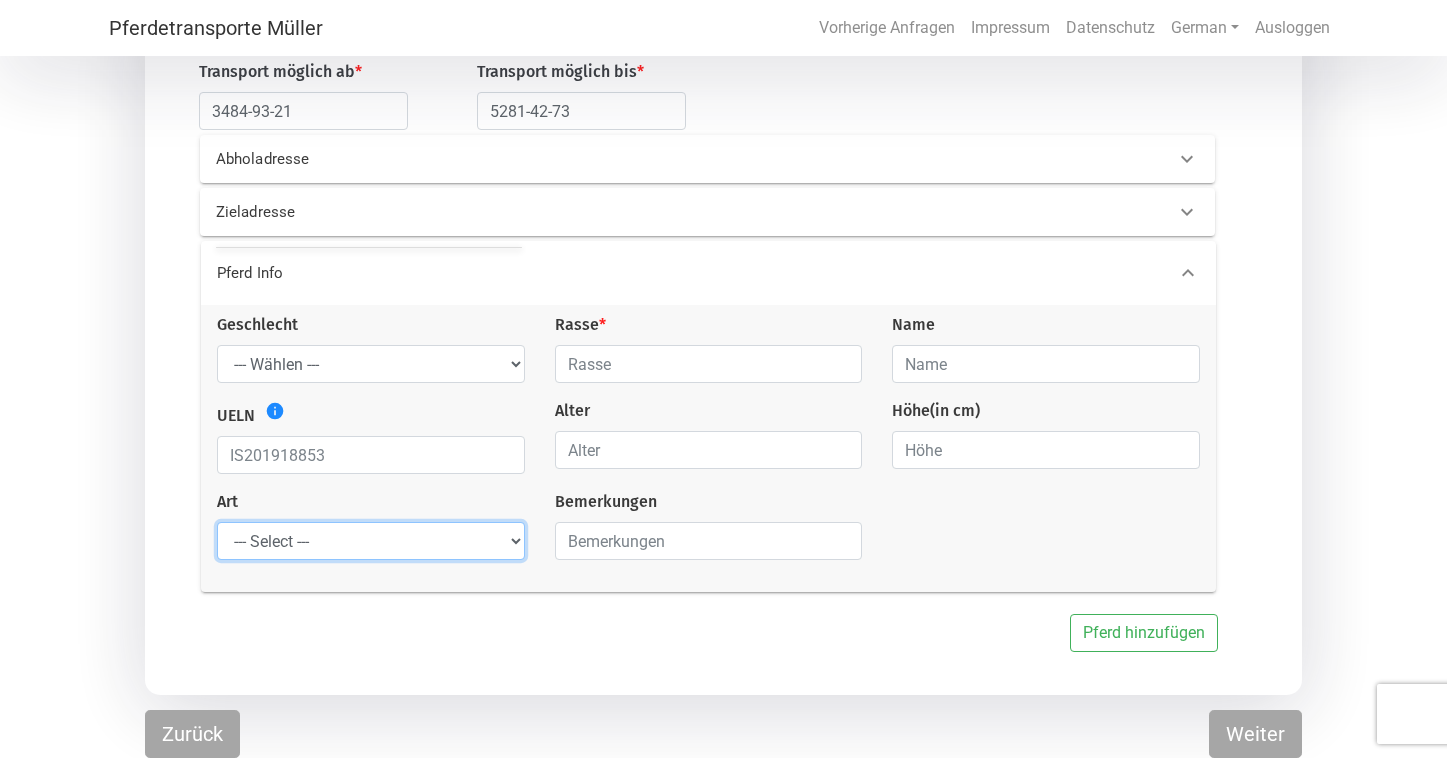 select on "raw_horse" 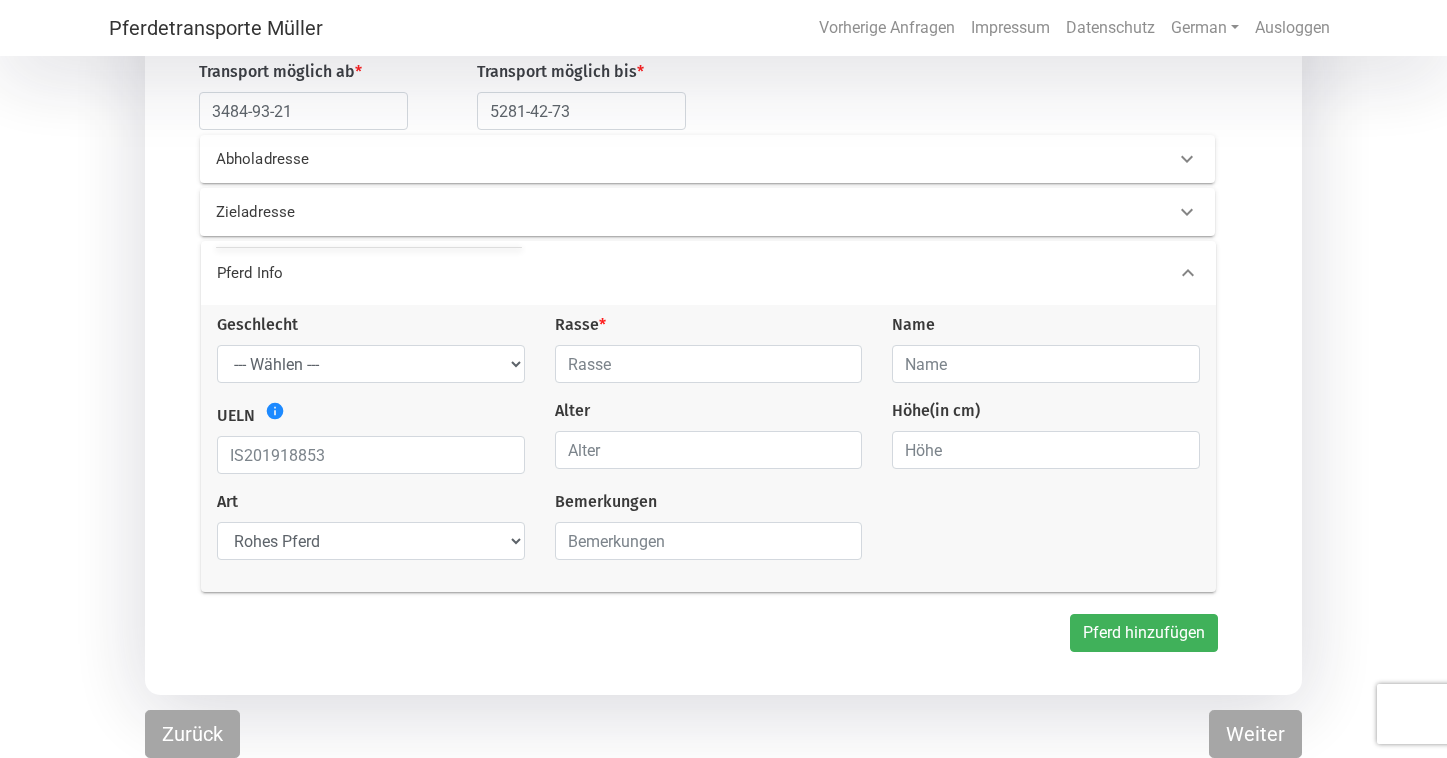 click on "Pferd hinzufügen" at bounding box center (1144, 633) 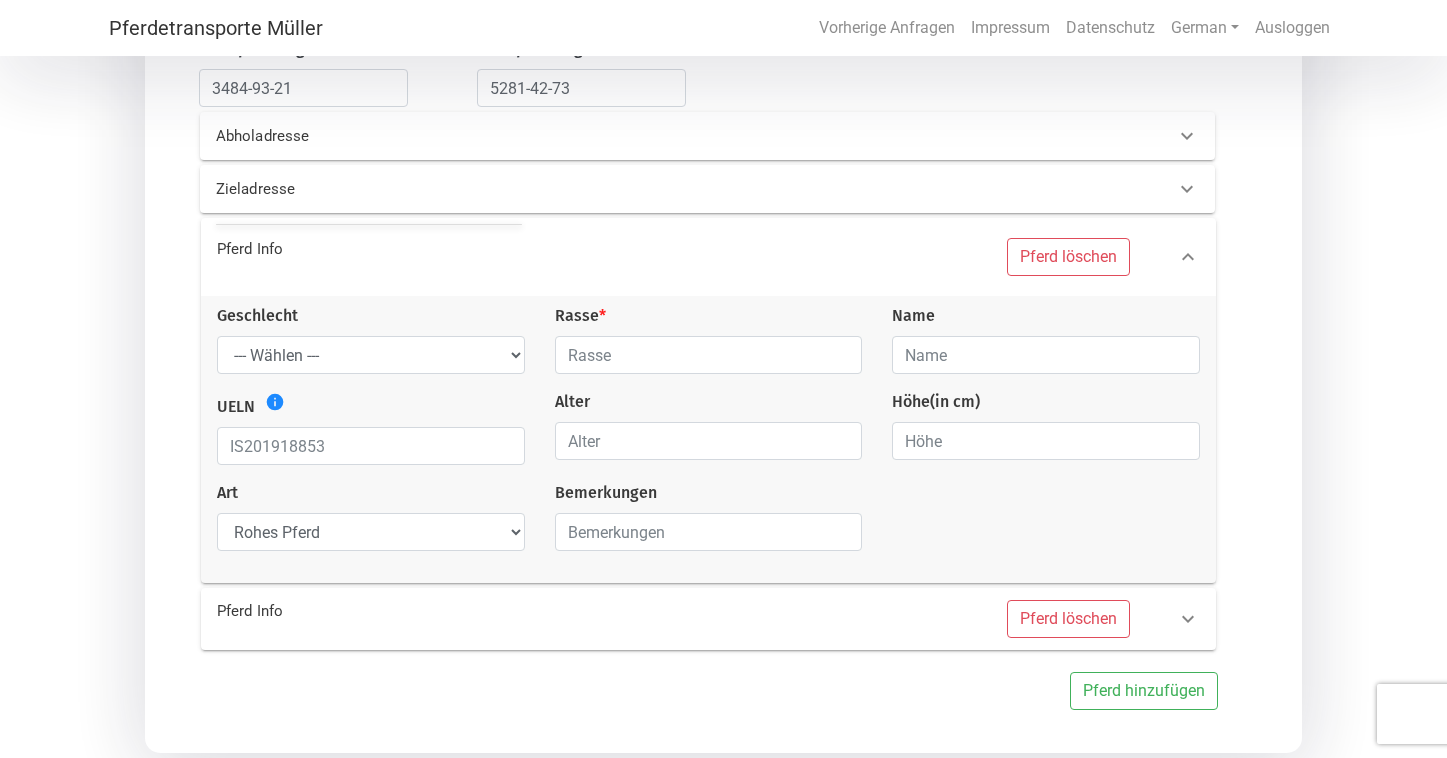 scroll, scrollTop: 356, scrollLeft: 0, axis: vertical 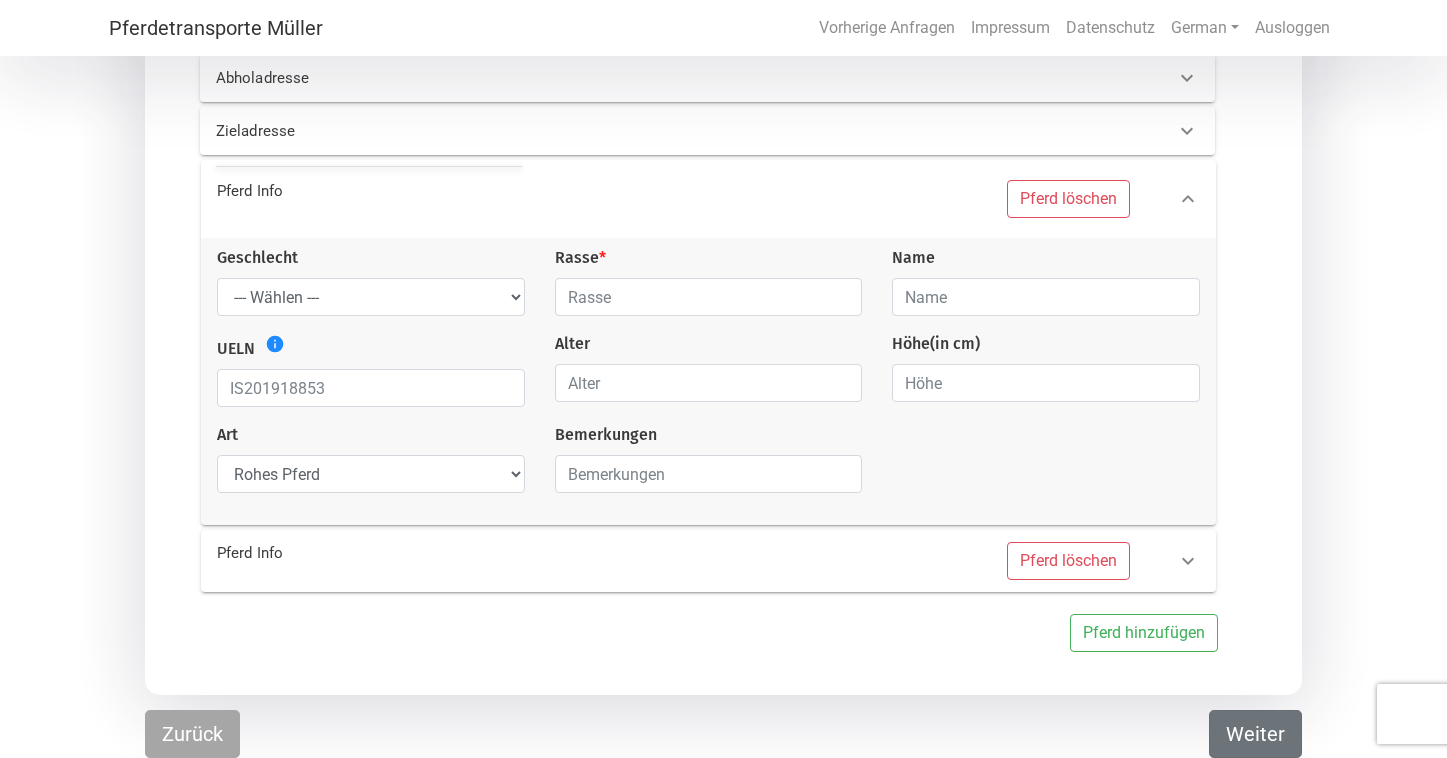 click on "Weiter" at bounding box center (1255, 734) 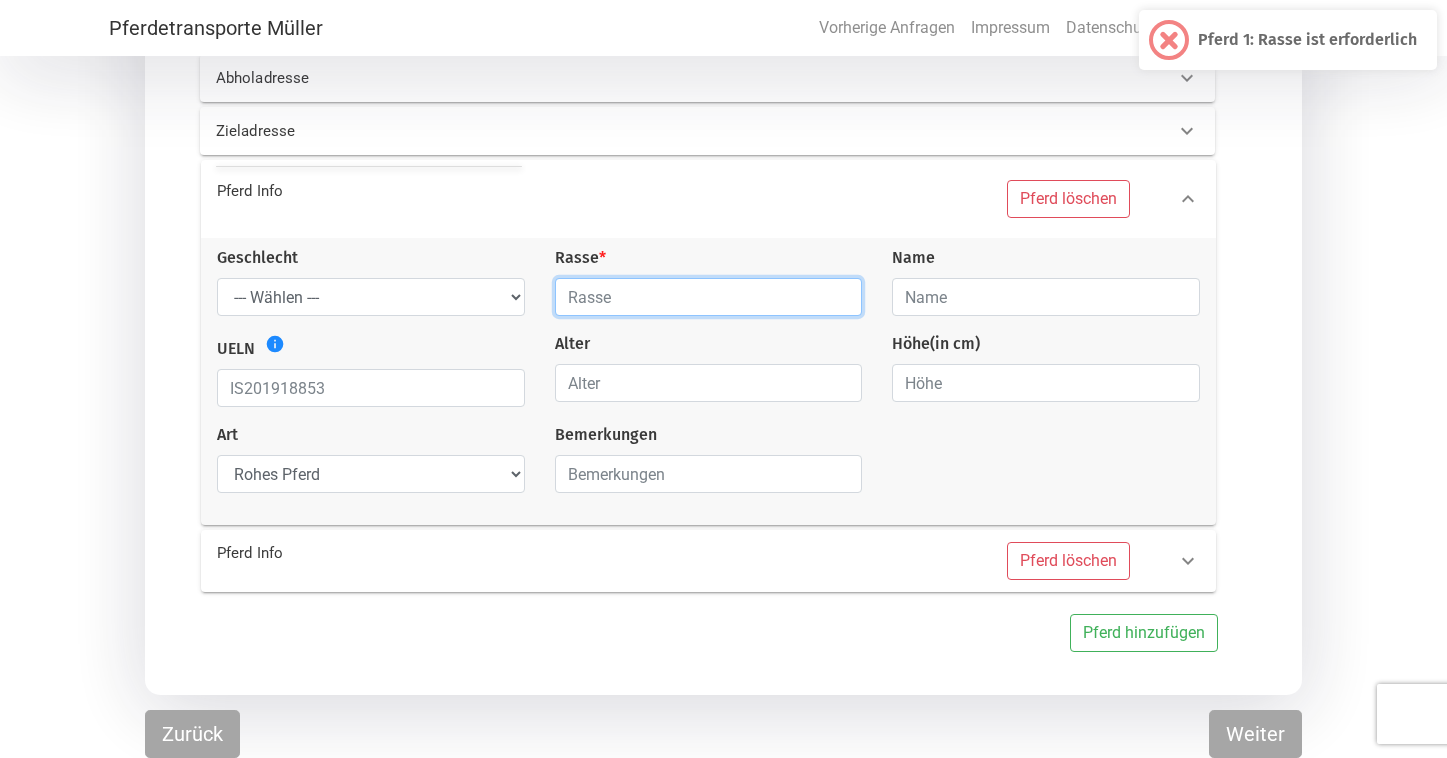 click at bounding box center [709, 297] 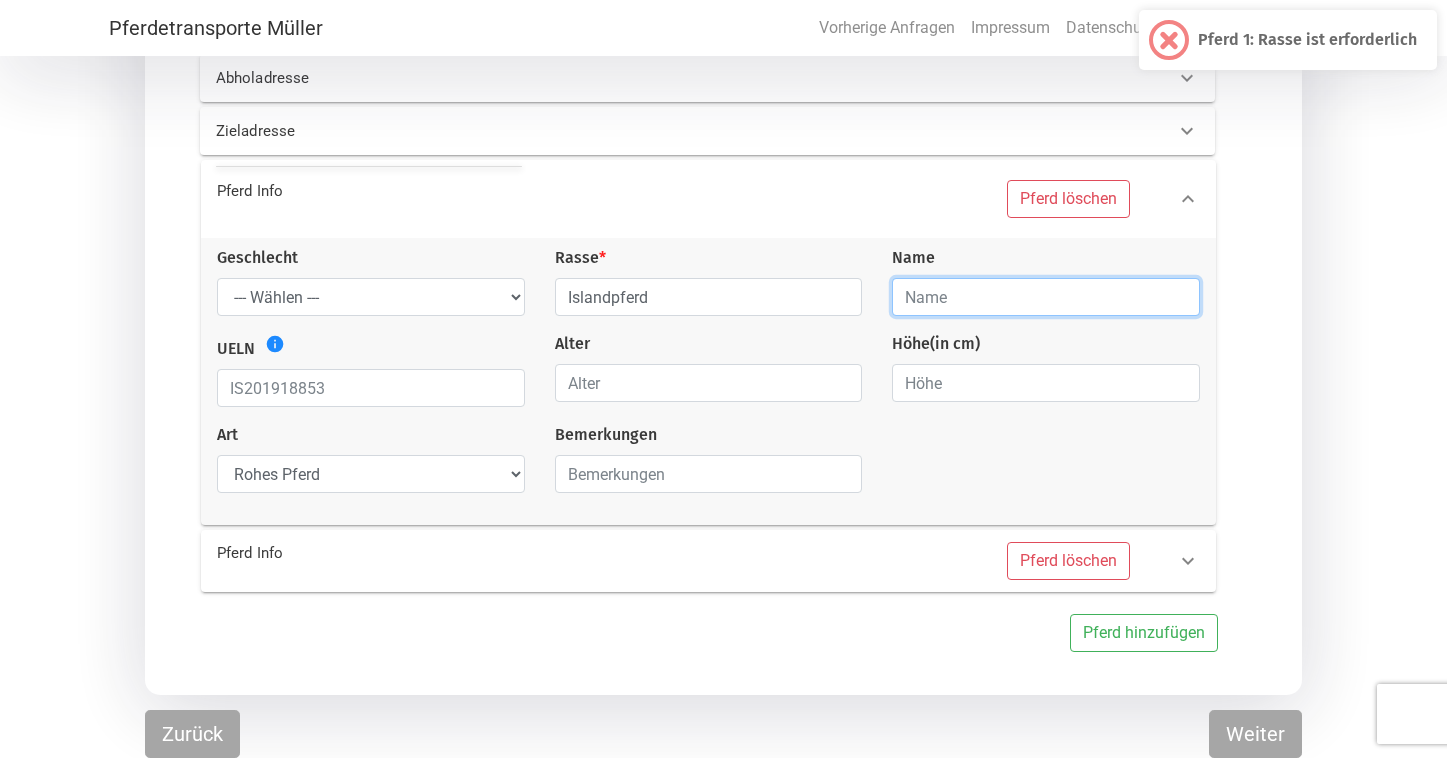click at bounding box center (1046, 297) 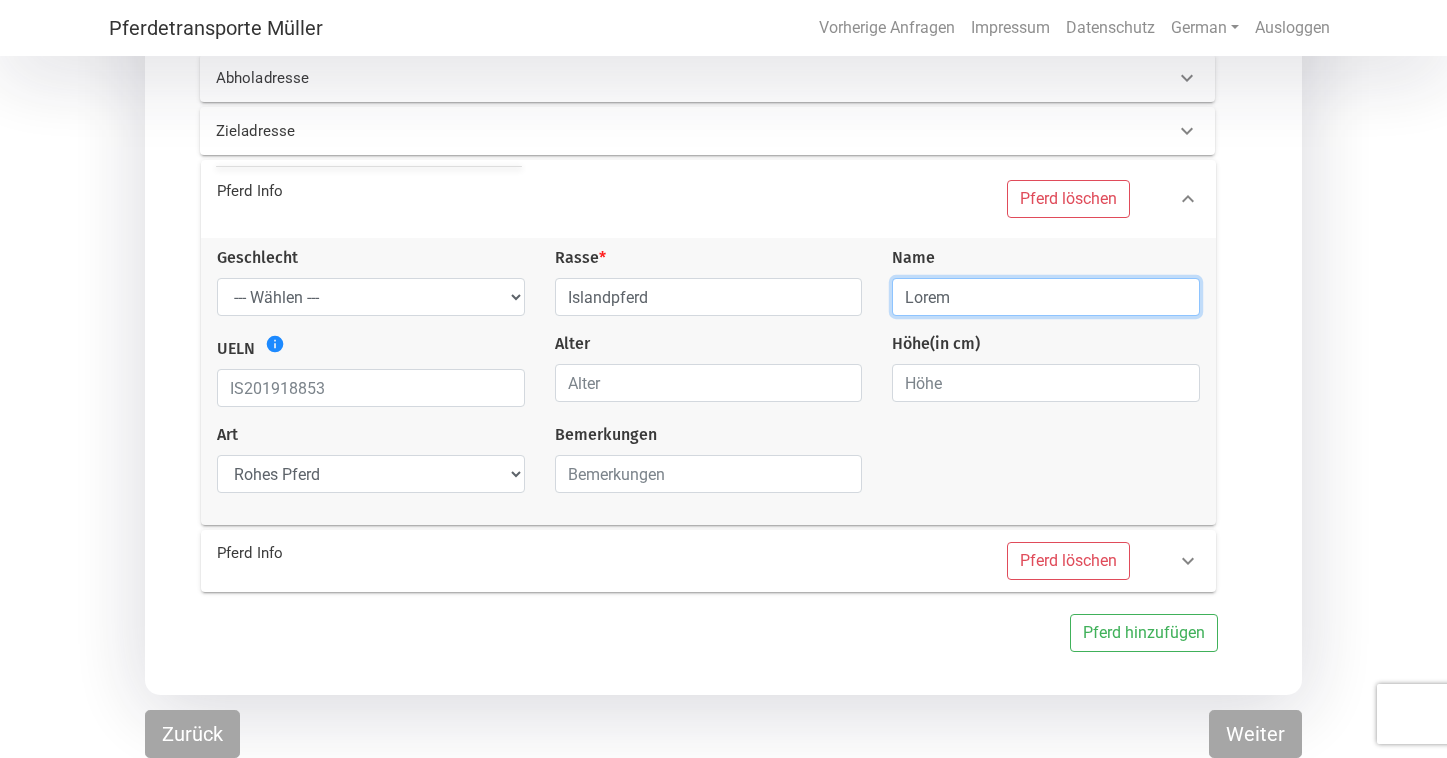 type on "Lore" 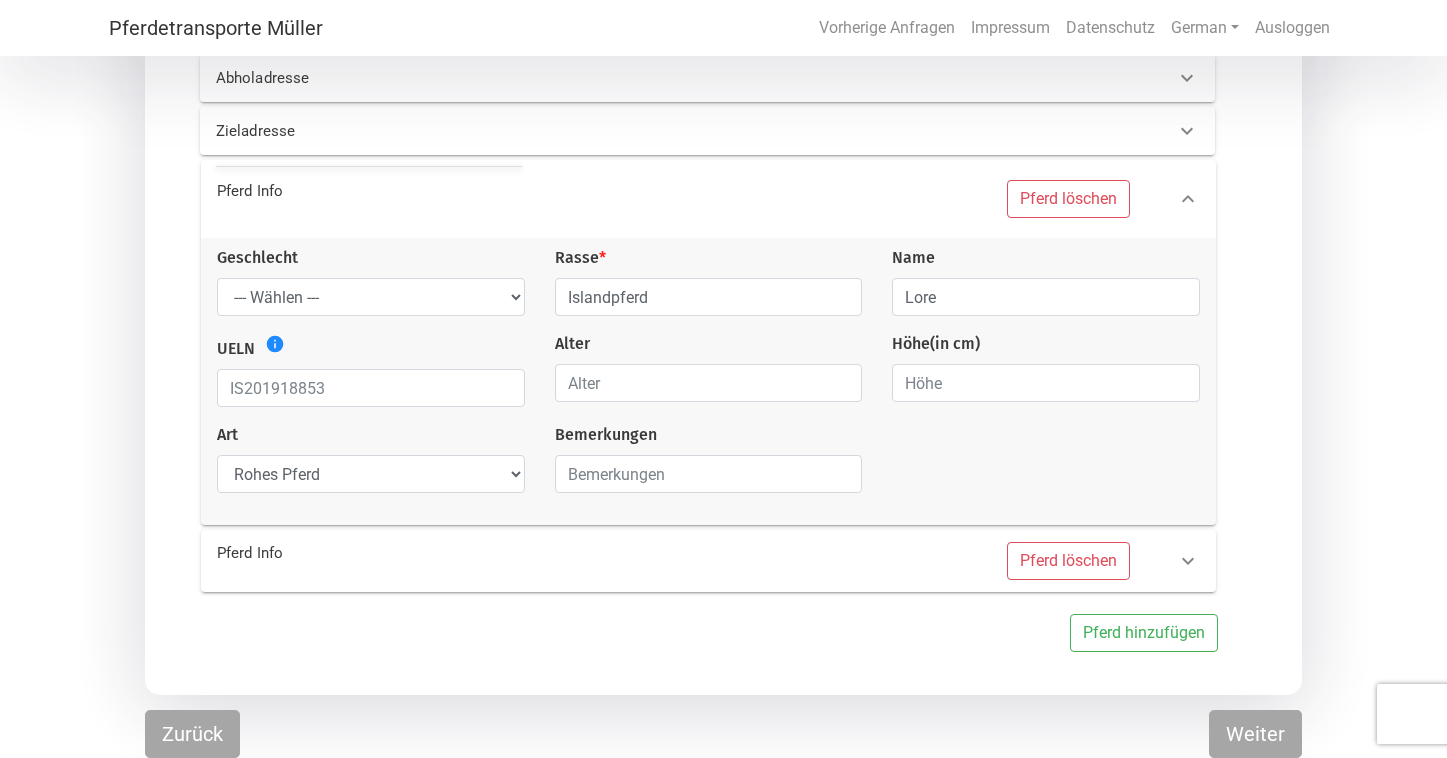 drag, startPoint x: 990, startPoint y: 293, endPoint x: 1074, endPoint y: 572, distance: 291.3709 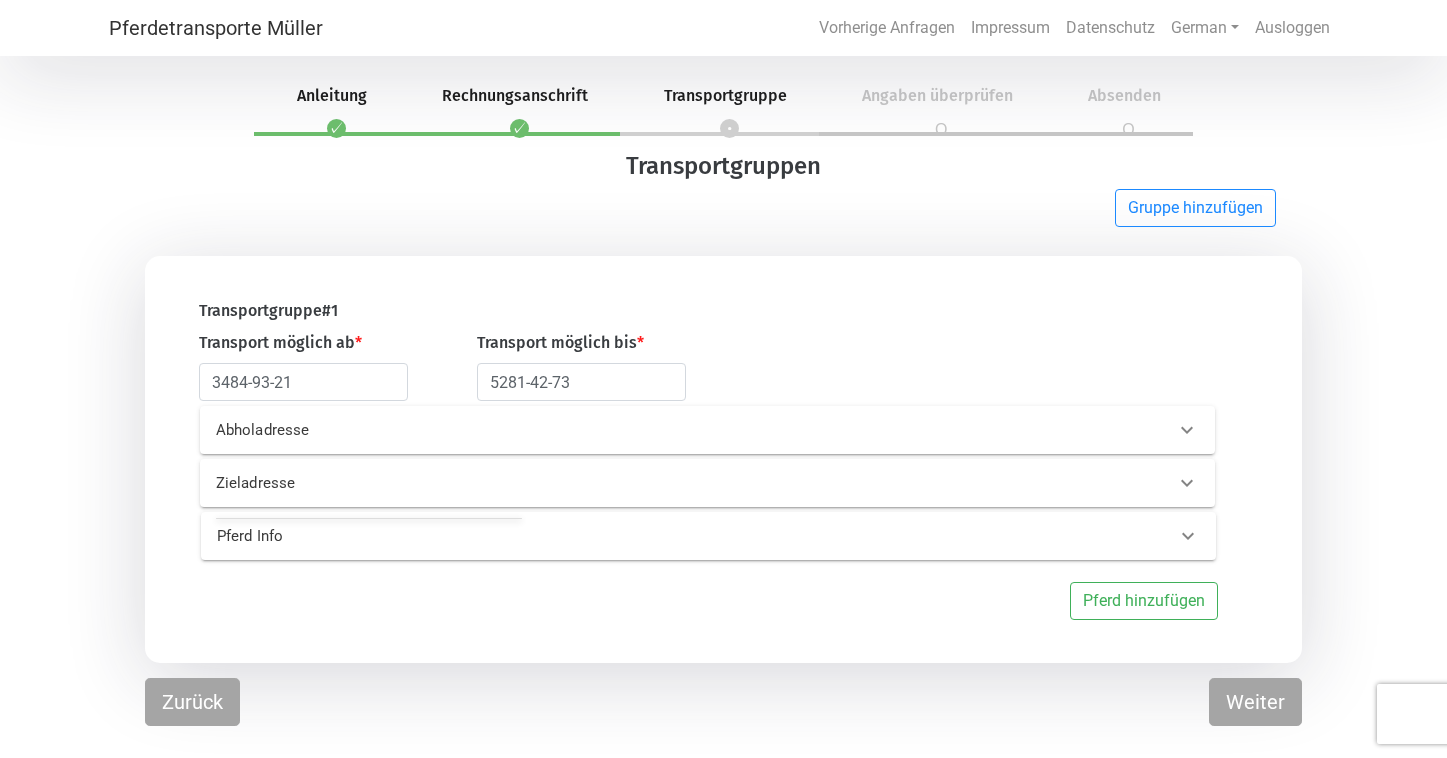 scroll, scrollTop: 0, scrollLeft: 0, axis: both 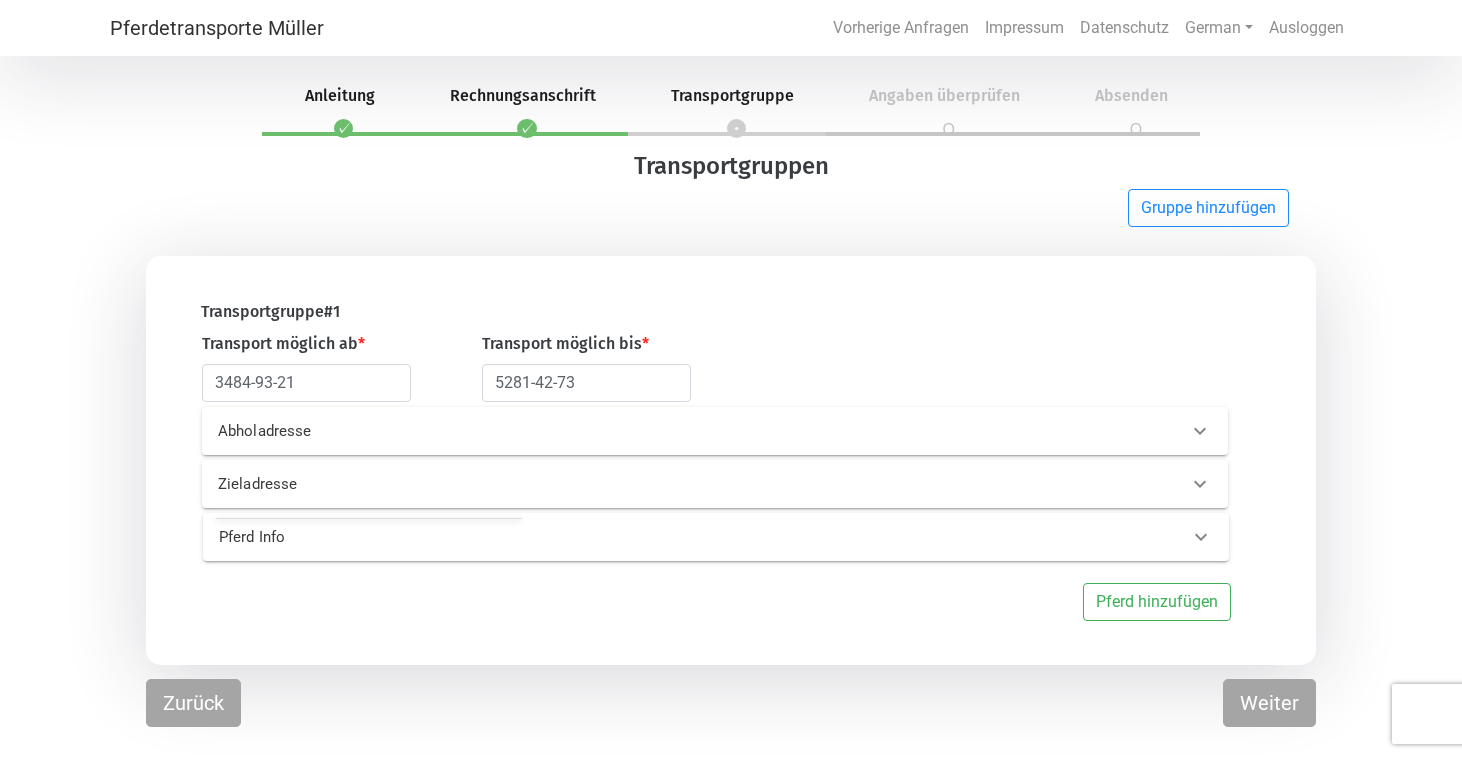click on "Pferd Info" at bounding box center (443, 537) 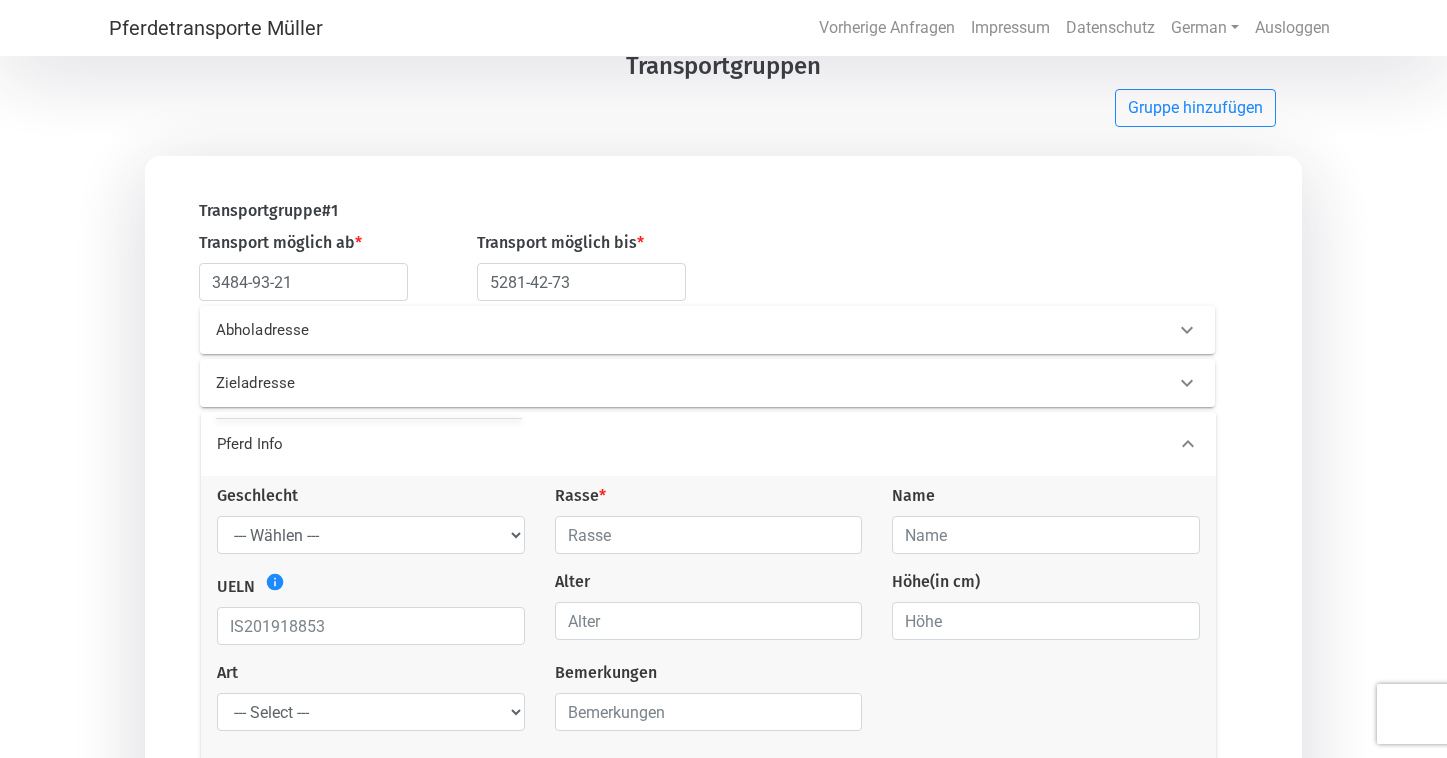 scroll, scrollTop: 186, scrollLeft: 0, axis: vertical 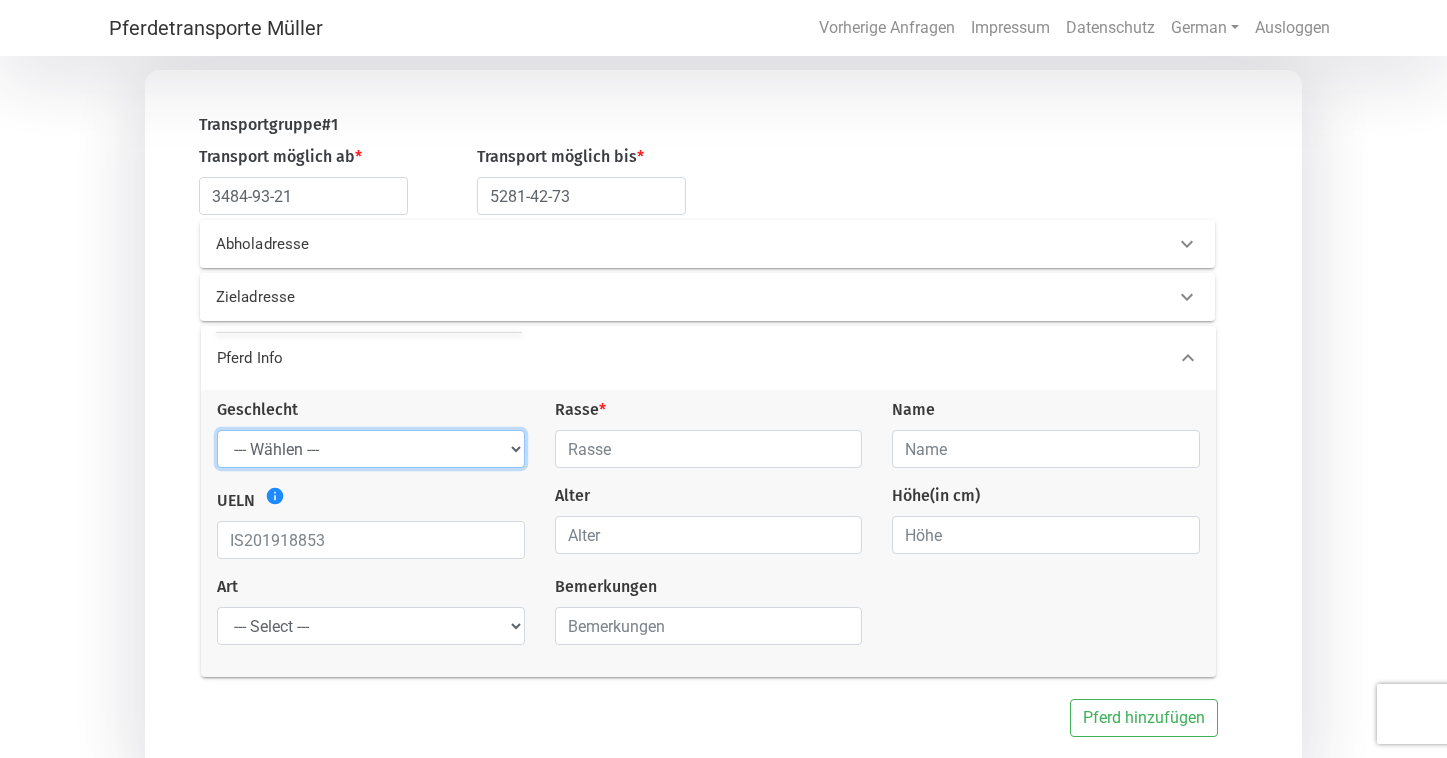 select on "lore" 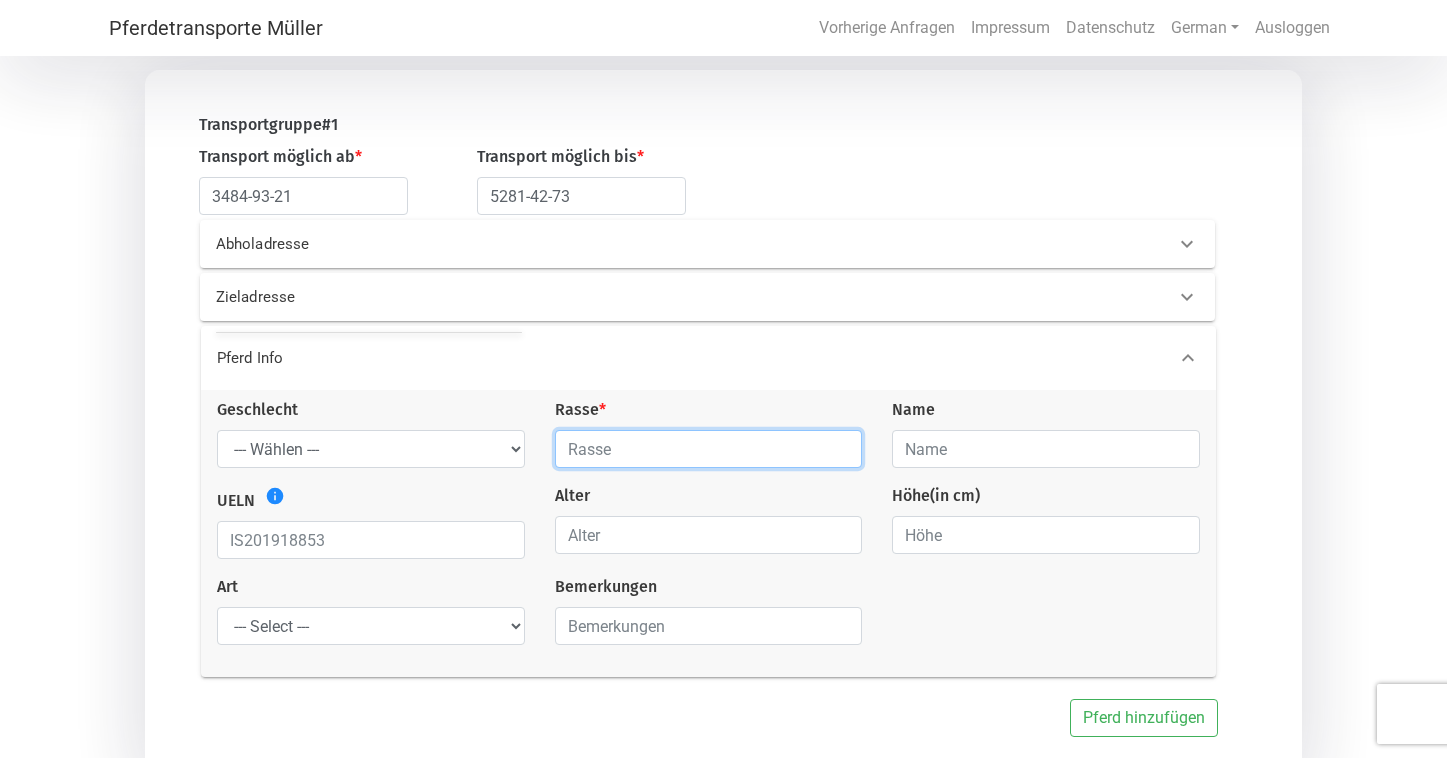 click at bounding box center [709, 449] 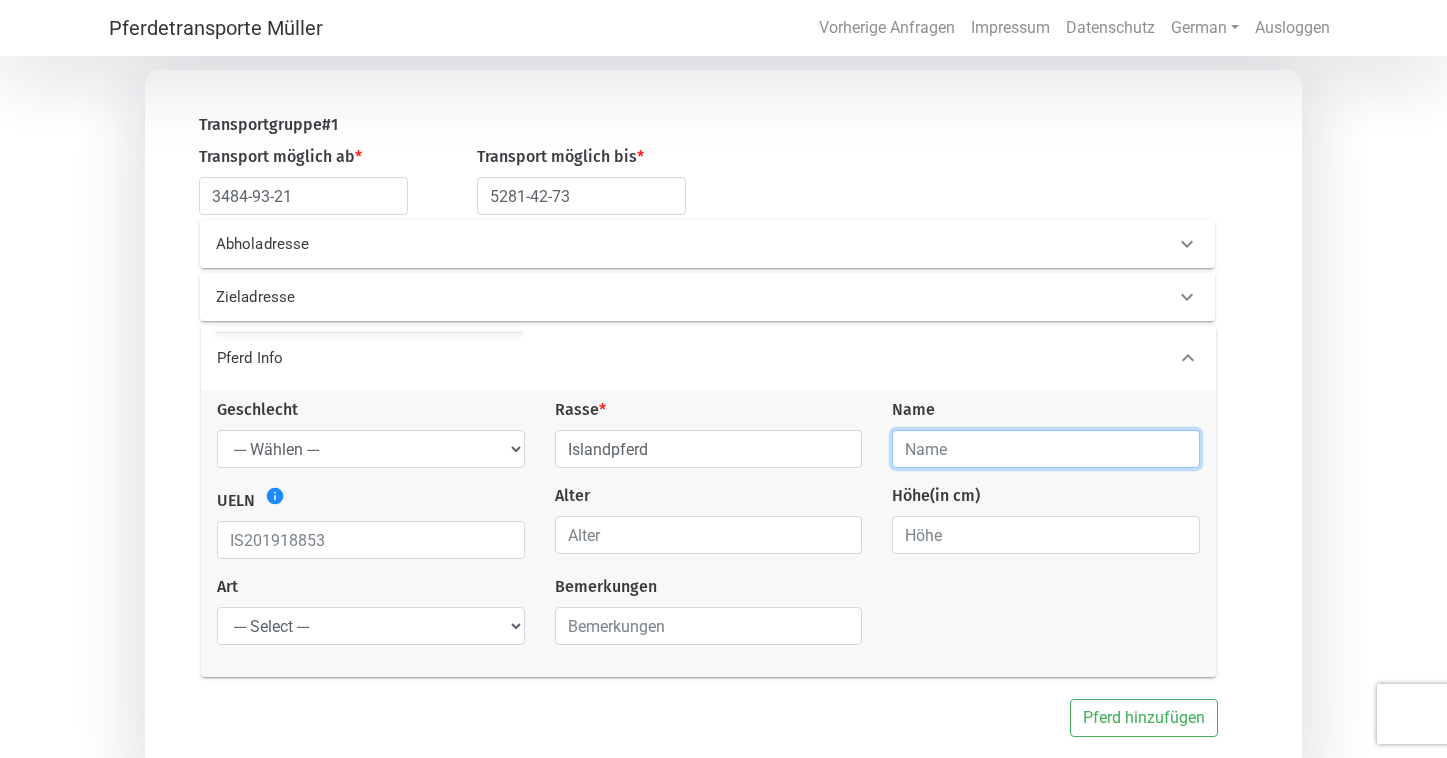 click at bounding box center (1046, 449) 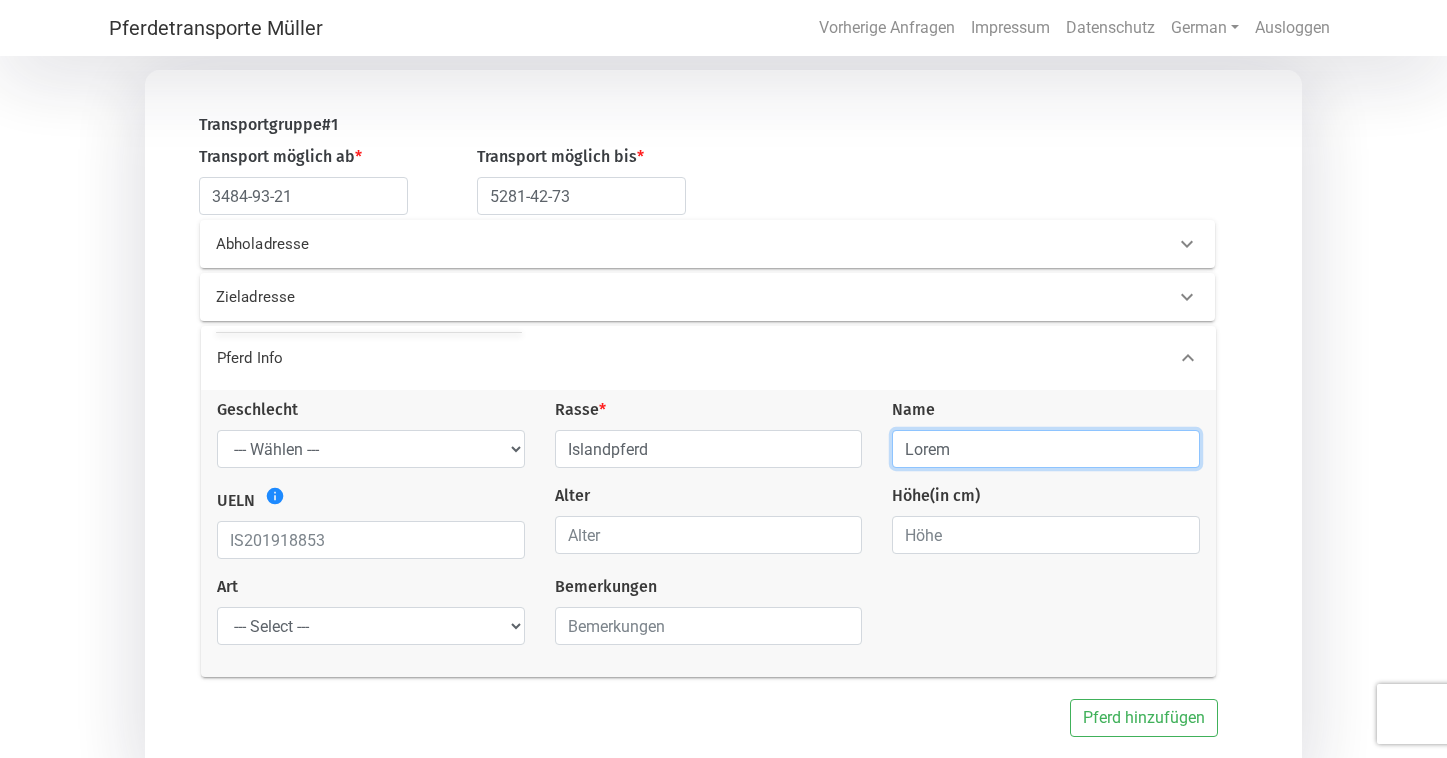 type on "Lorem" 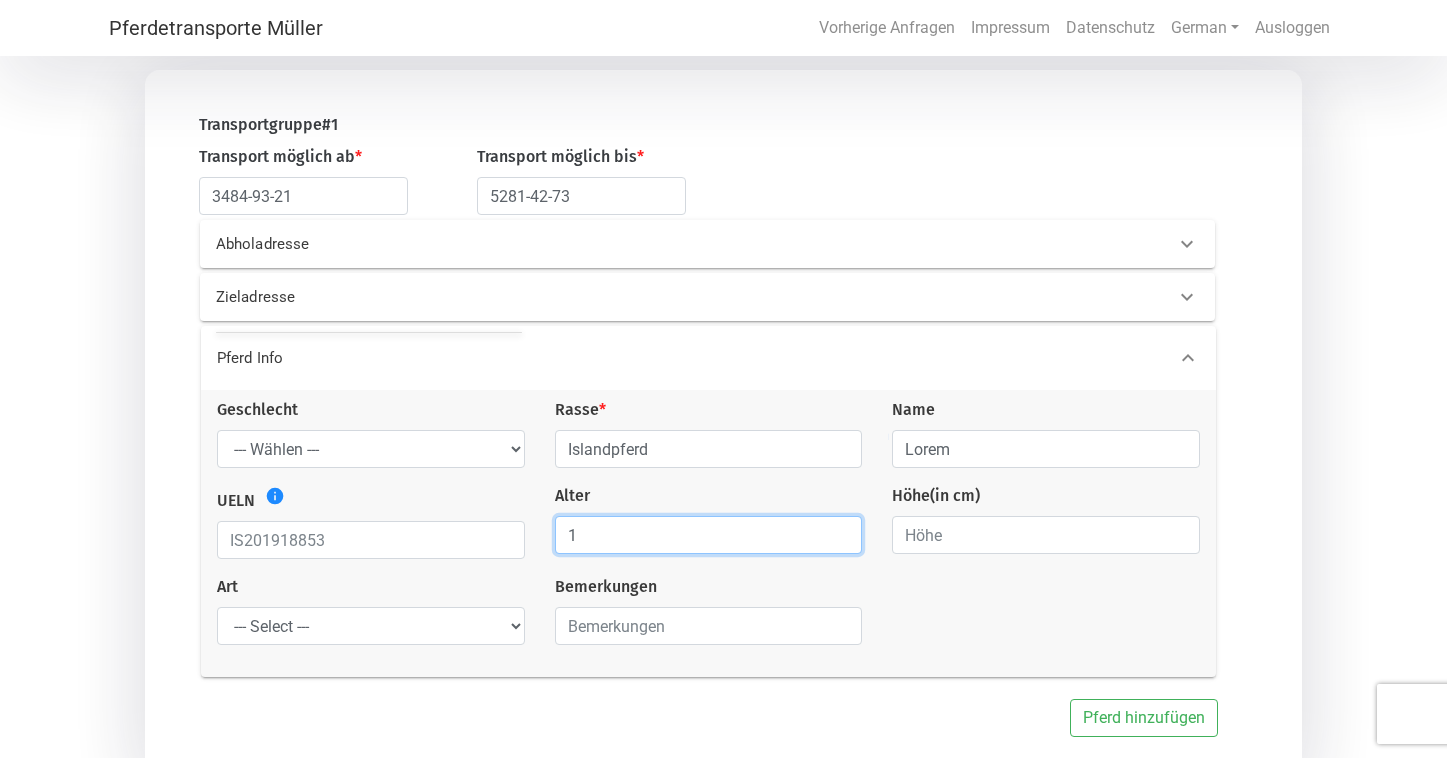 click on "1" at bounding box center (709, 535) 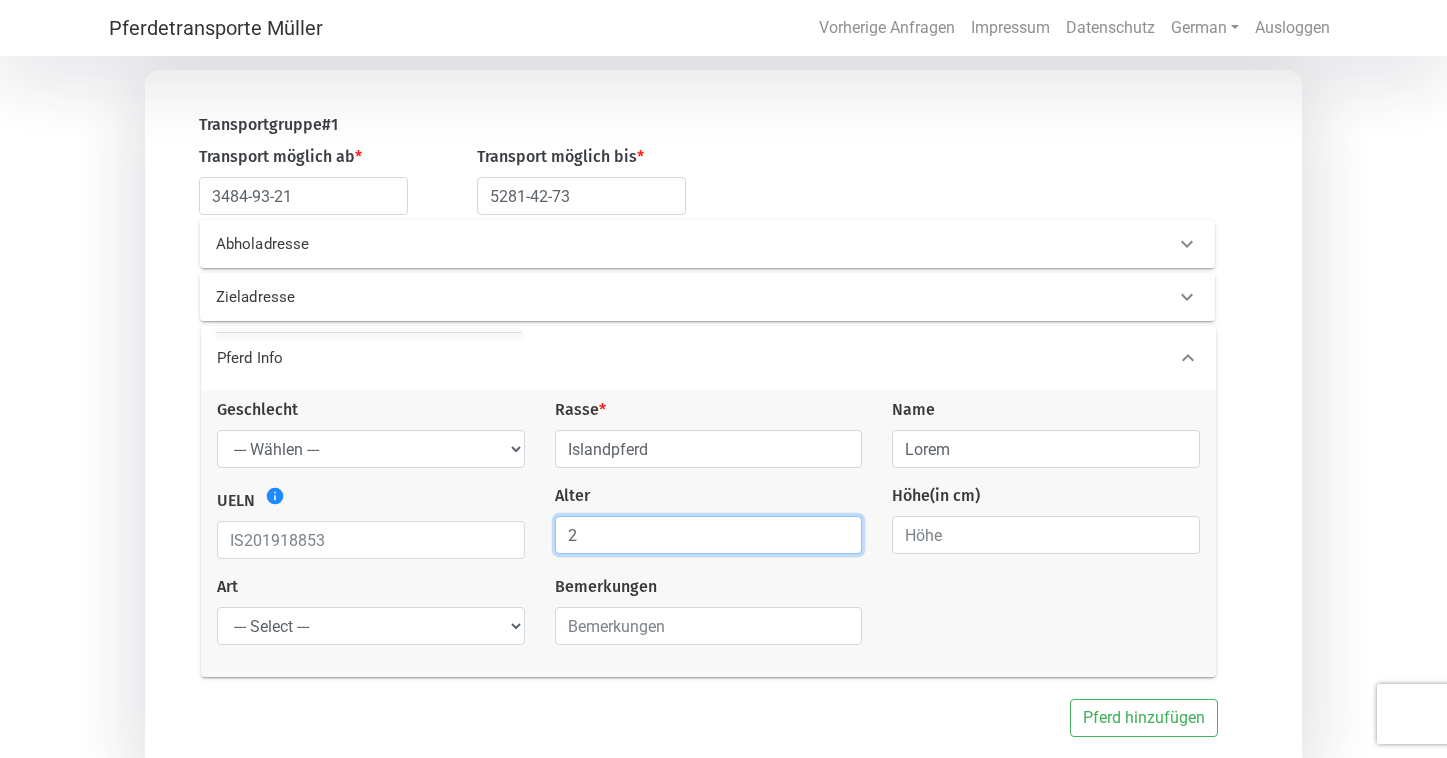 click on "2" at bounding box center [709, 535] 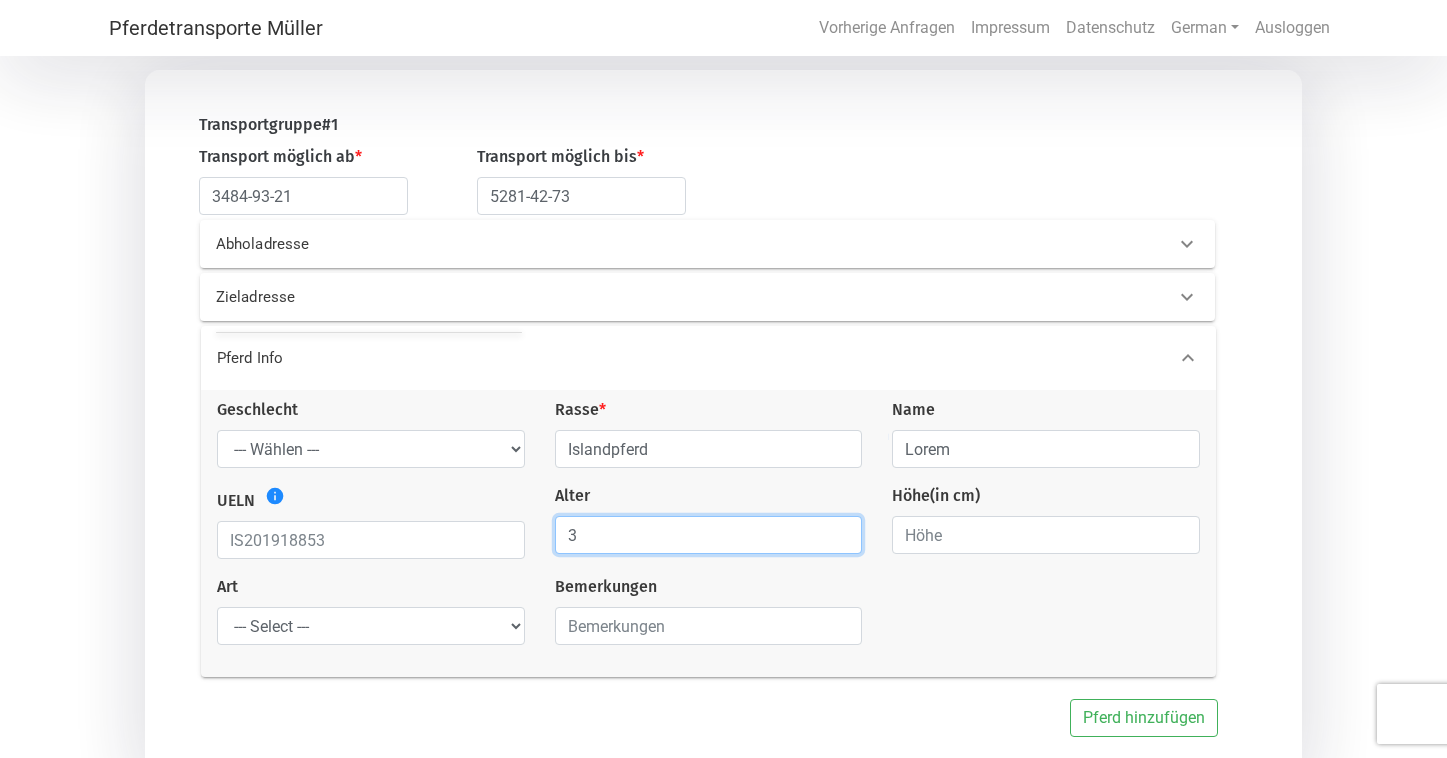 click on "3" at bounding box center (709, 535) 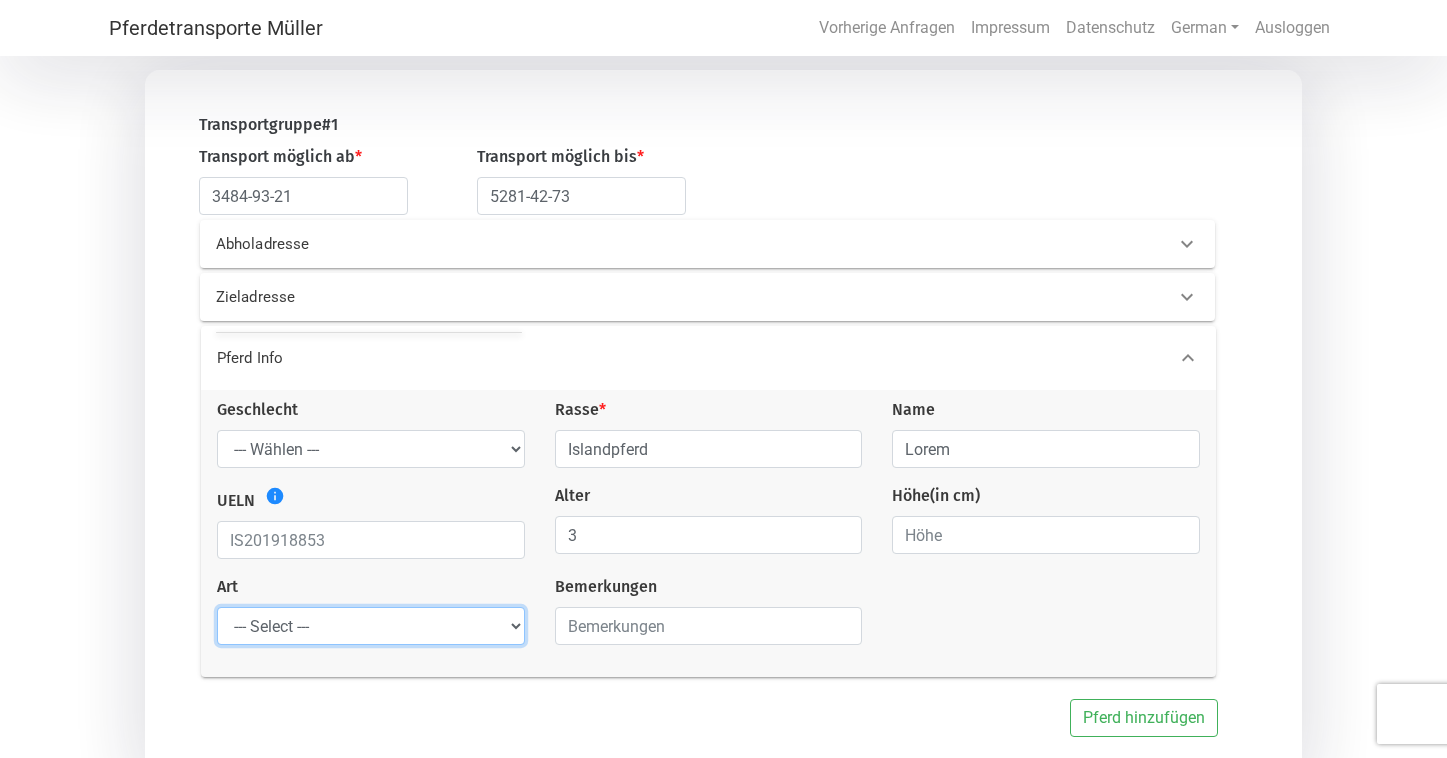 select on "raw_horse" 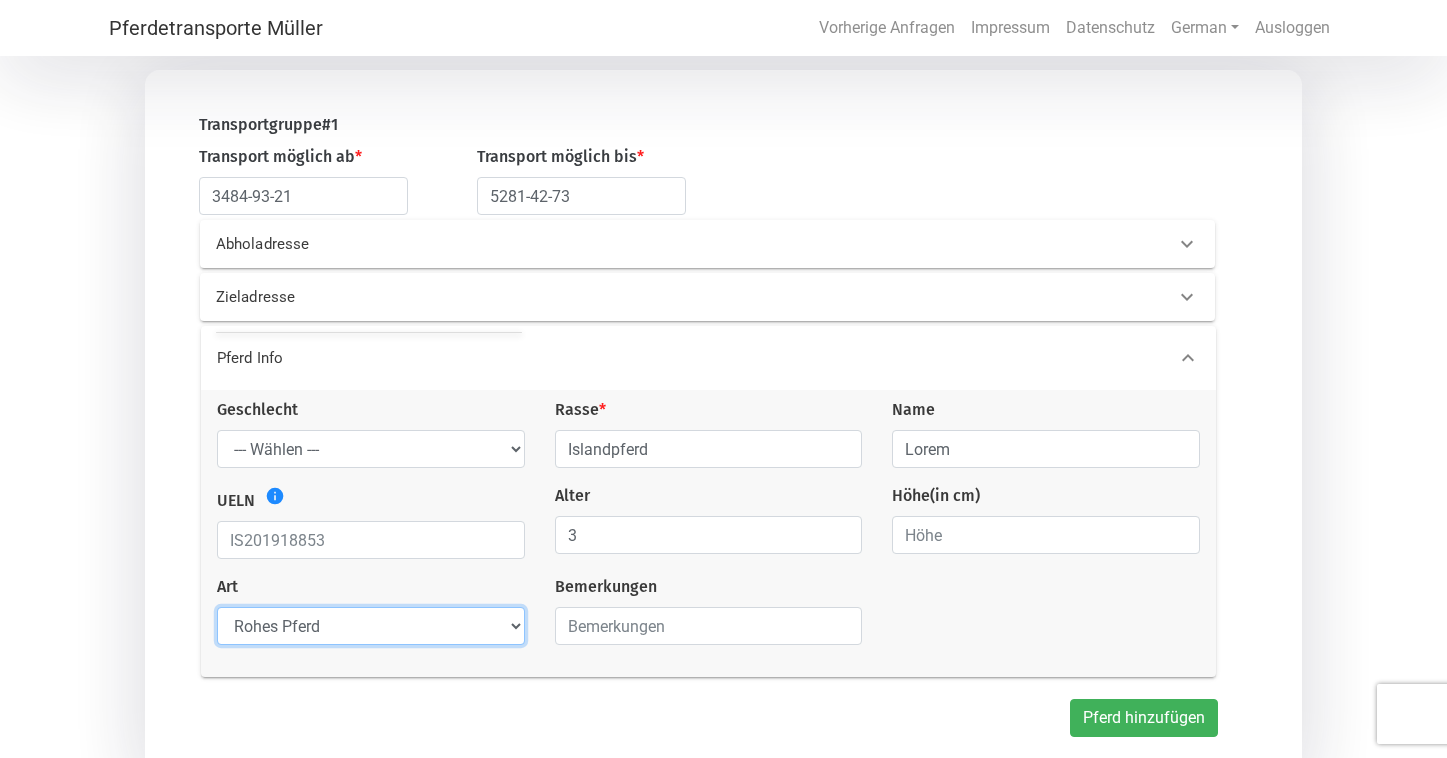 scroll, scrollTop: 275, scrollLeft: 0, axis: vertical 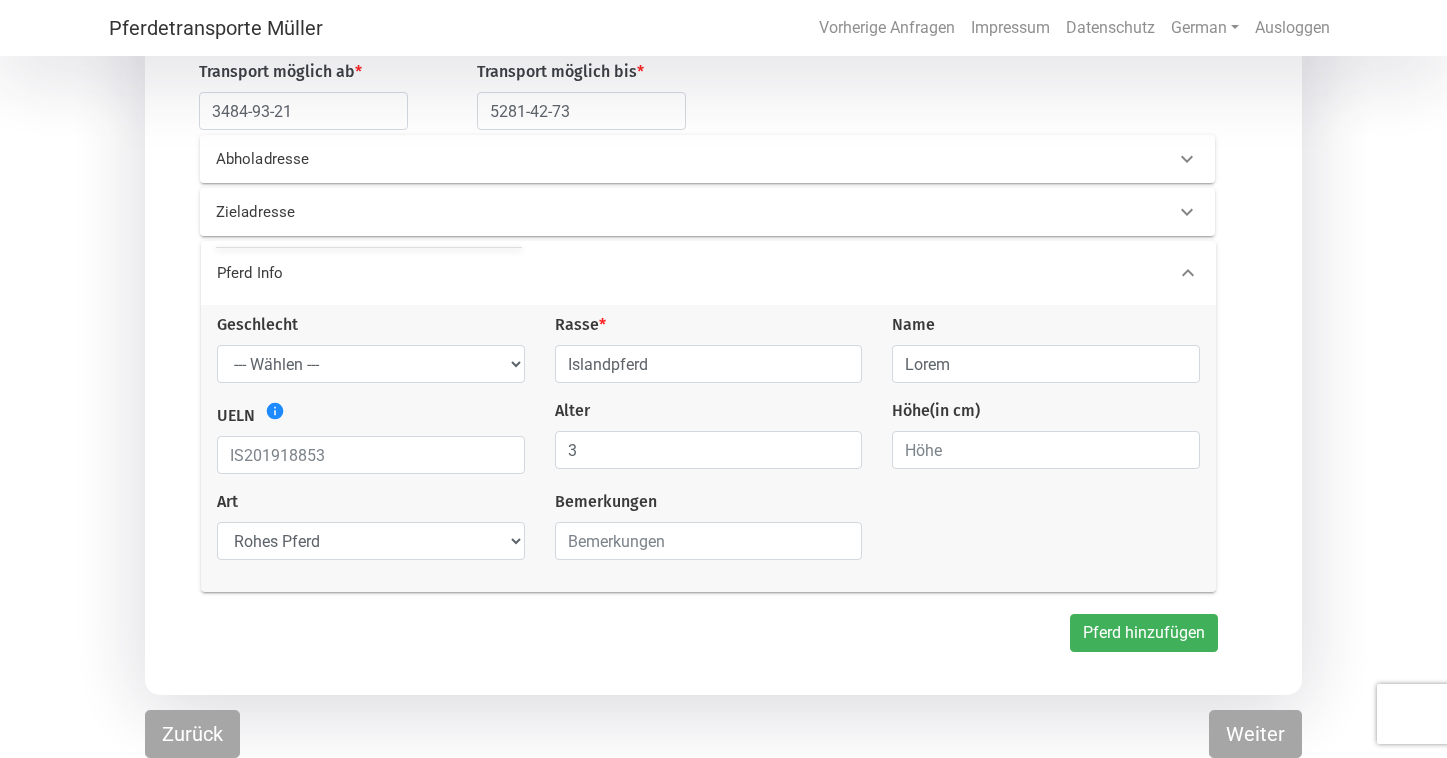 click on "Pferd hinzufügen" at bounding box center [1144, 633] 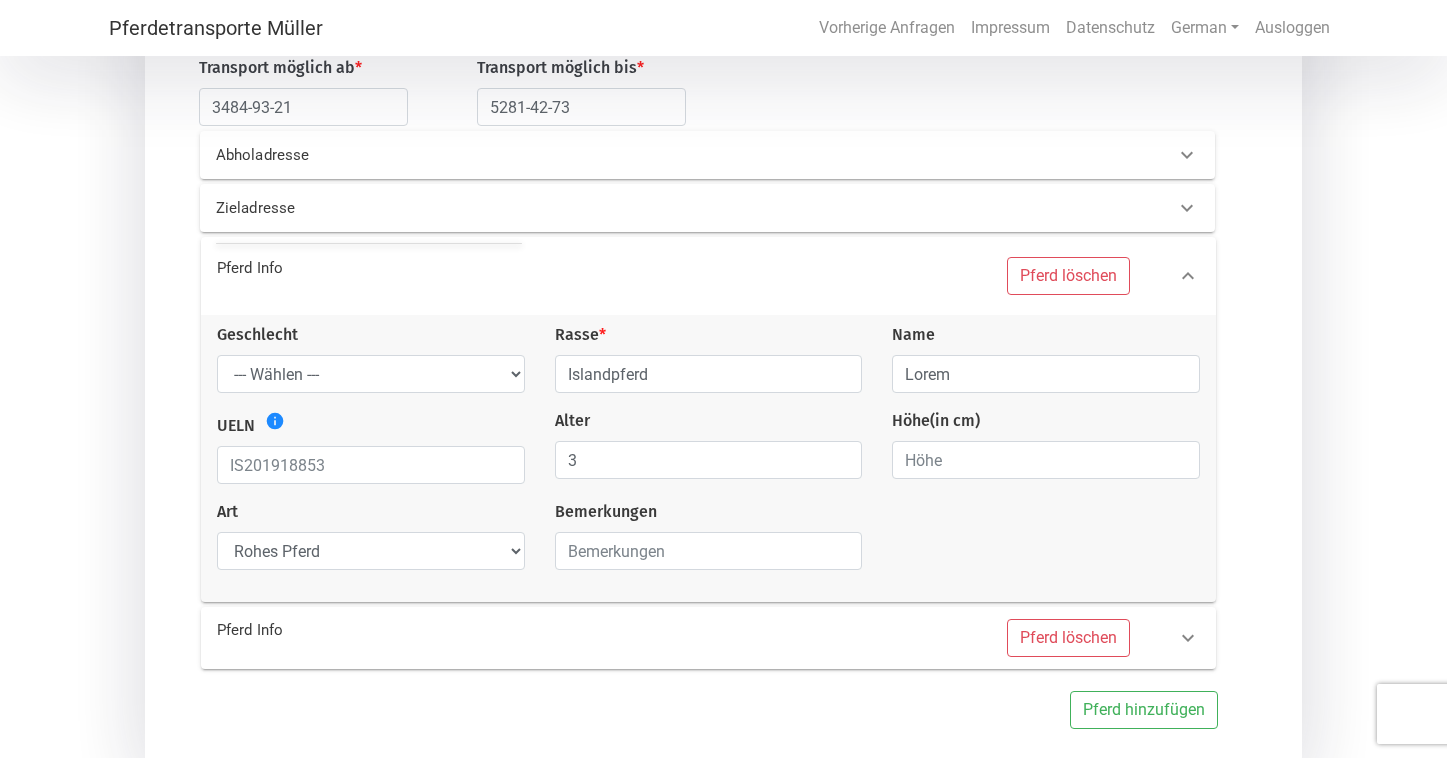 scroll, scrollTop: 356, scrollLeft: 0, axis: vertical 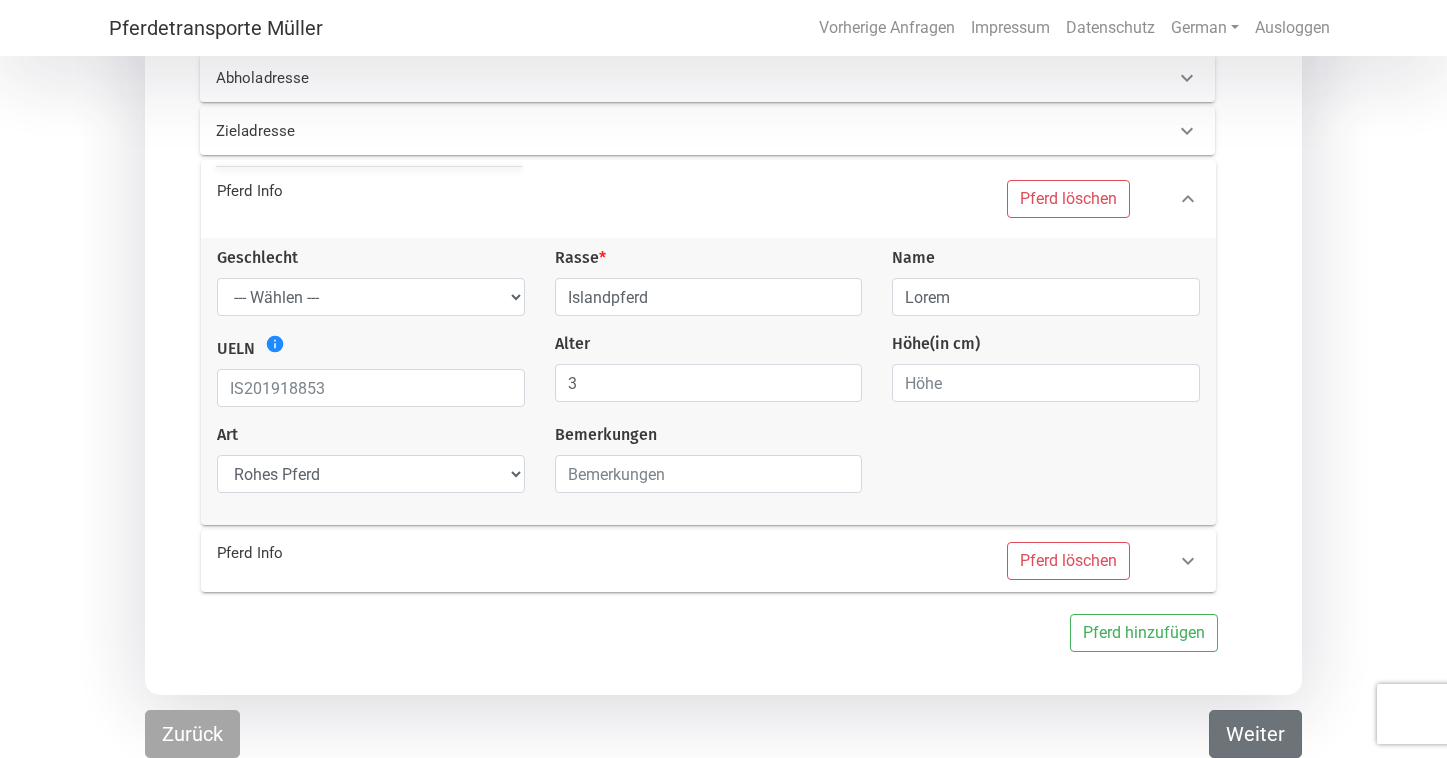 click on "Weiter" at bounding box center [1255, 734] 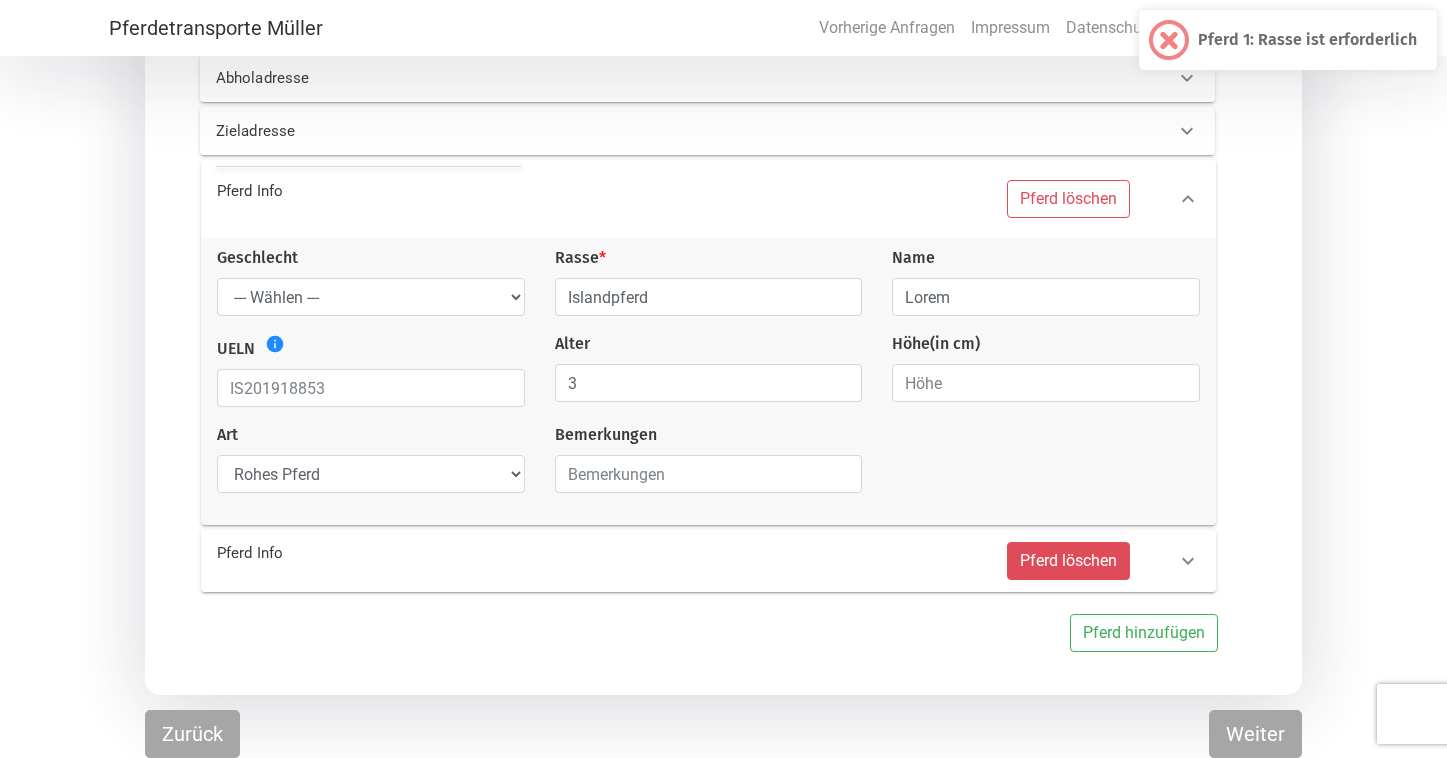 click on "Pferd löschen" at bounding box center (1068, 561) 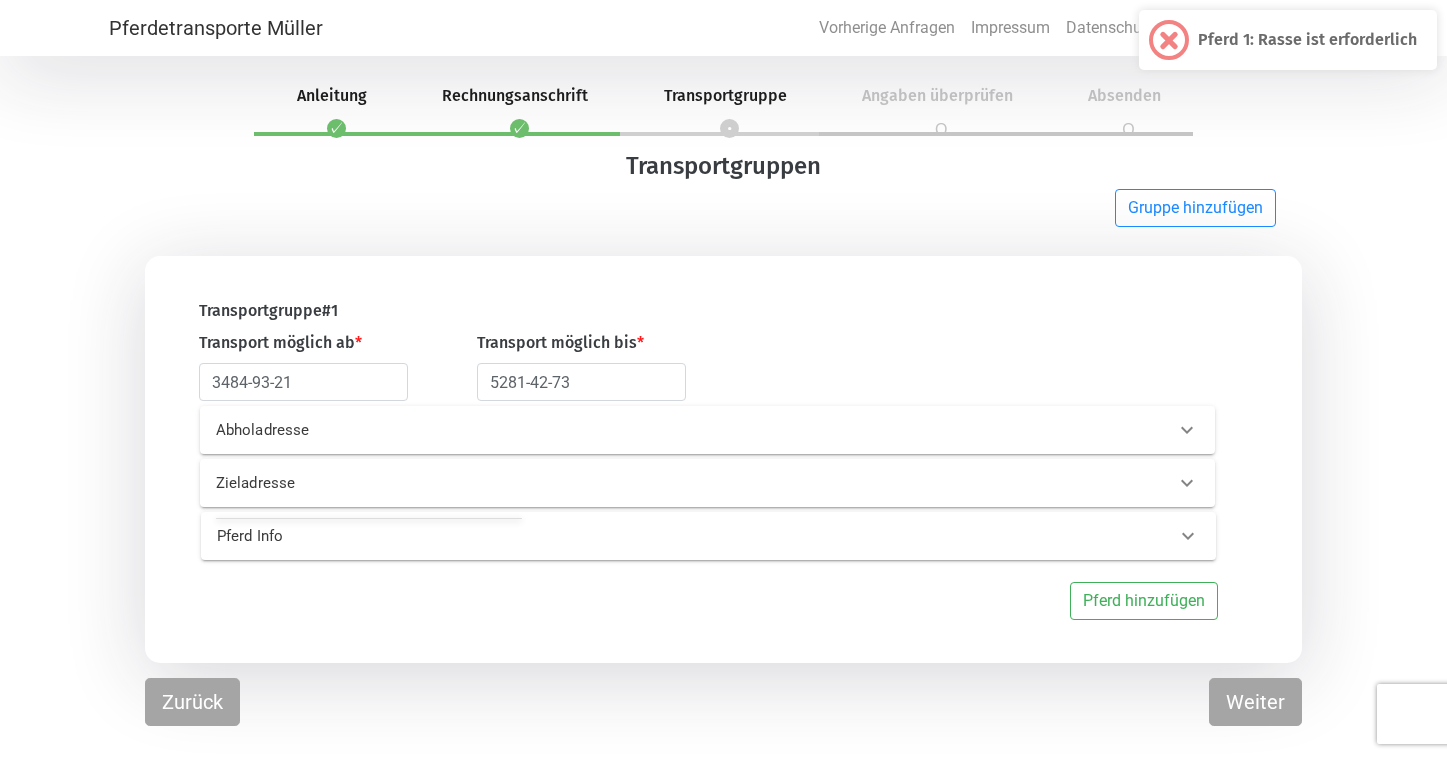 scroll, scrollTop: 0, scrollLeft: 0, axis: both 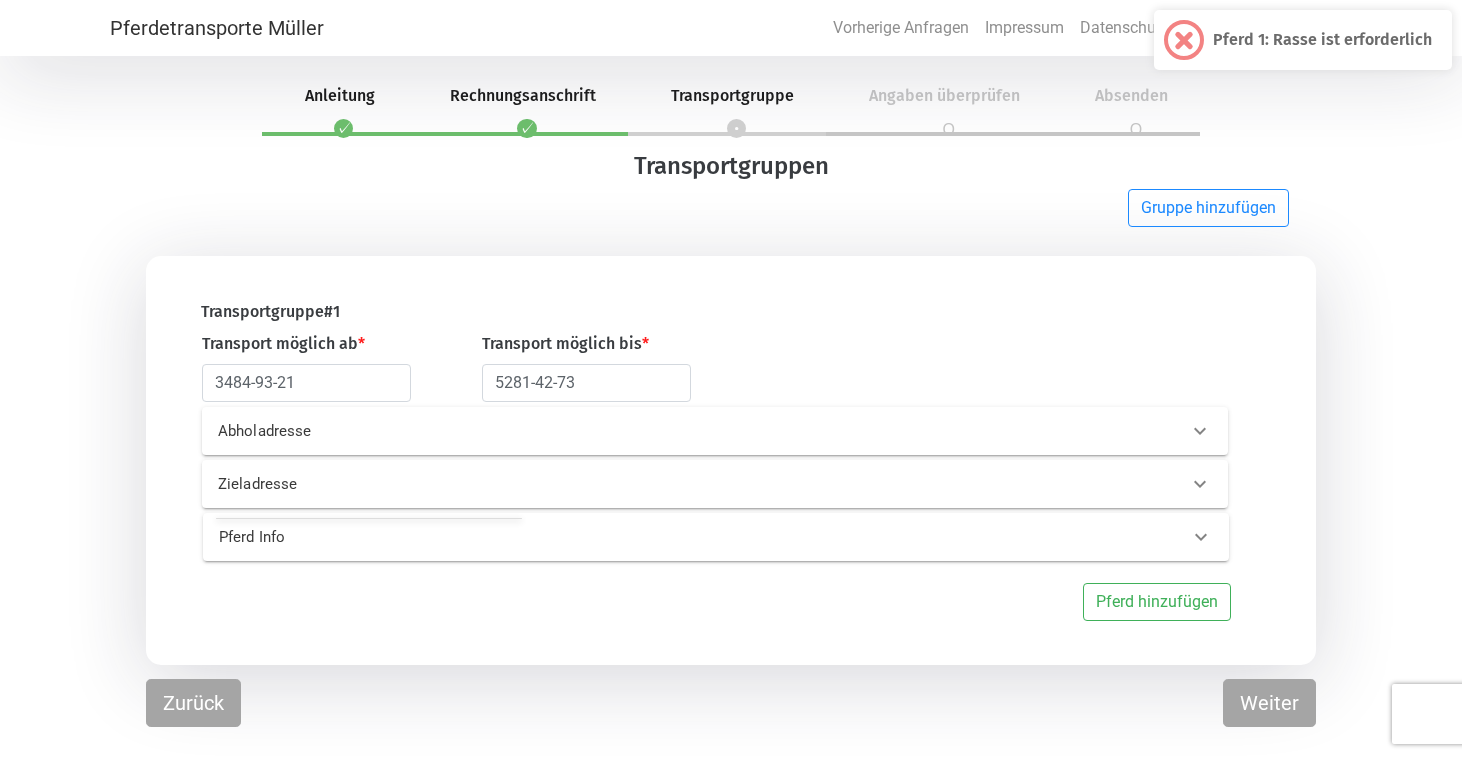 click on "Pferd Info" at bounding box center (443, 537) 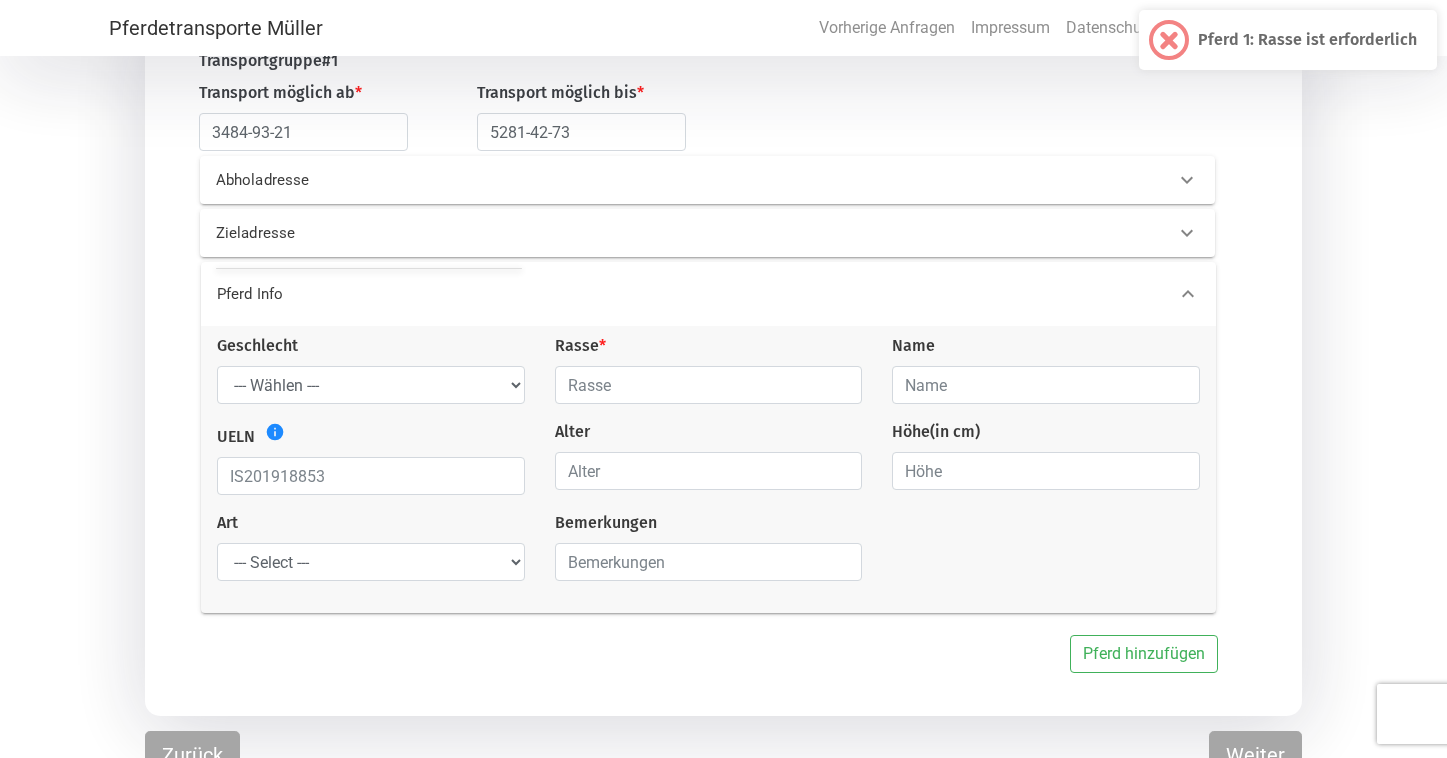 scroll, scrollTop: 275, scrollLeft: 0, axis: vertical 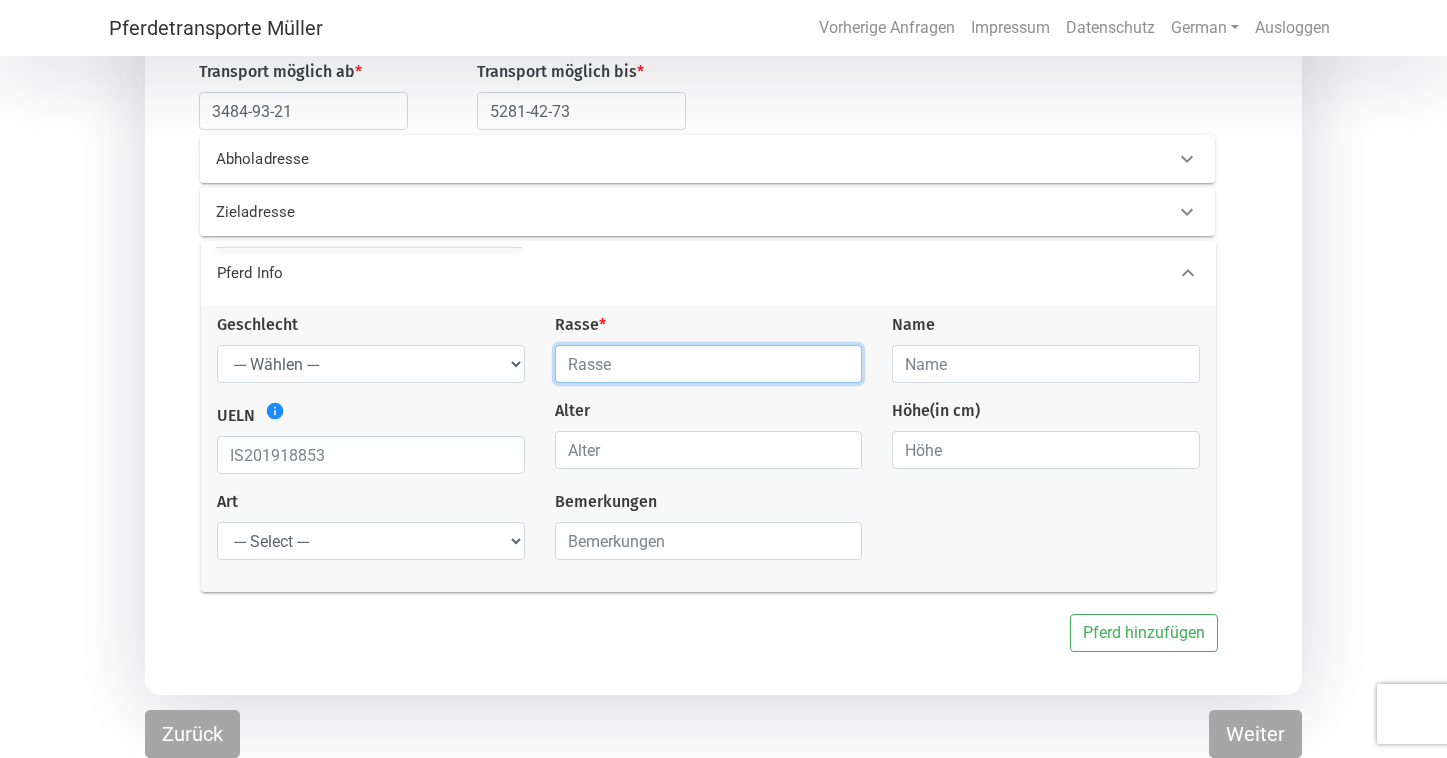 click at bounding box center [709, 364] 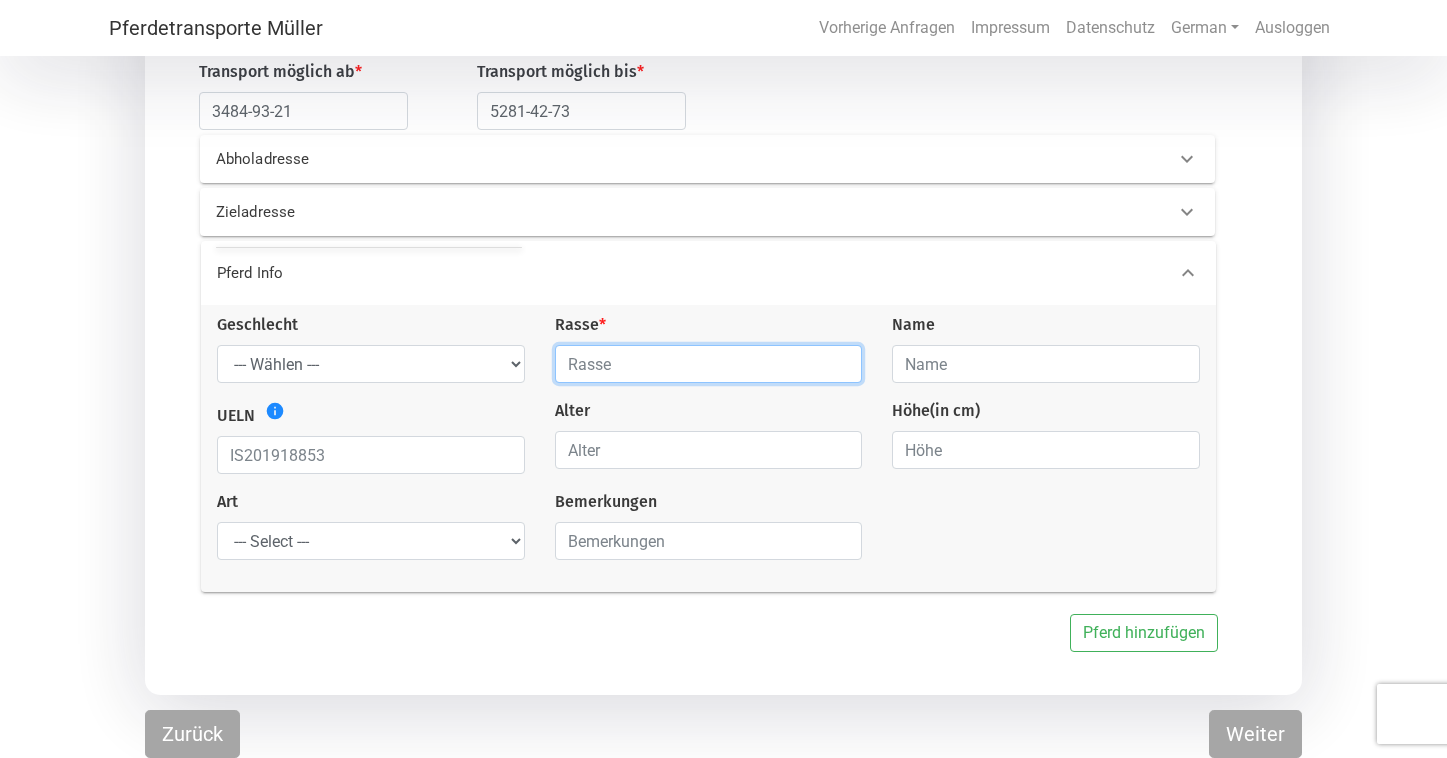 type on "Islandpferd" 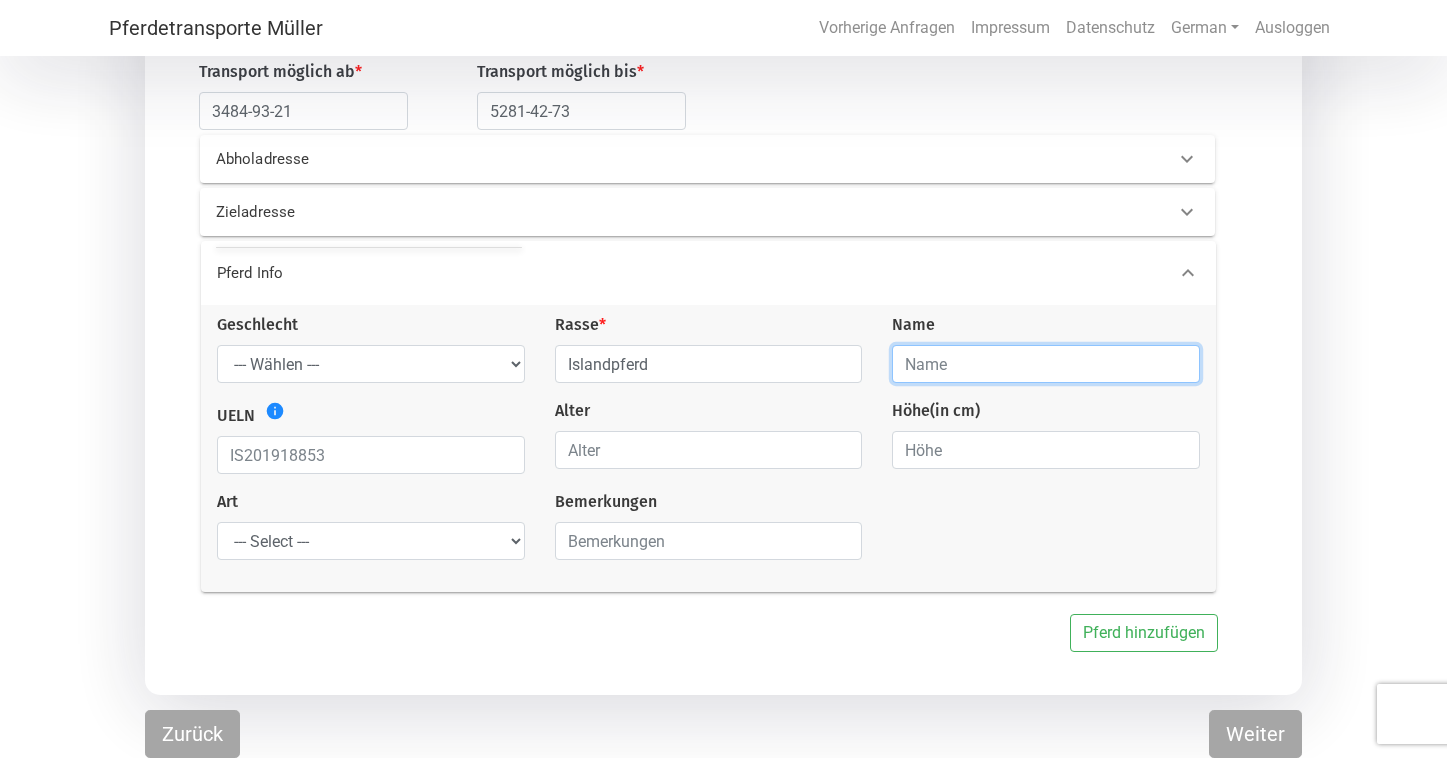 click at bounding box center (1046, 364) 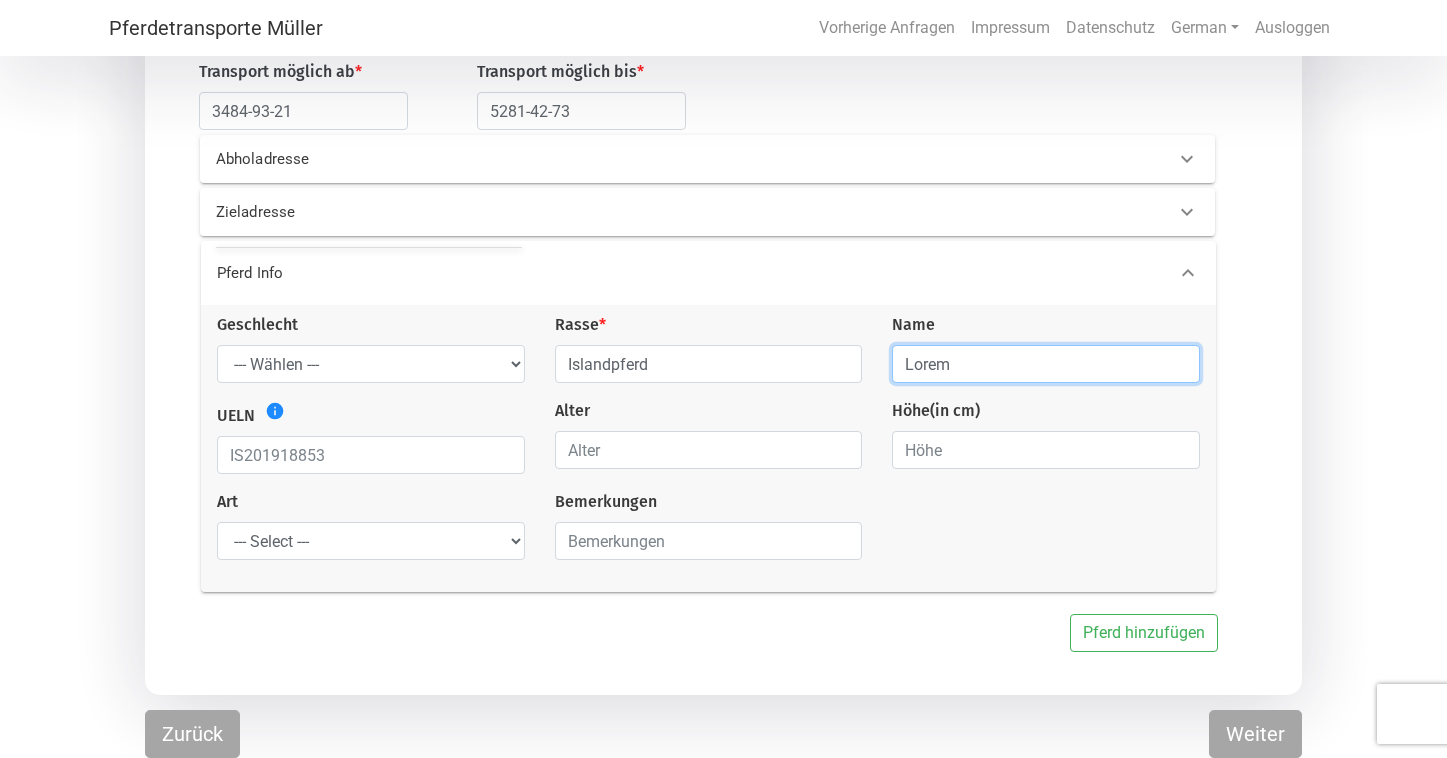 type on "Lore" 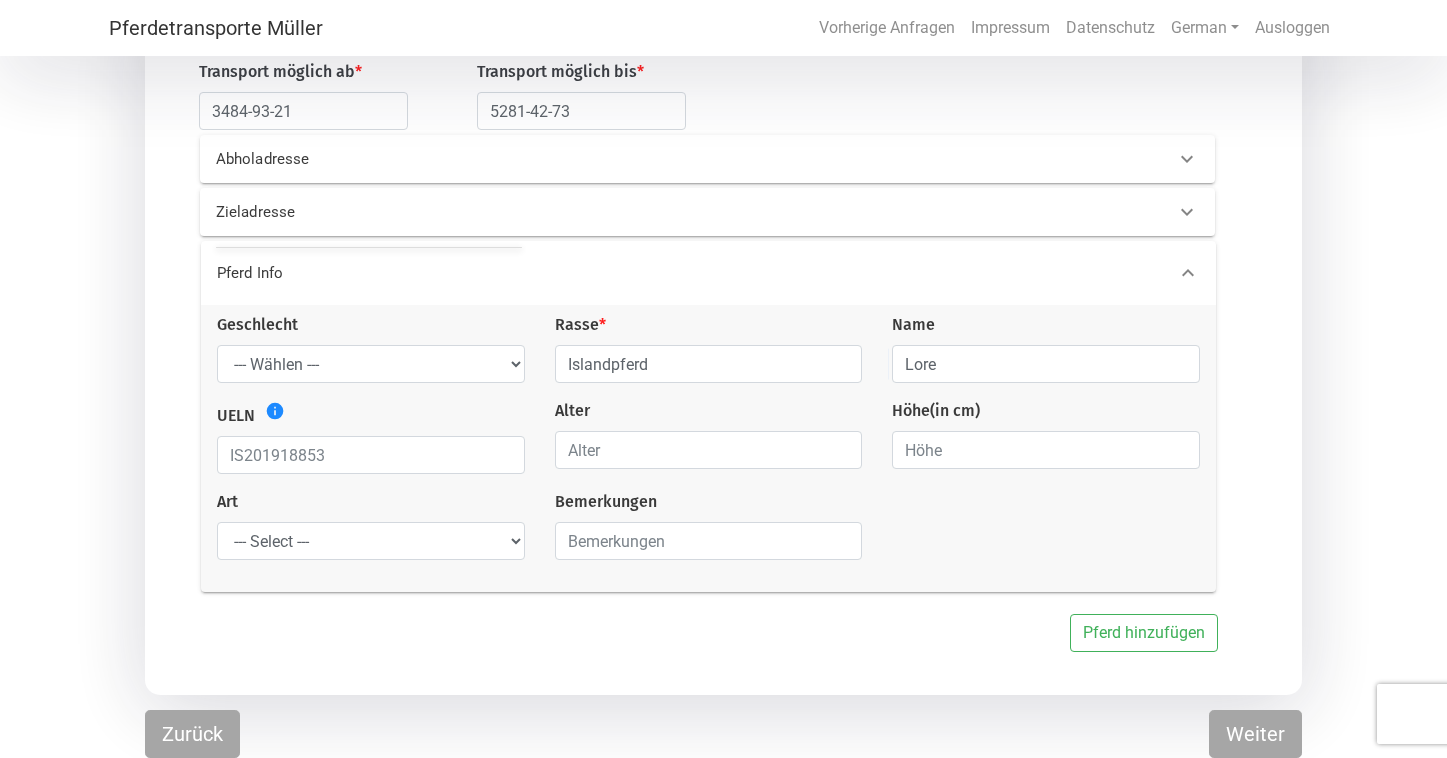 drag, startPoint x: 1031, startPoint y: 368, endPoint x: 457, endPoint y: 341, distance: 574.63464 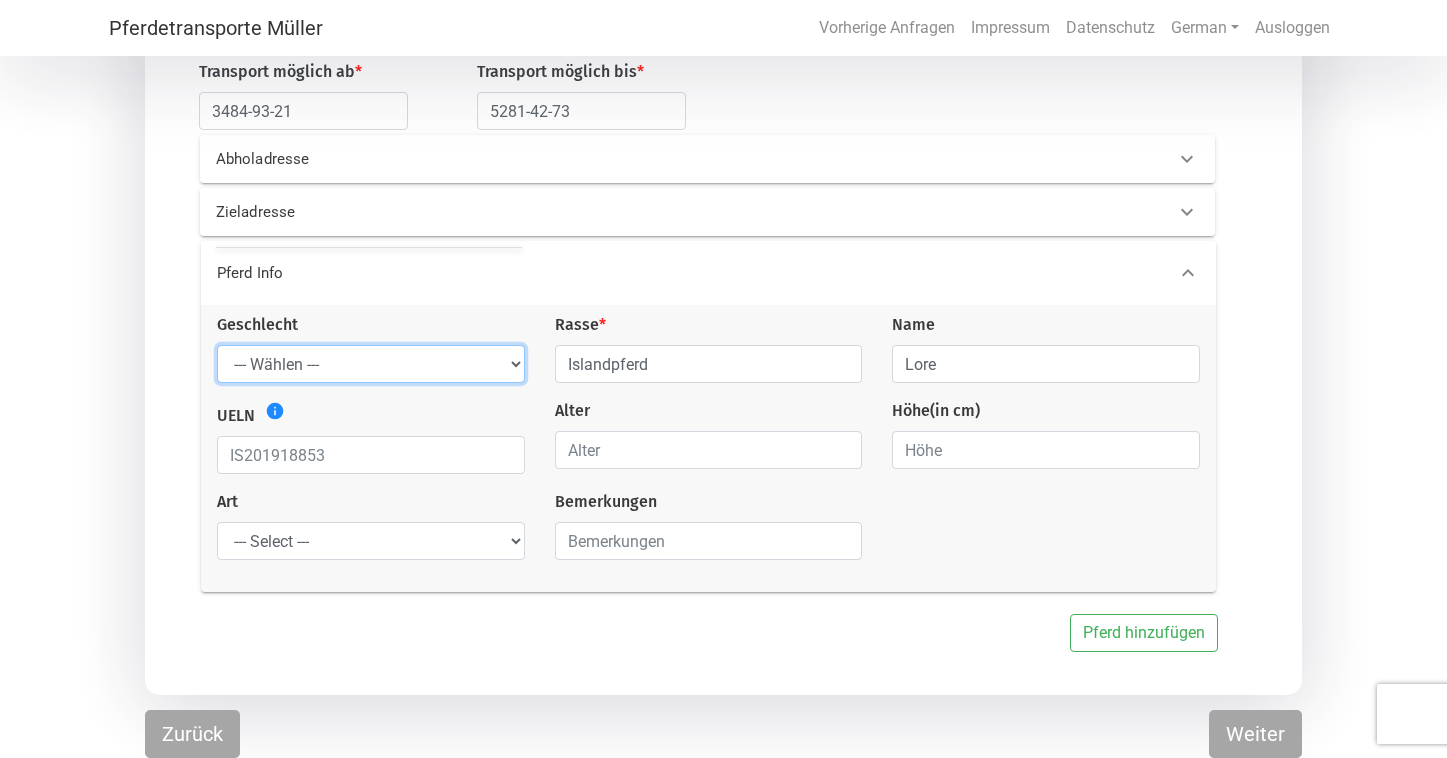 select on "lore" 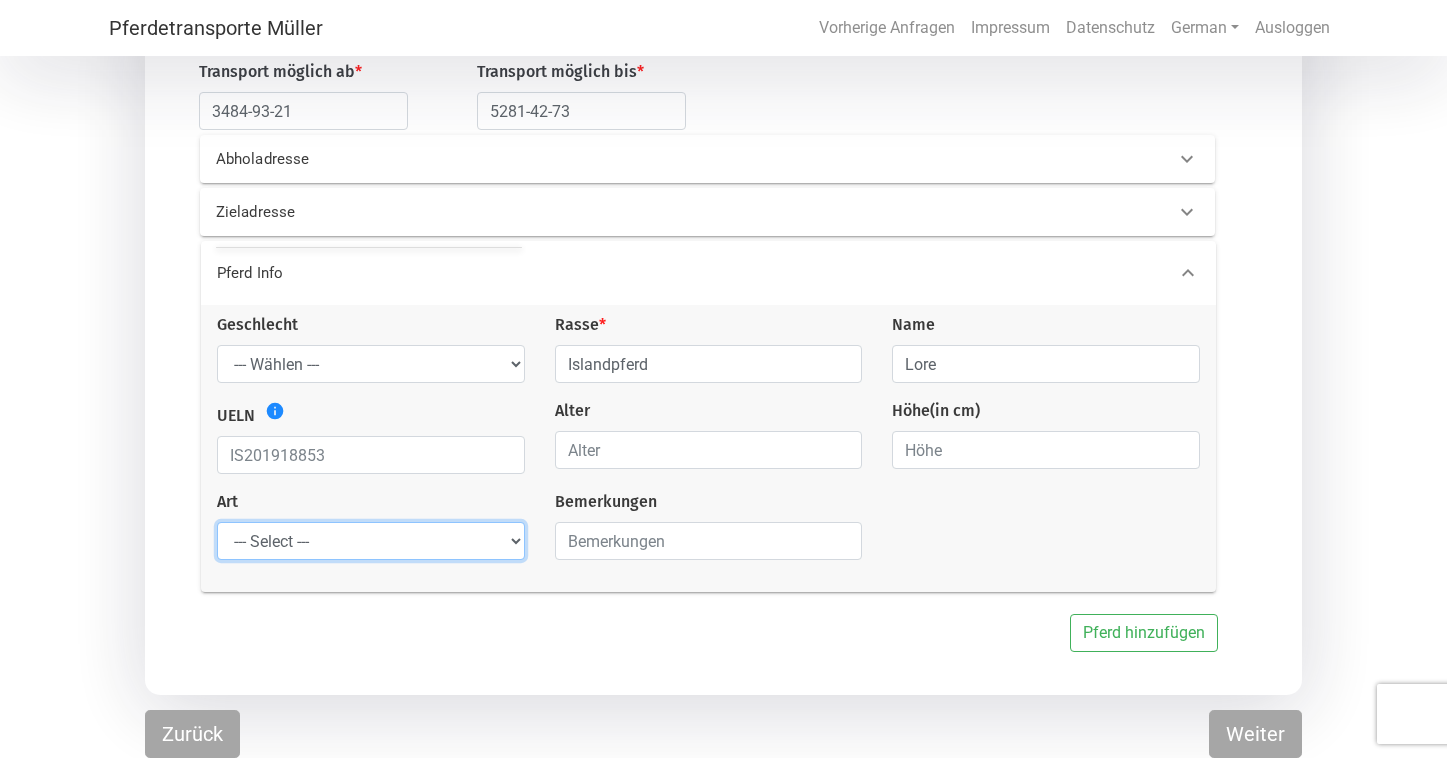 select on "raw_horse" 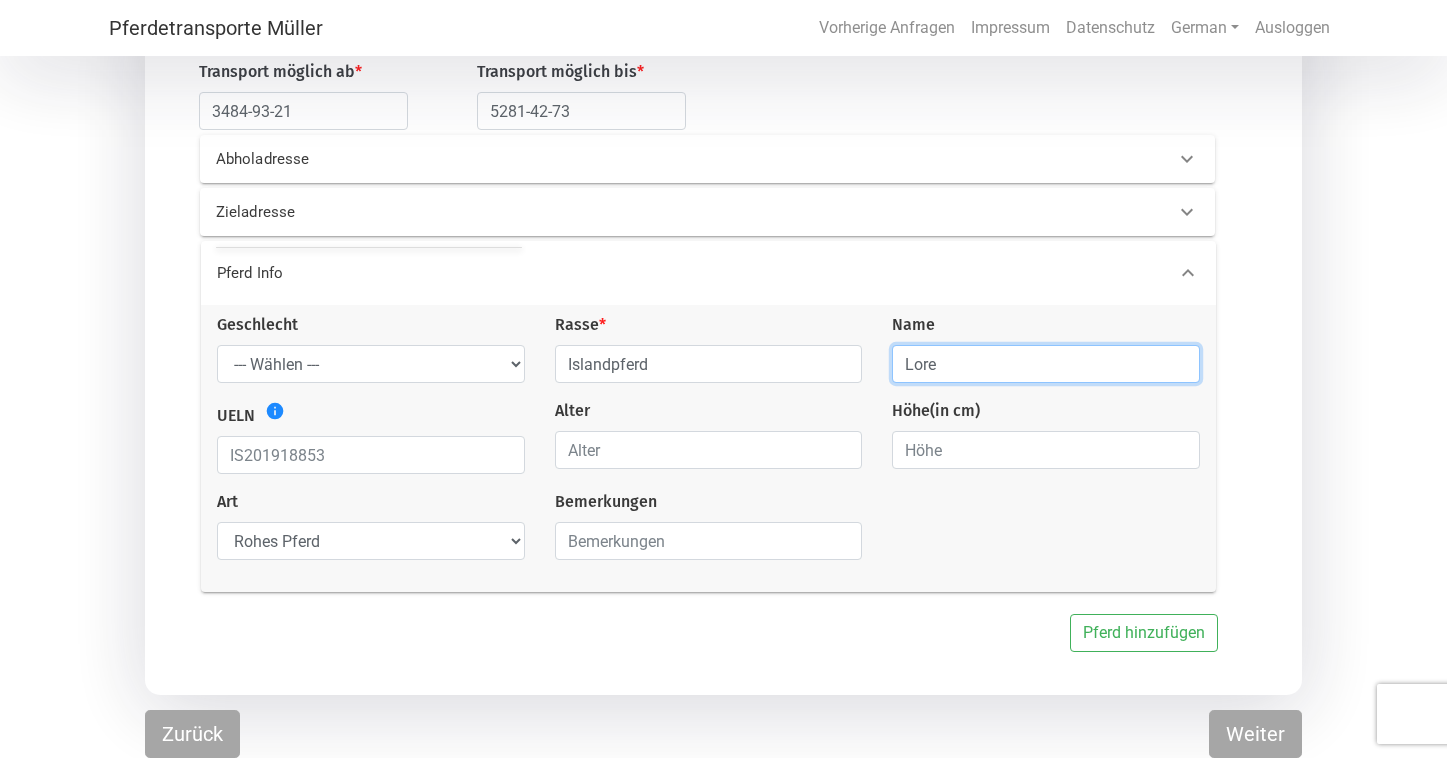 click on "Lore" at bounding box center [1046, 364] 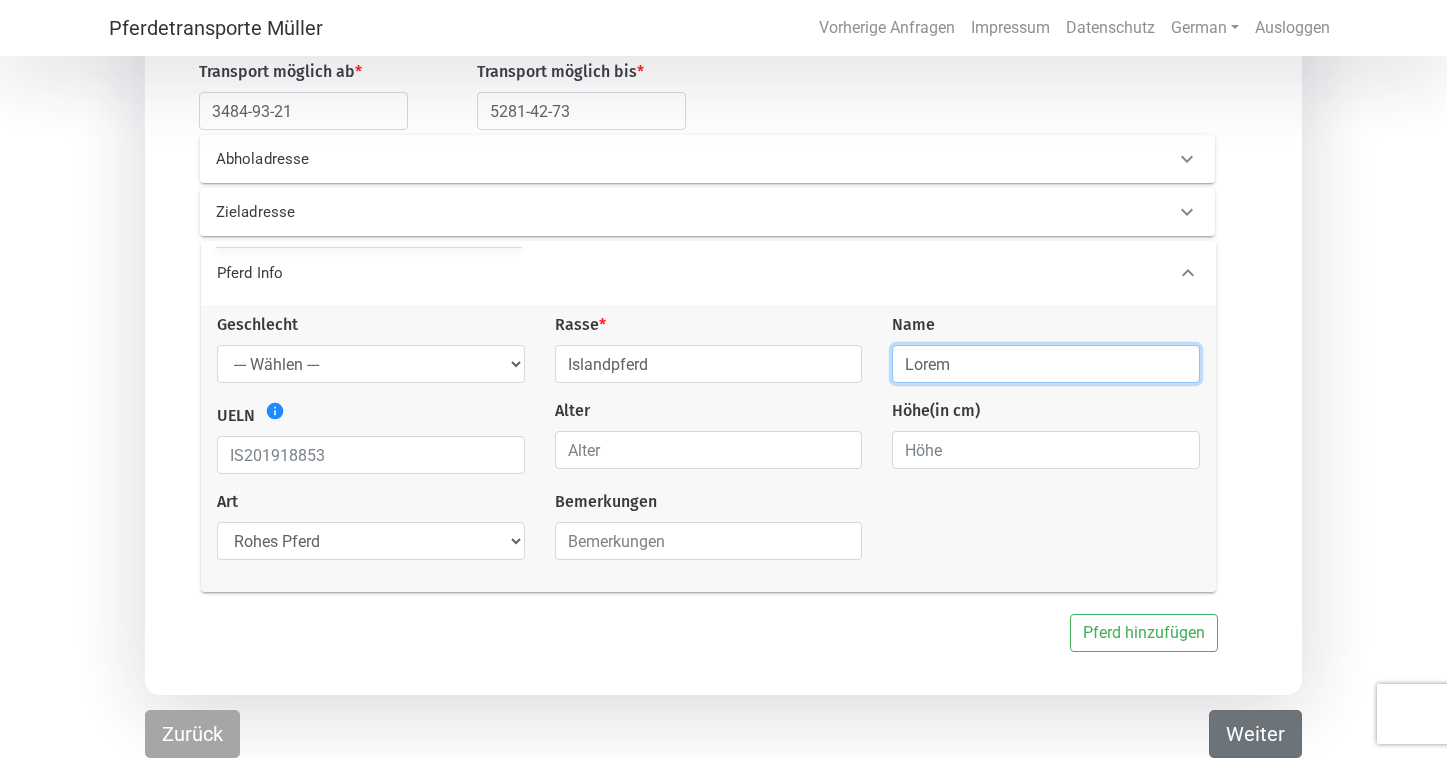 type on "Lorem" 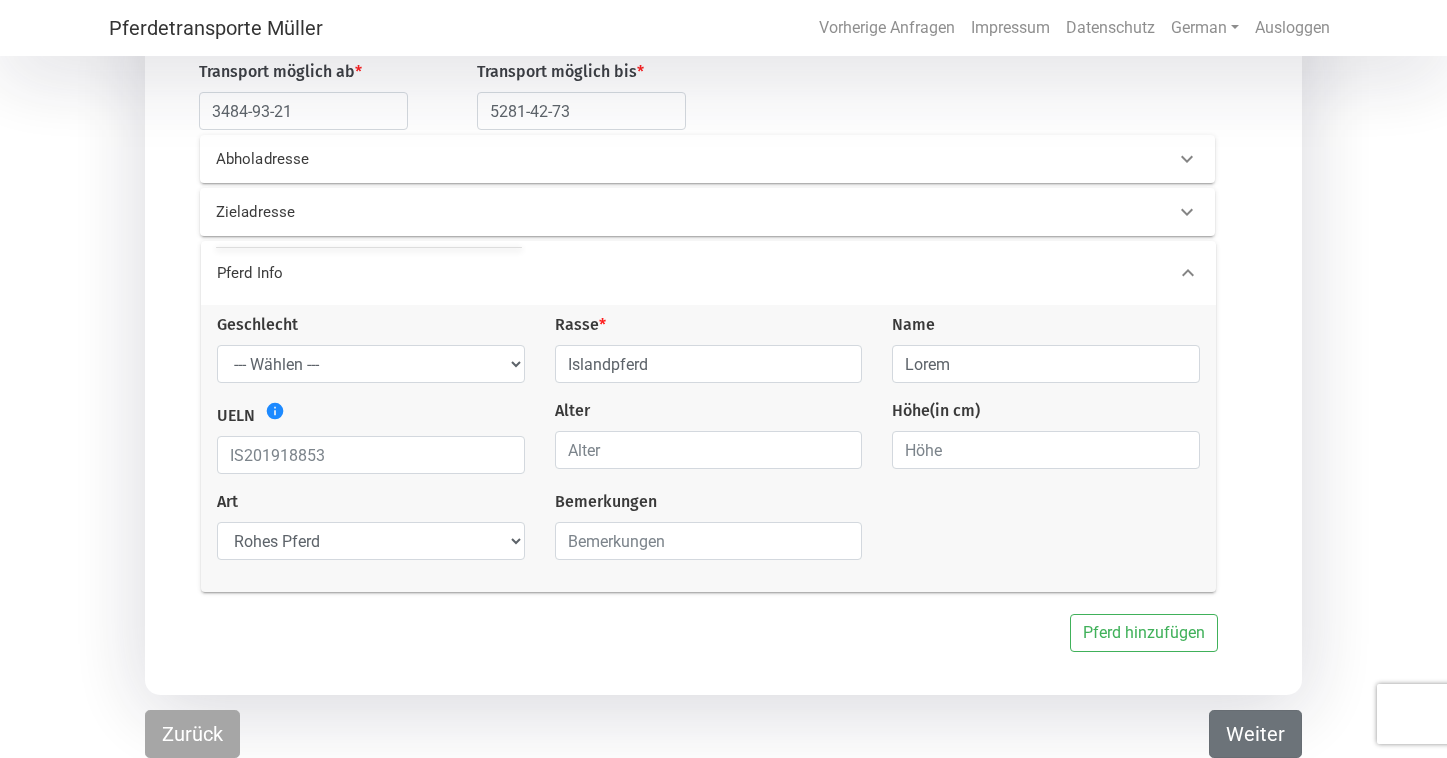 click on "Weiter" at bounding box center [1255, 734] 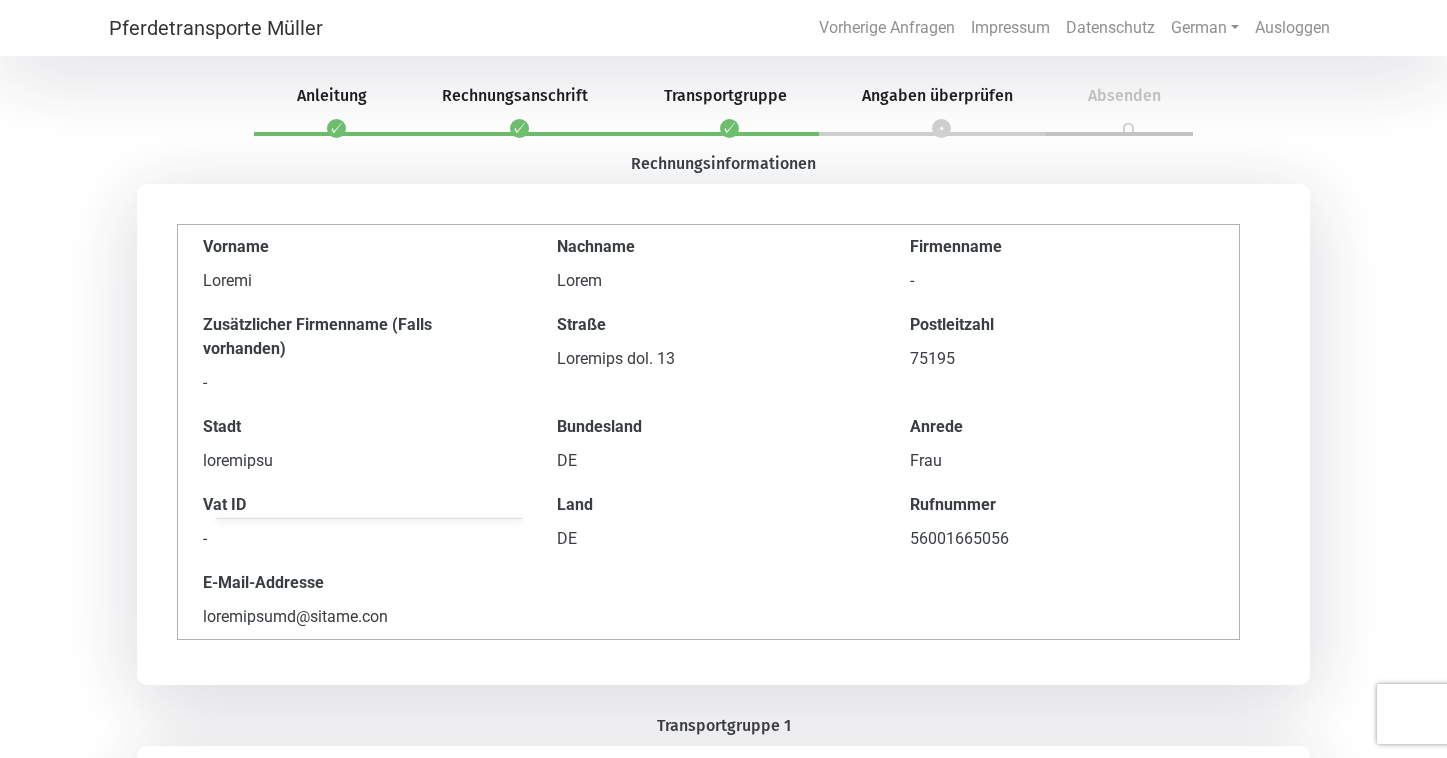 scroll, scrollTop: 297, scrollLeft: 0, axis: vertical 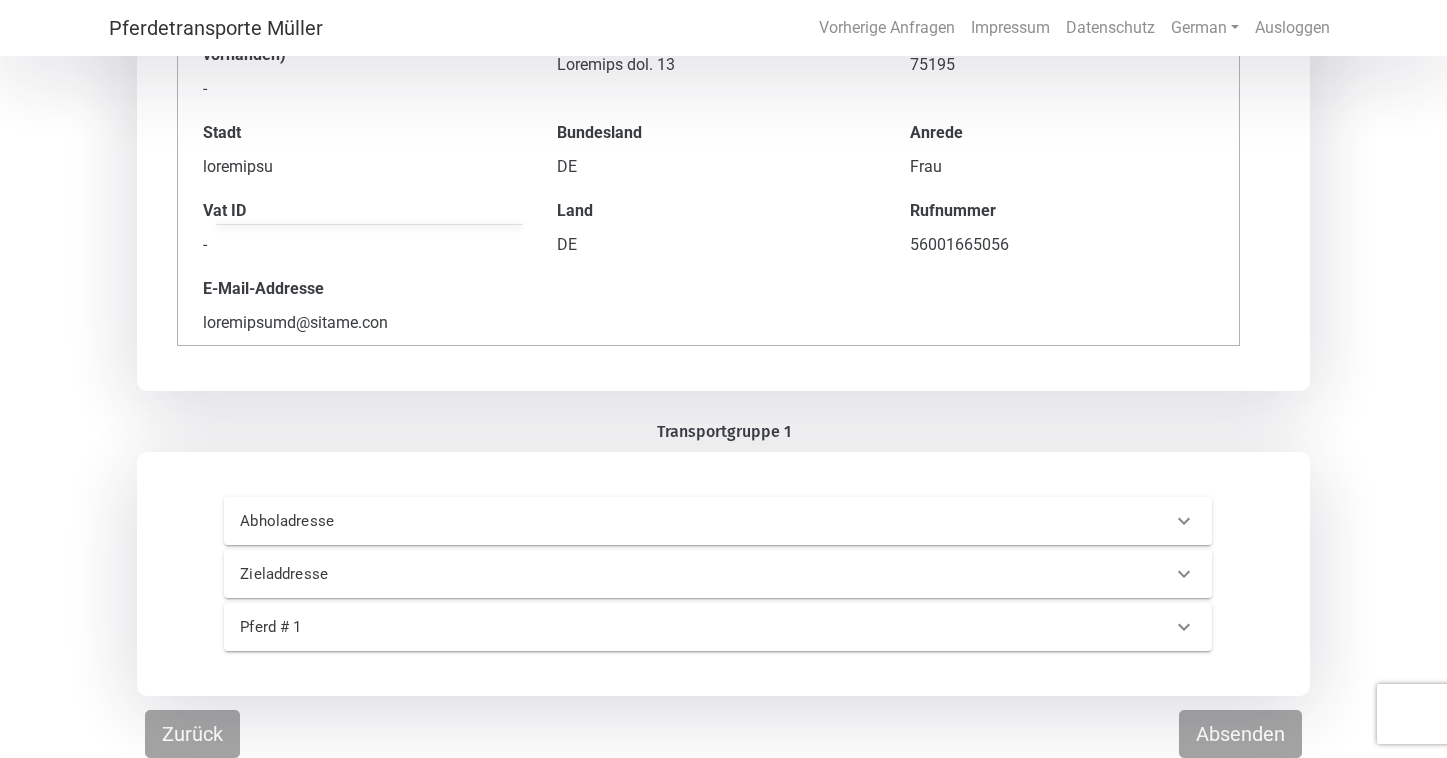 click on "Abholadresse" at bounding box center (685, 521) 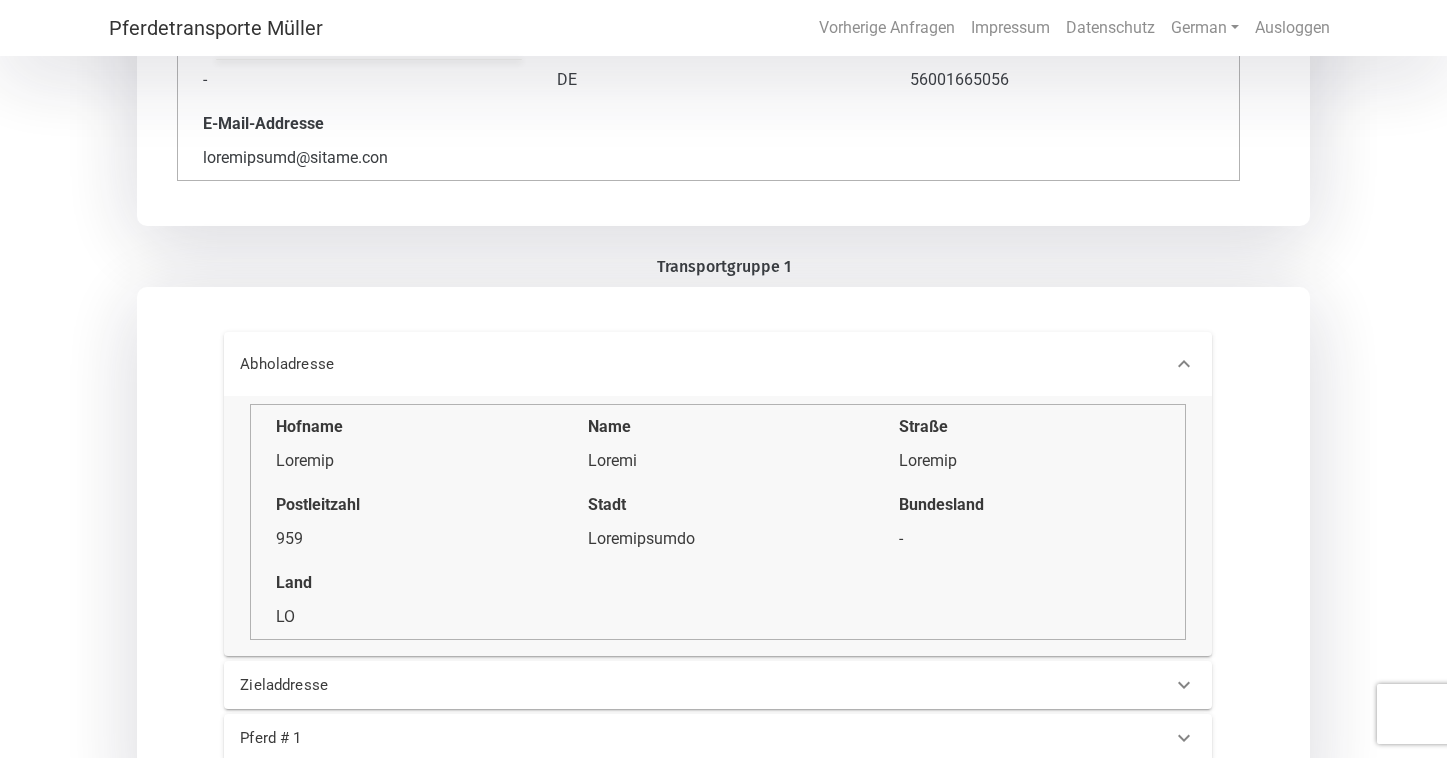 scroll, scrollTop: 573, scrollLeft: 0, axis: vertical 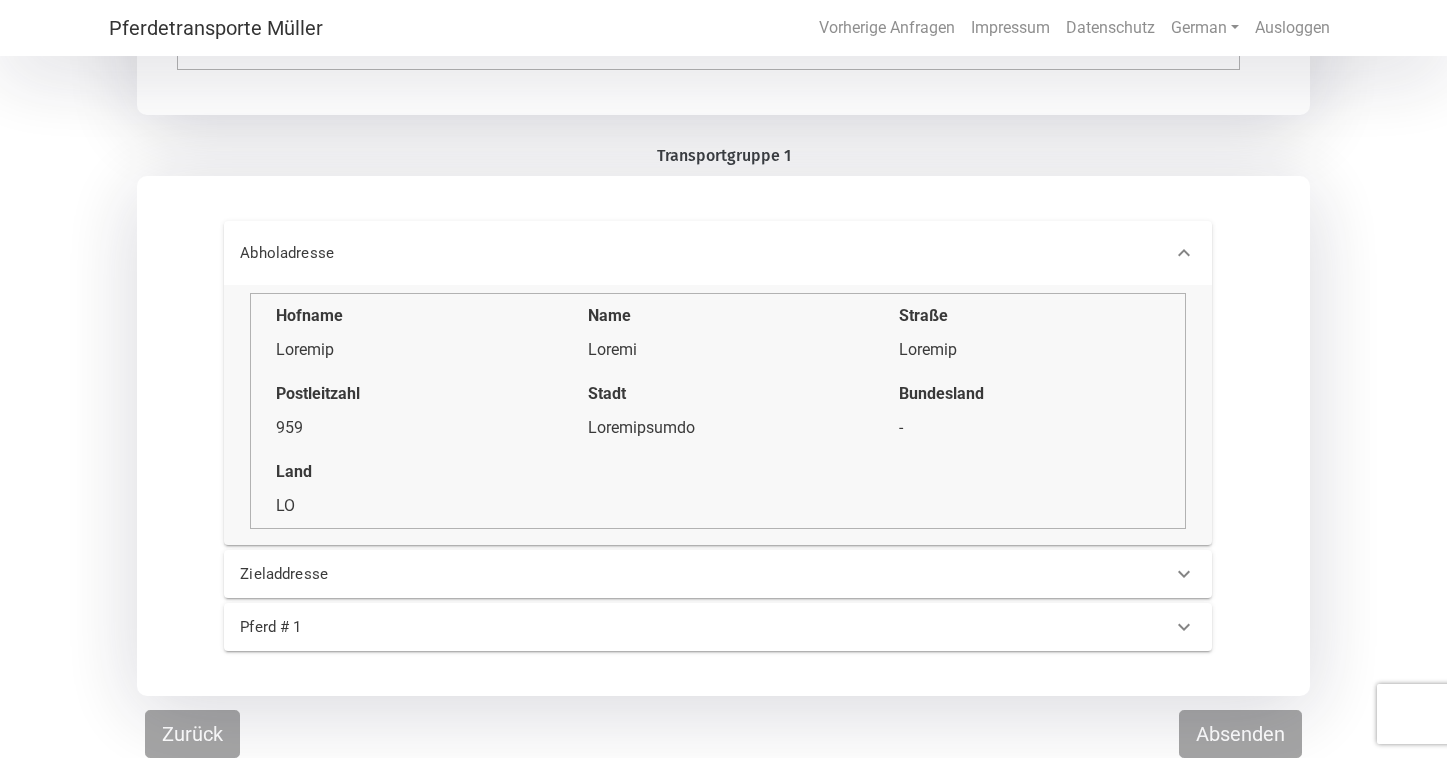 click on "Zieladdresse" at bounding box center [685, 574] 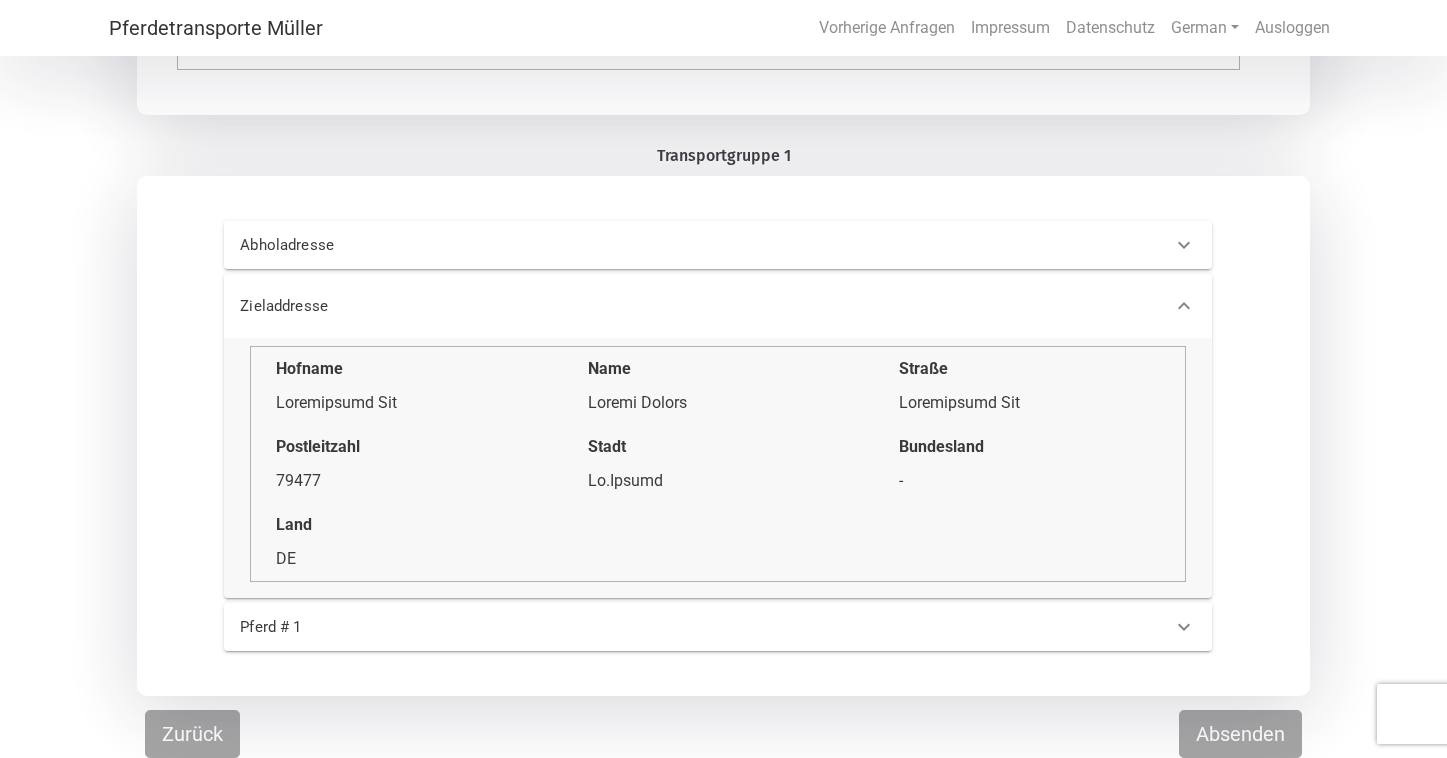 click on "Pferd # 1" at bounding box center [685, 627] 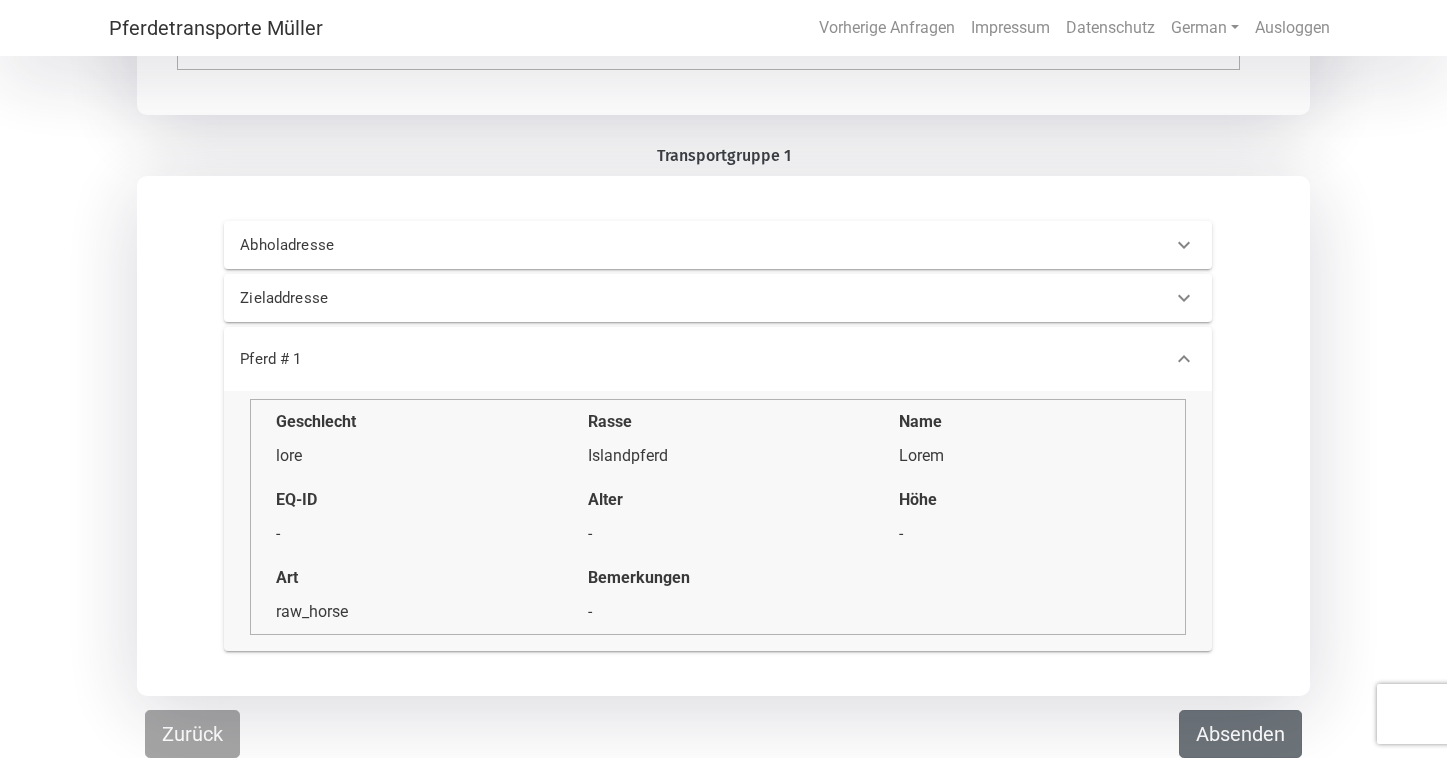 click on "Absenden" at bounding box center [1240, 734] 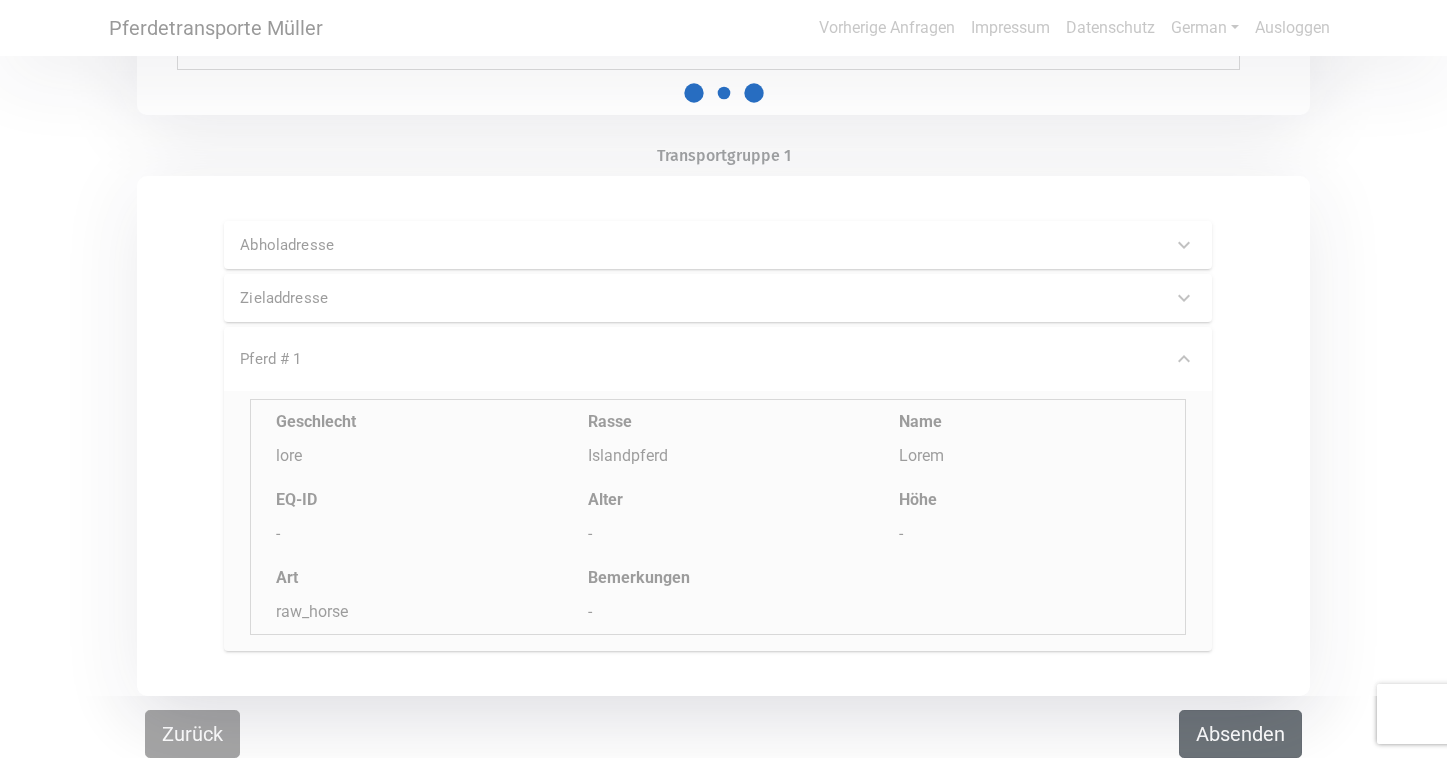 scroll, scrollTop: 0, scrollLeft: 0, axis: both 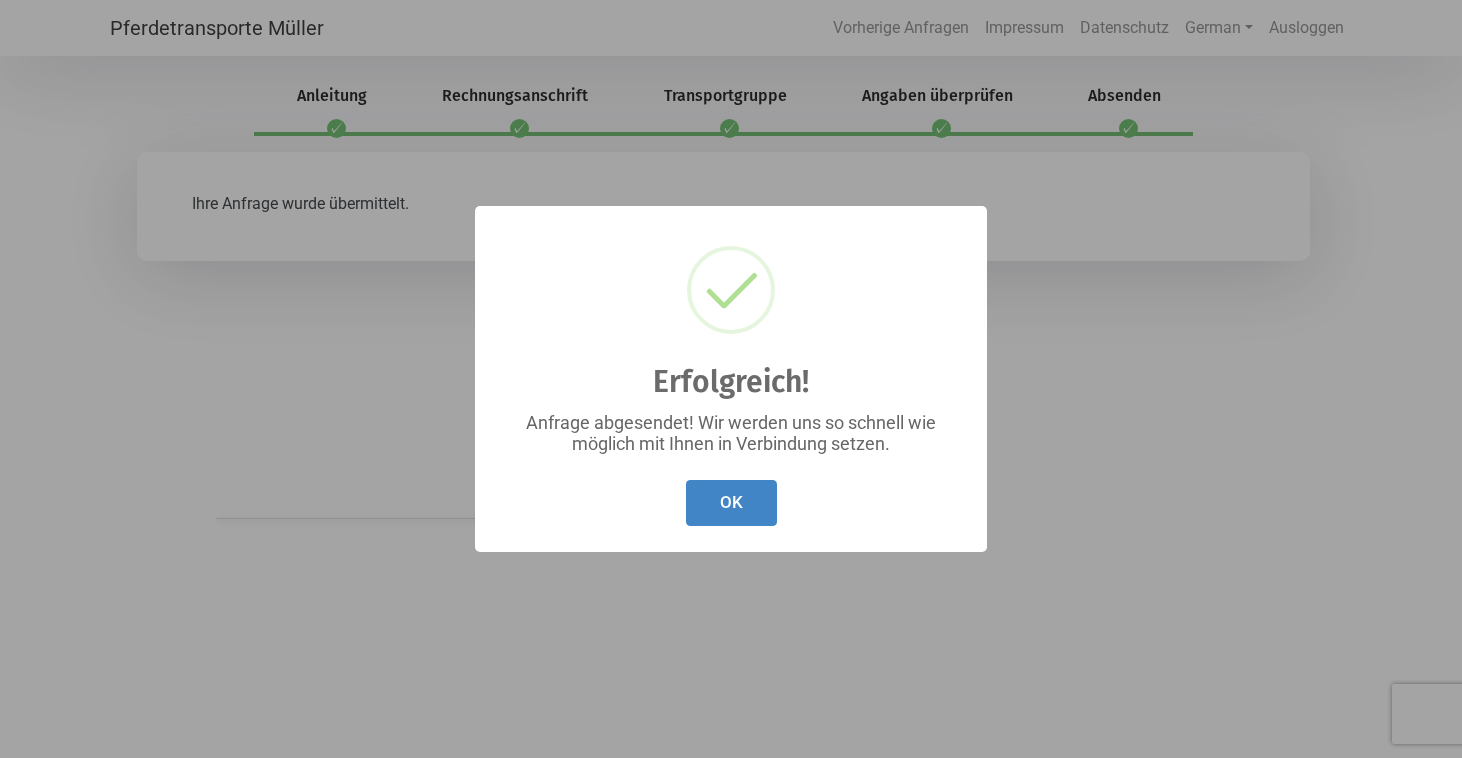 click on "OK" at bounding box center (731, 503) 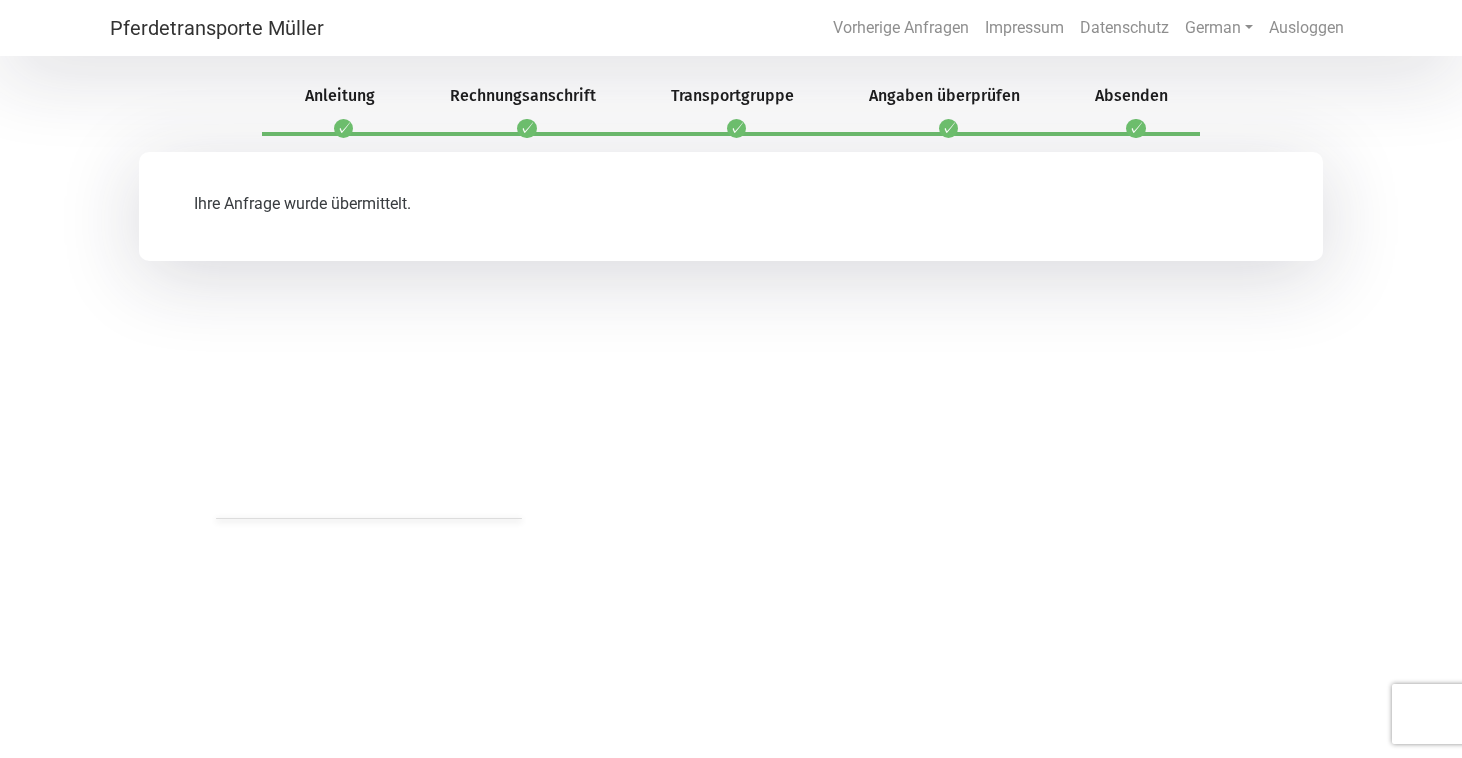 click on "Loremipsumdolors Ametco Adipiscin Elitsedd   Eiusmodte Incididuntu     Labore     Etdolor      Magnaa  Enimadmin" at bounding box center [731, 28] 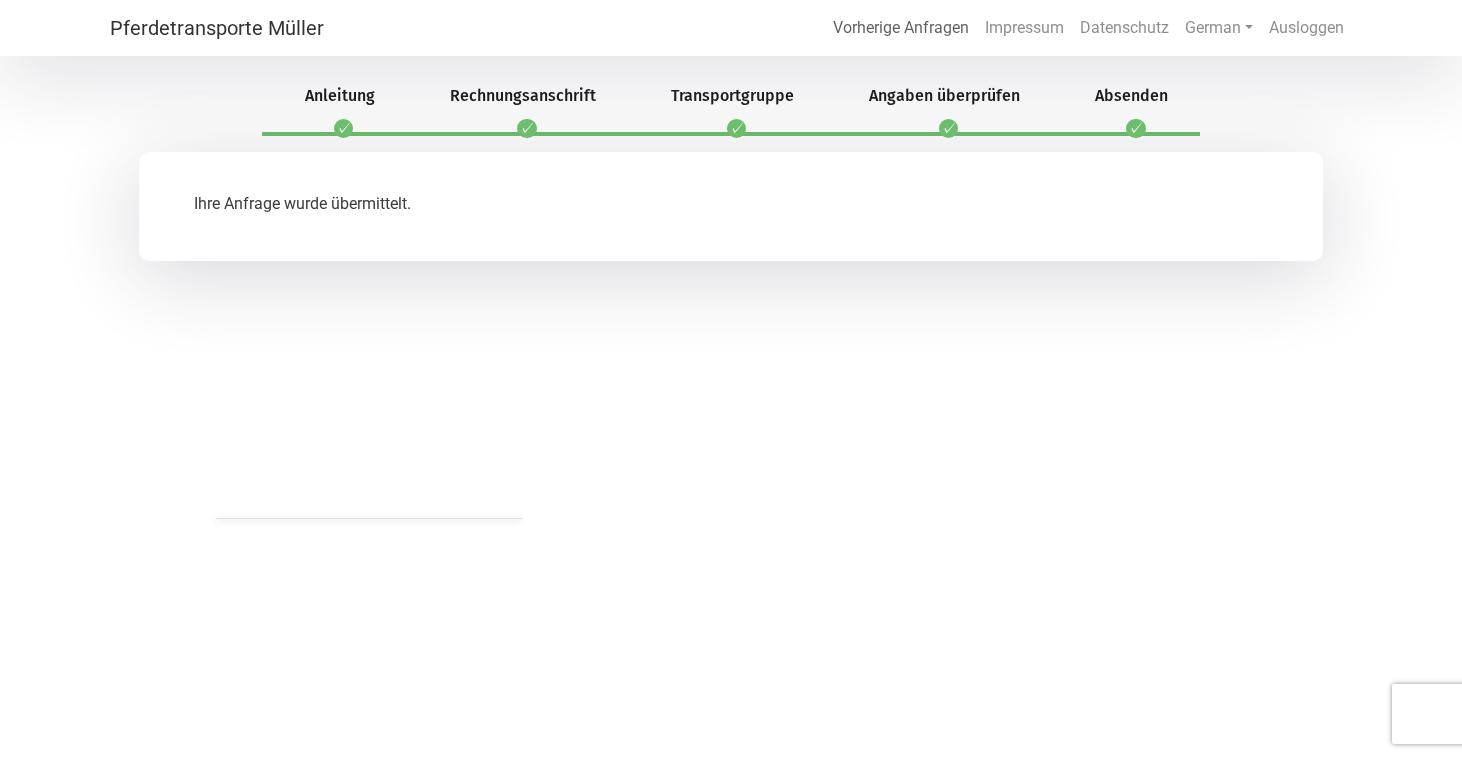 click on "Vorherige Anfragen" at bounding box center [901, 28] 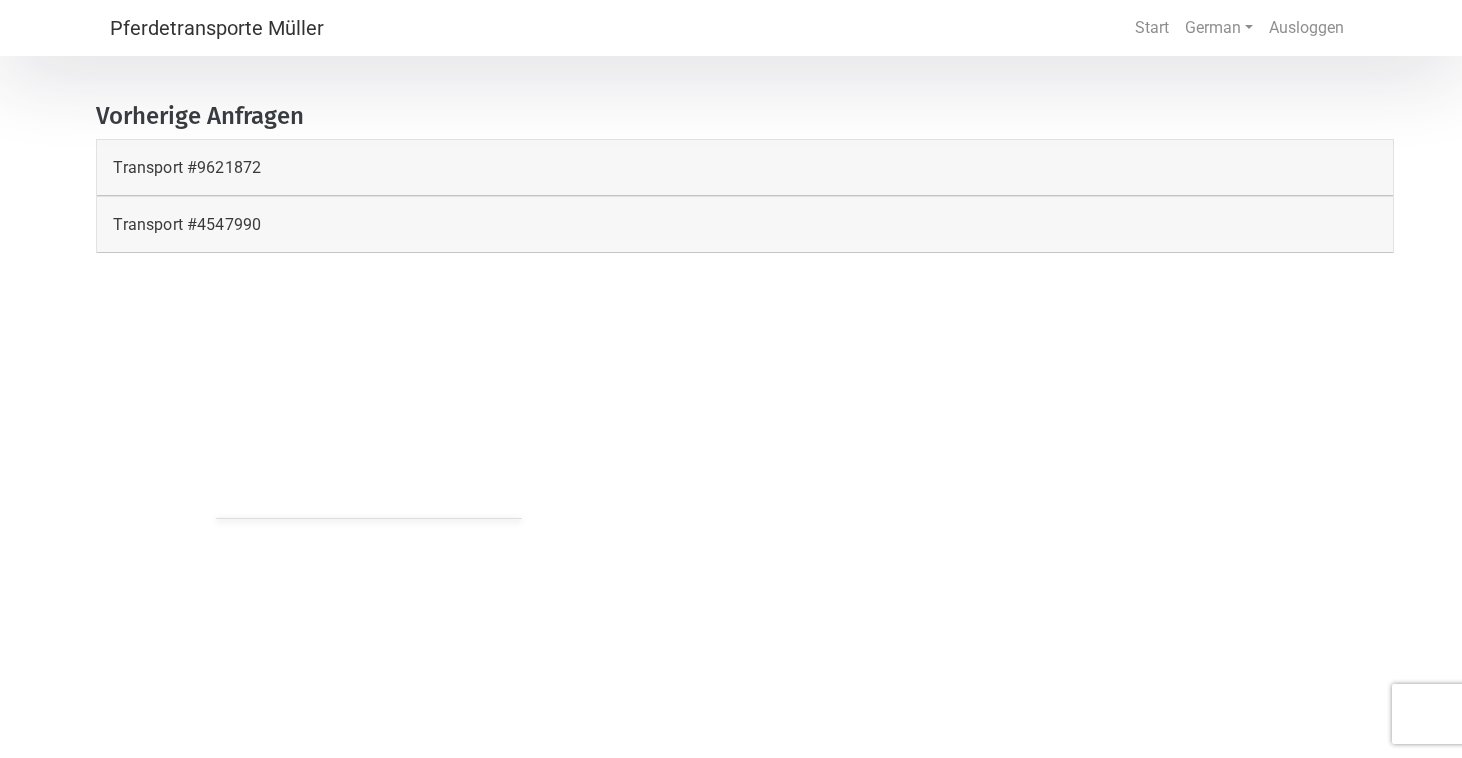 click on "Loremipsu #  2753221" at bounding box center (187, 168) 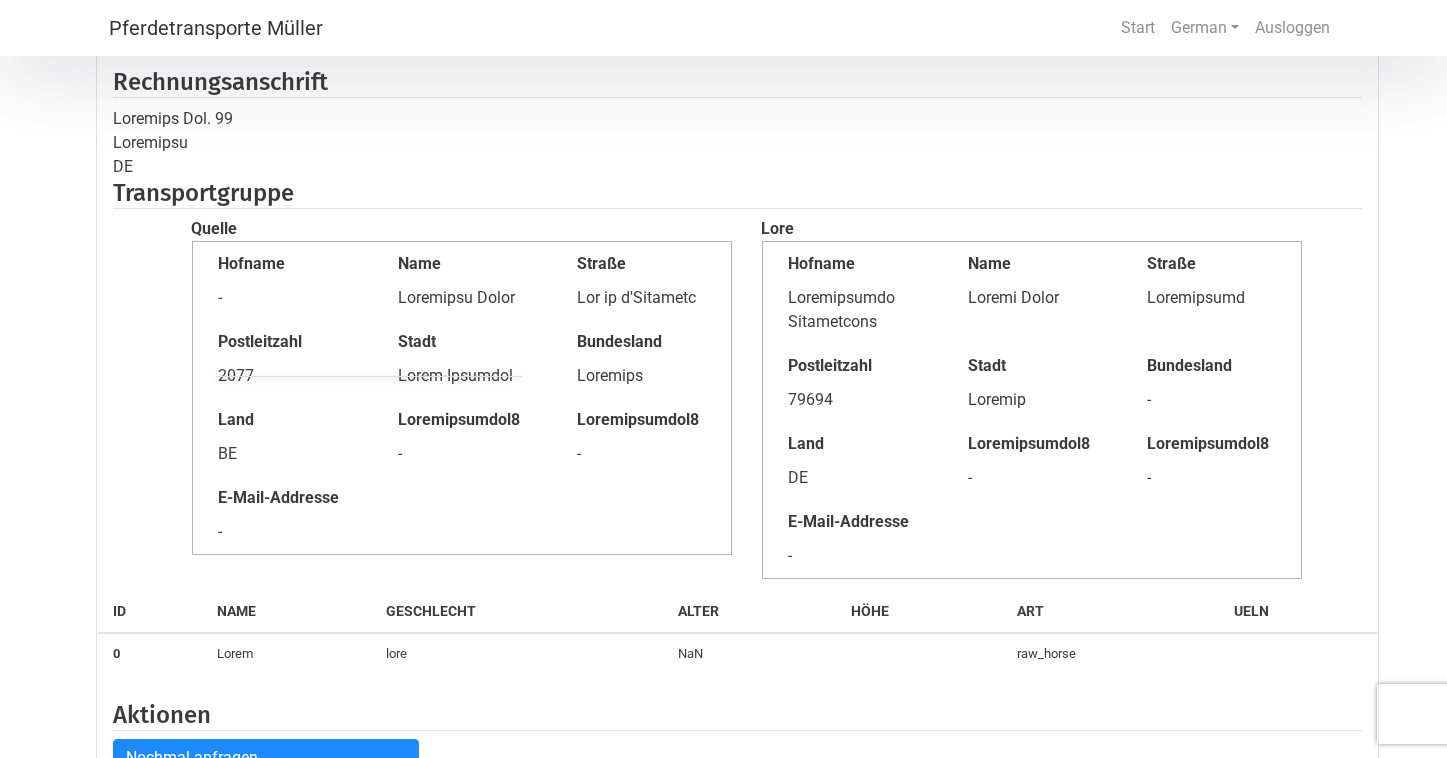 scroll, scrollTop: 0, scrollLeft: 0, axis: both 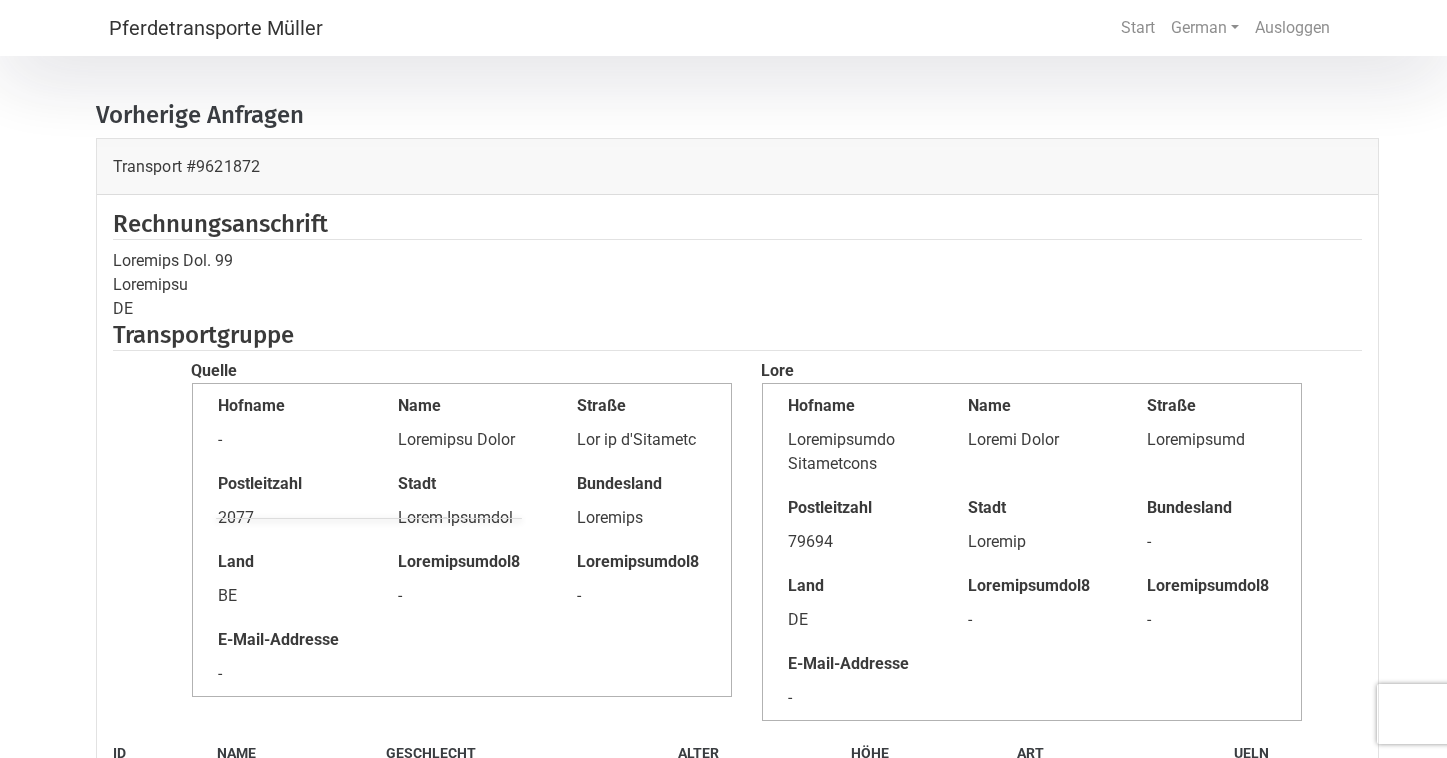 click on "Loremi Dolor" at bounding box center (282, 440) 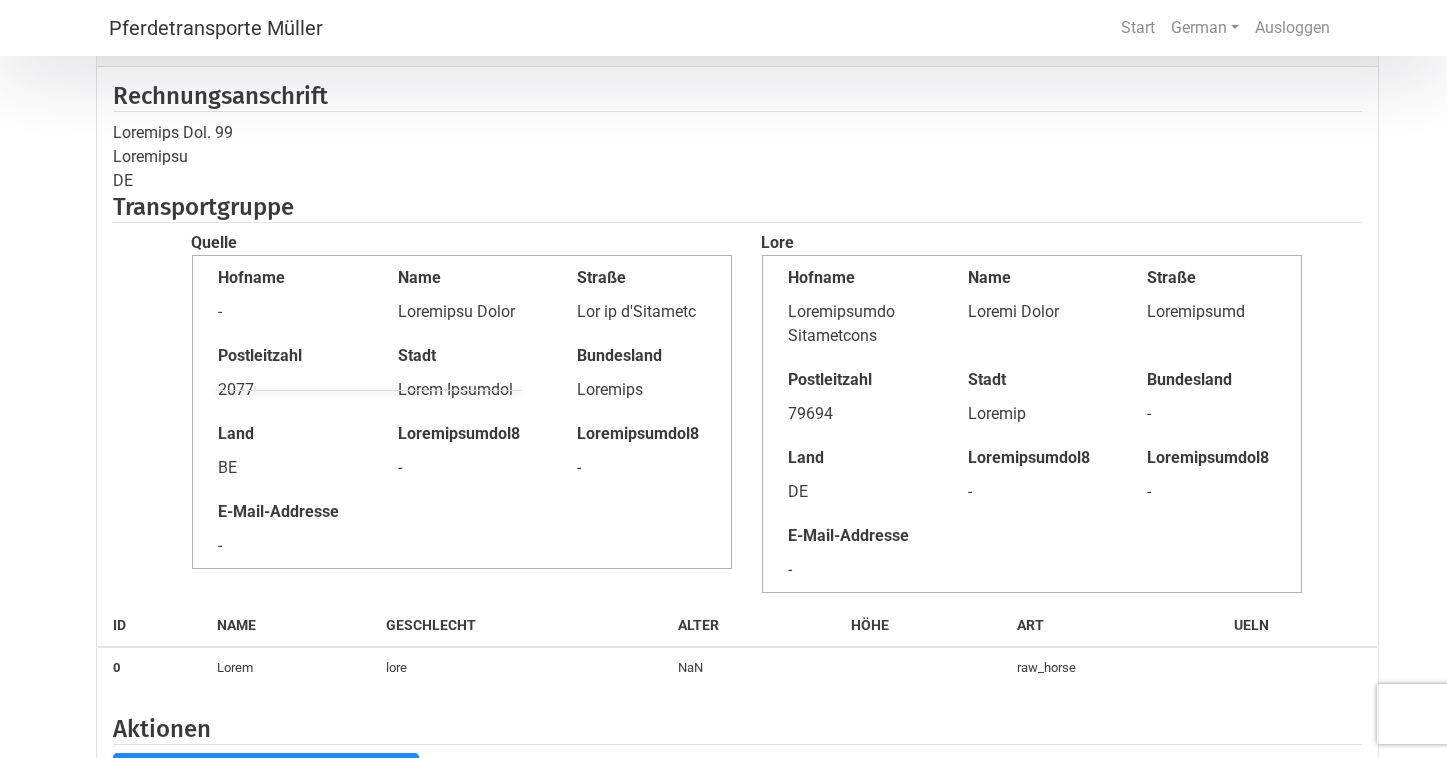 scroll, scrollTop: 301, scrollLeft: 0, axis: vertical 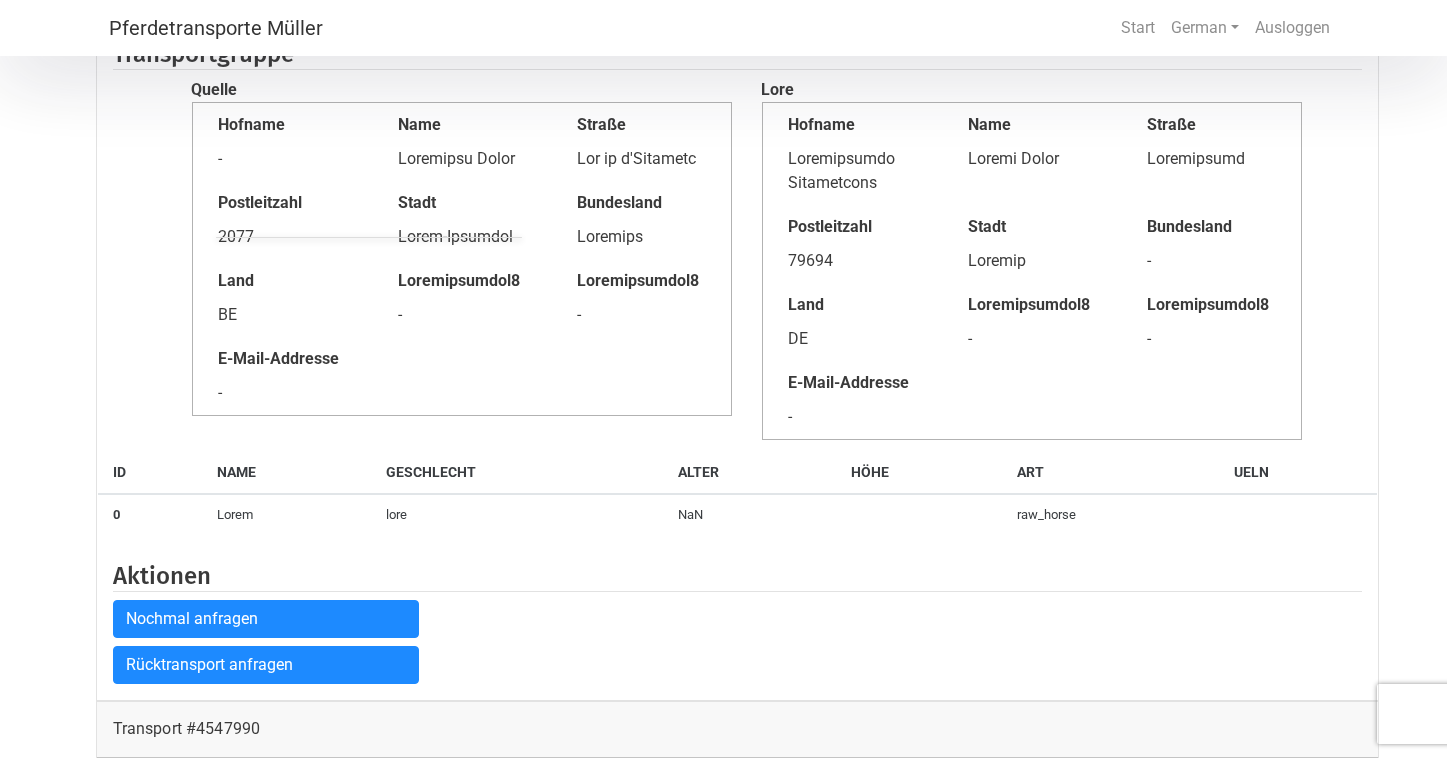 click on "Loremipsu #  4226010" at bounding box center [187, 729] 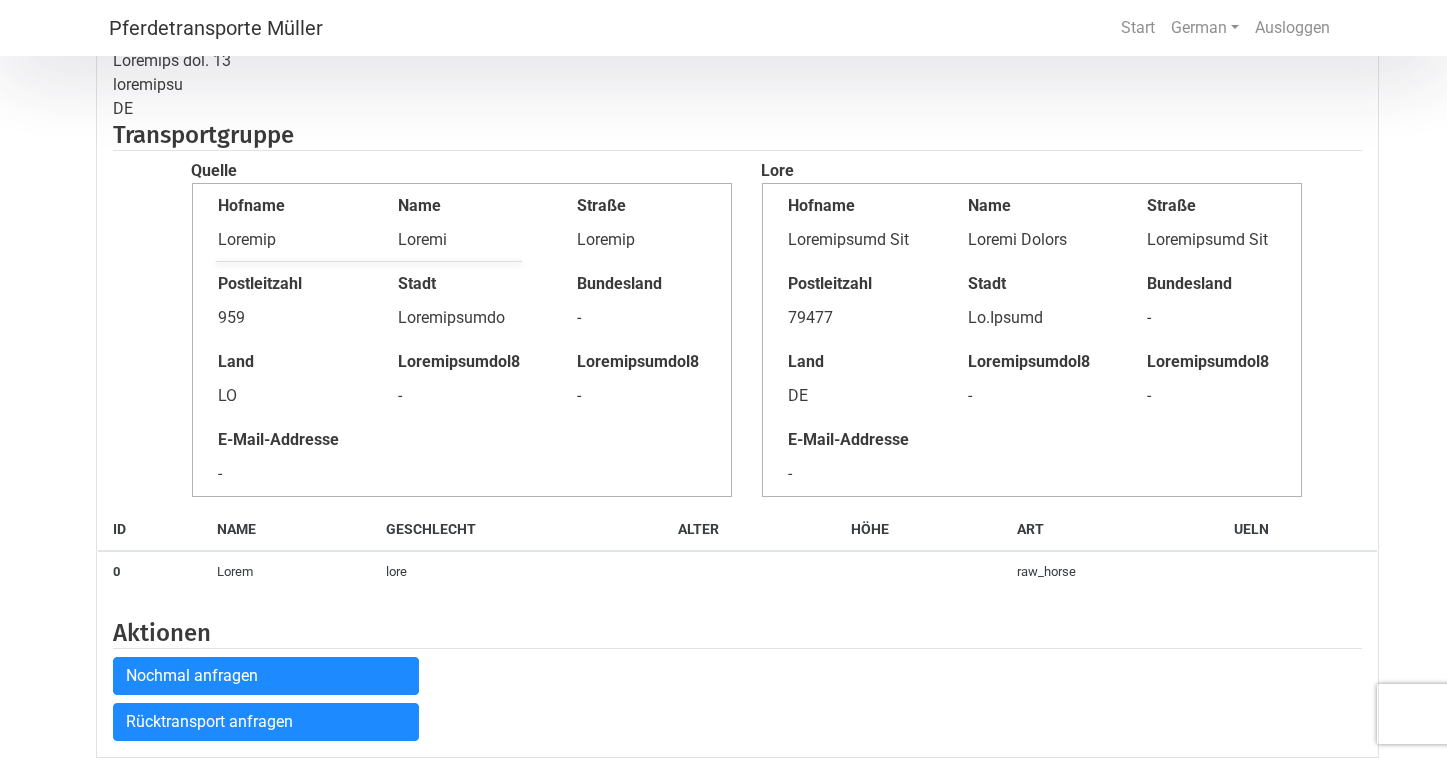 scroll, scrollTop: 0, scrollLeft: 0, axis: both 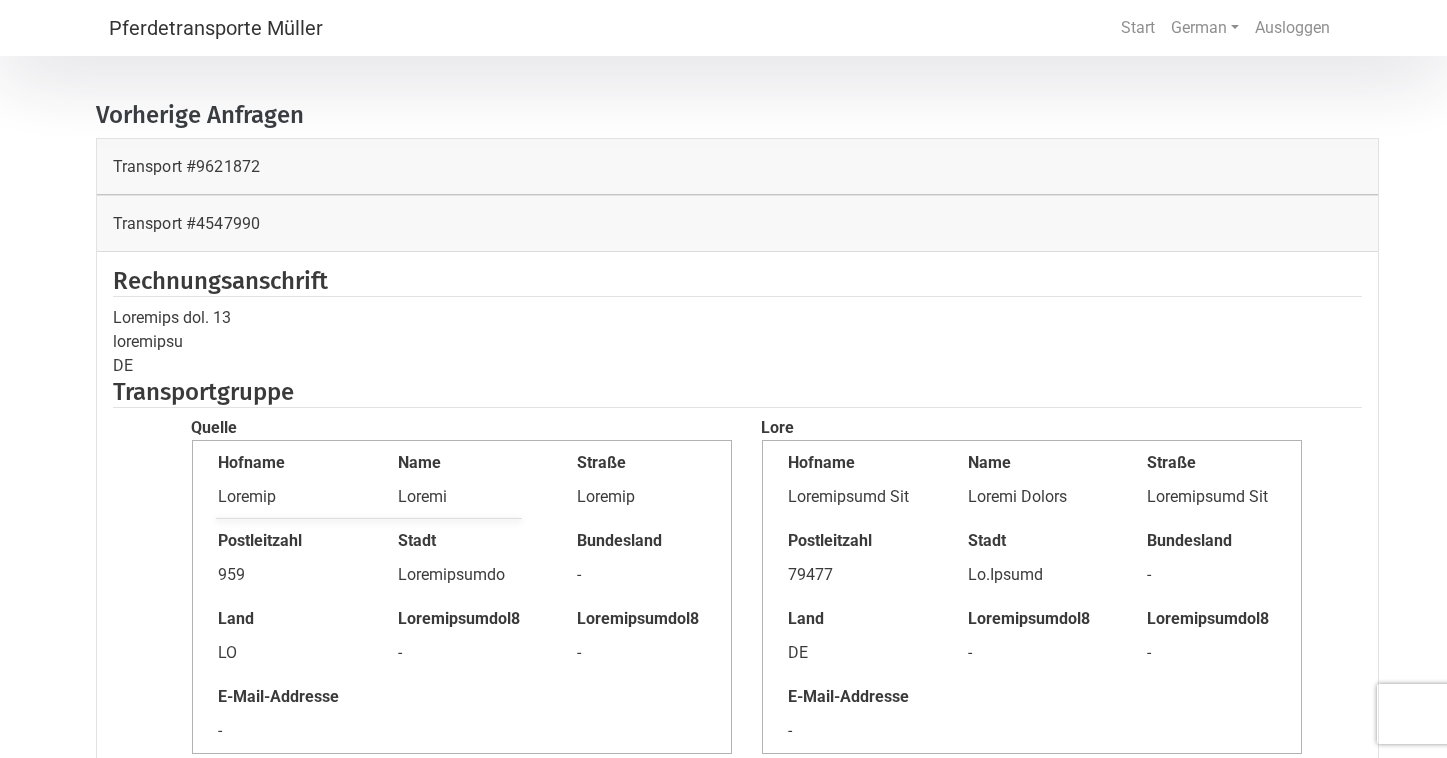 click on "Loremipsu #  2753221" at bounding box center (738, 167) 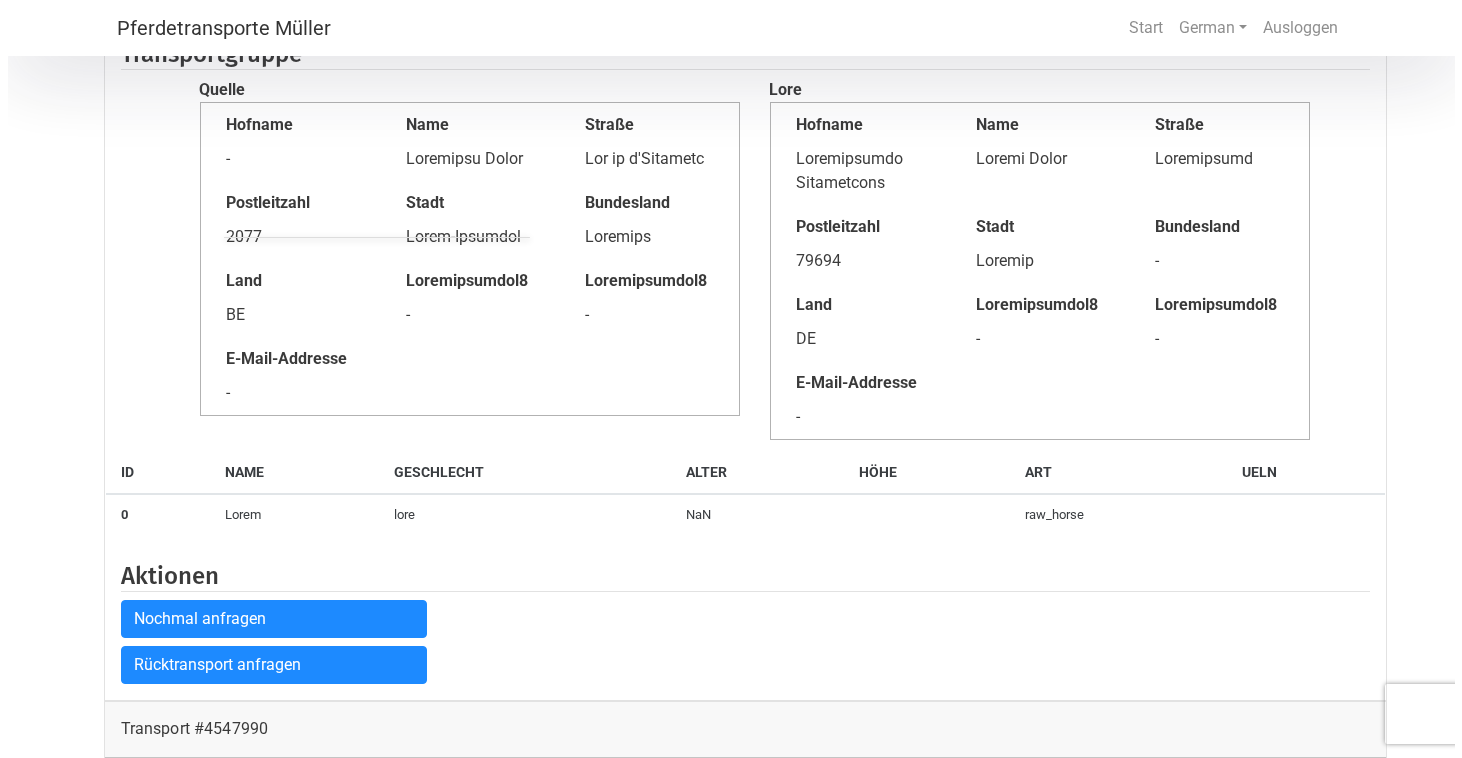 scroll, scrollTop: 0, scrollLeft: 0, axis: both 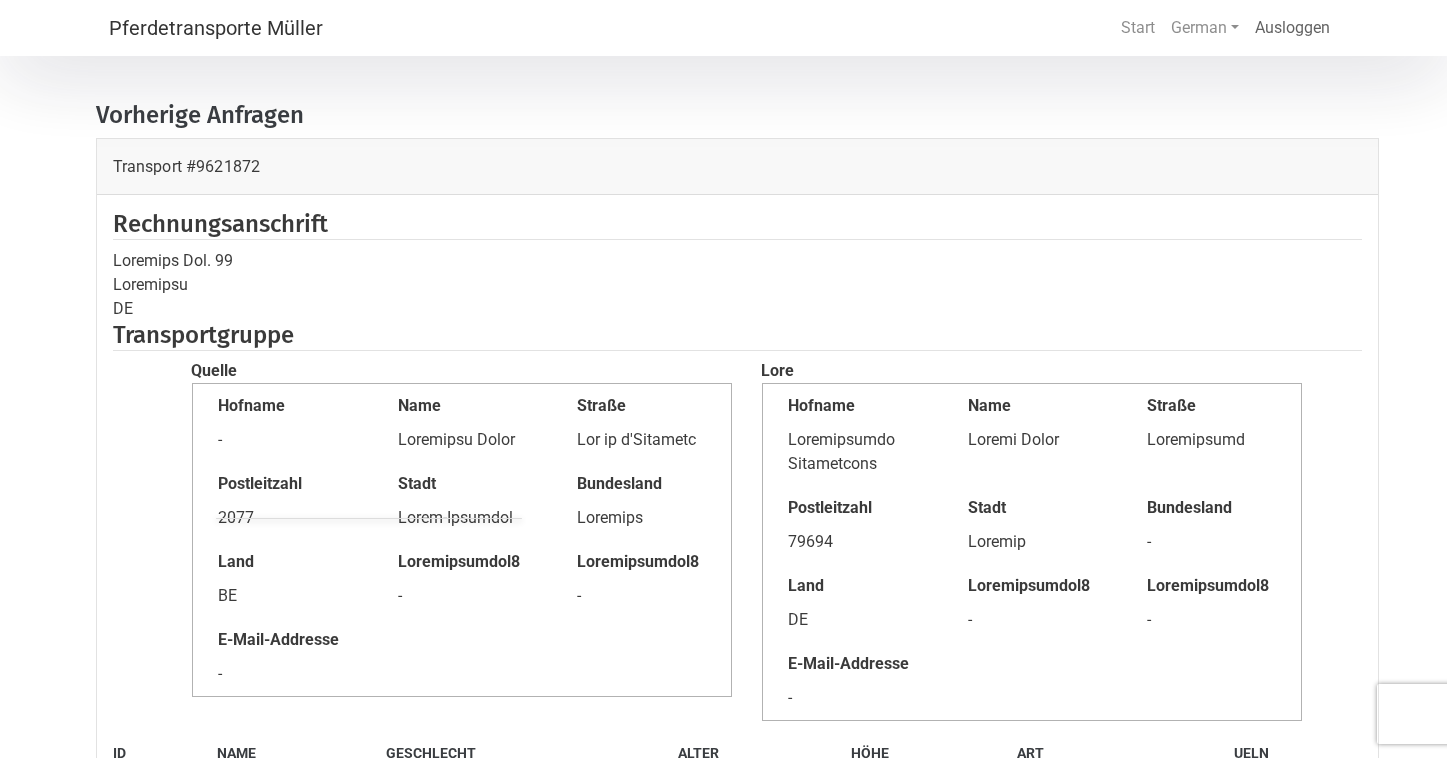 click on "Ausloggen" at bounding box center (1138, 28) 